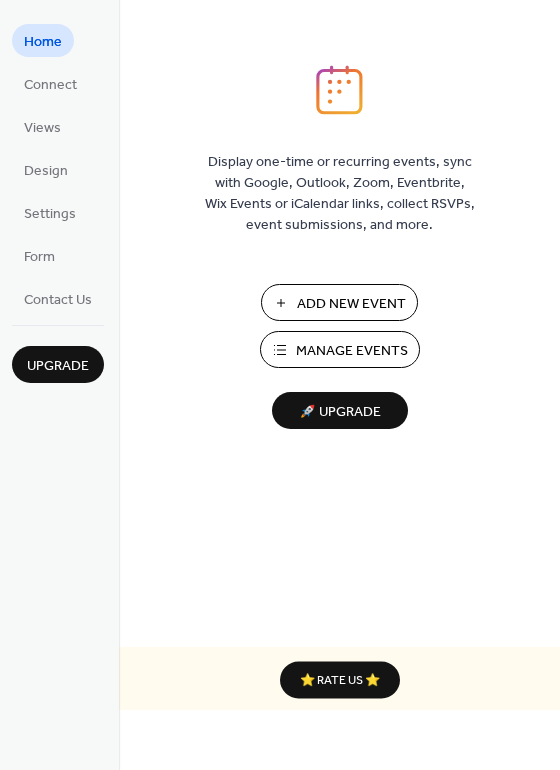 scroll, scrollTop: 0, scrollLeft: 0, axis: both 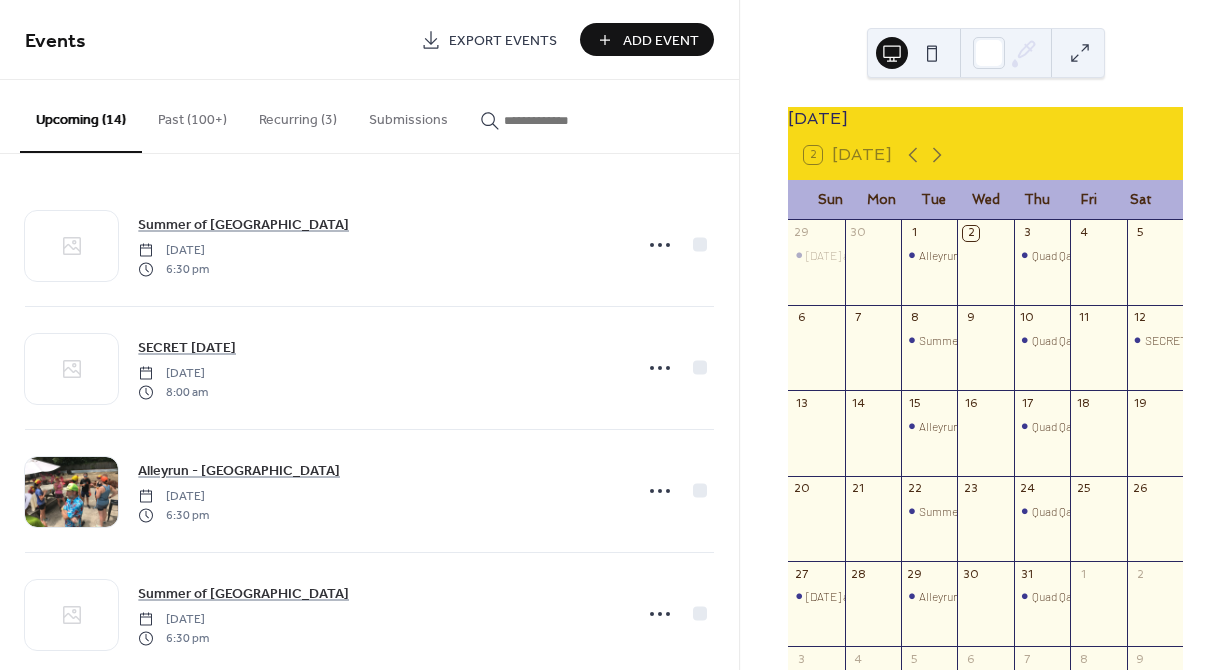 click on "Recurring  (3)" at bounding box center (298, 115) 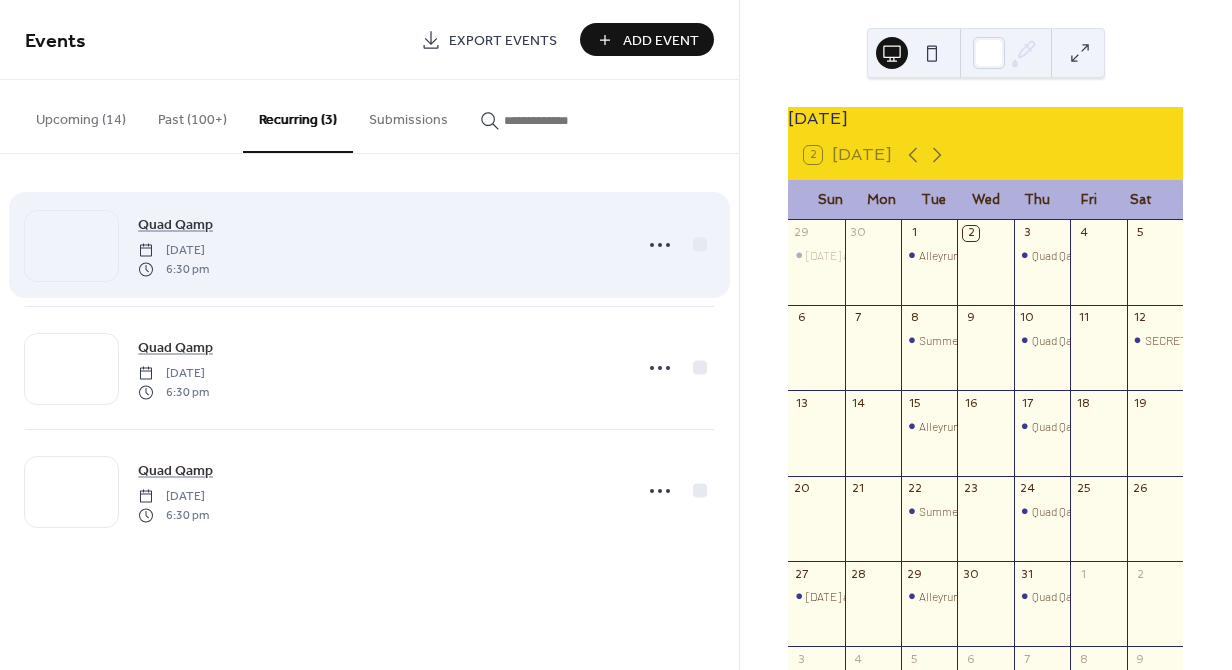 click on "Quad Qamp Thursday, October 3, 2024 6:30 pm" at bounding box center [379, 245] 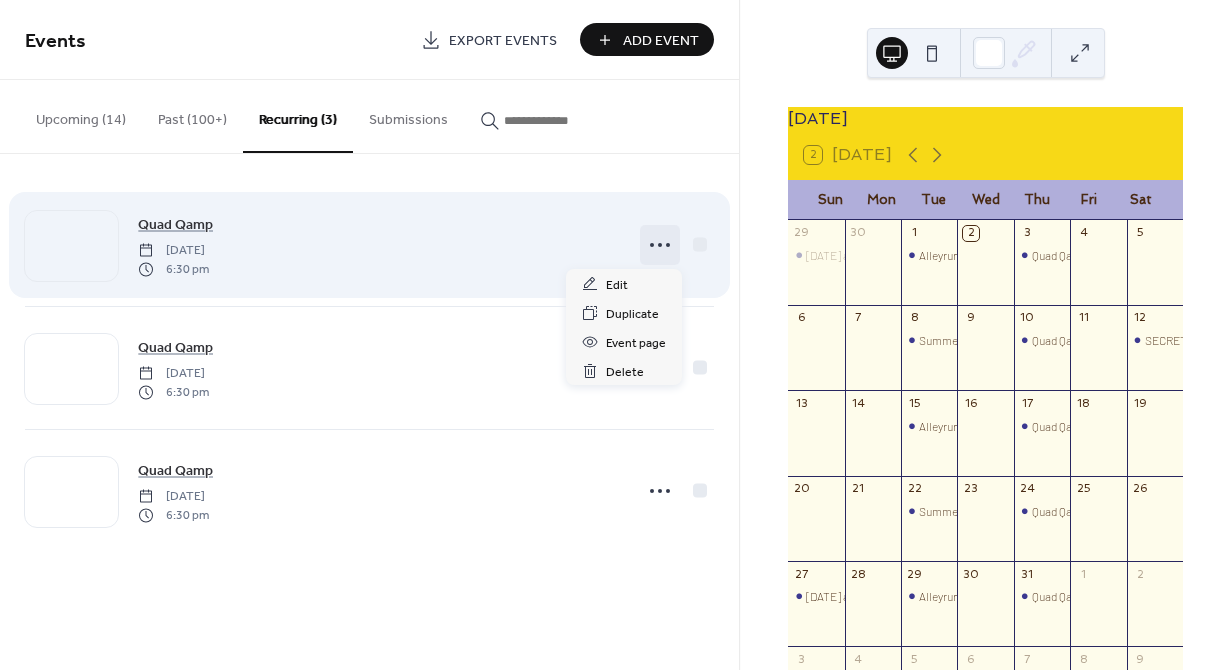 click 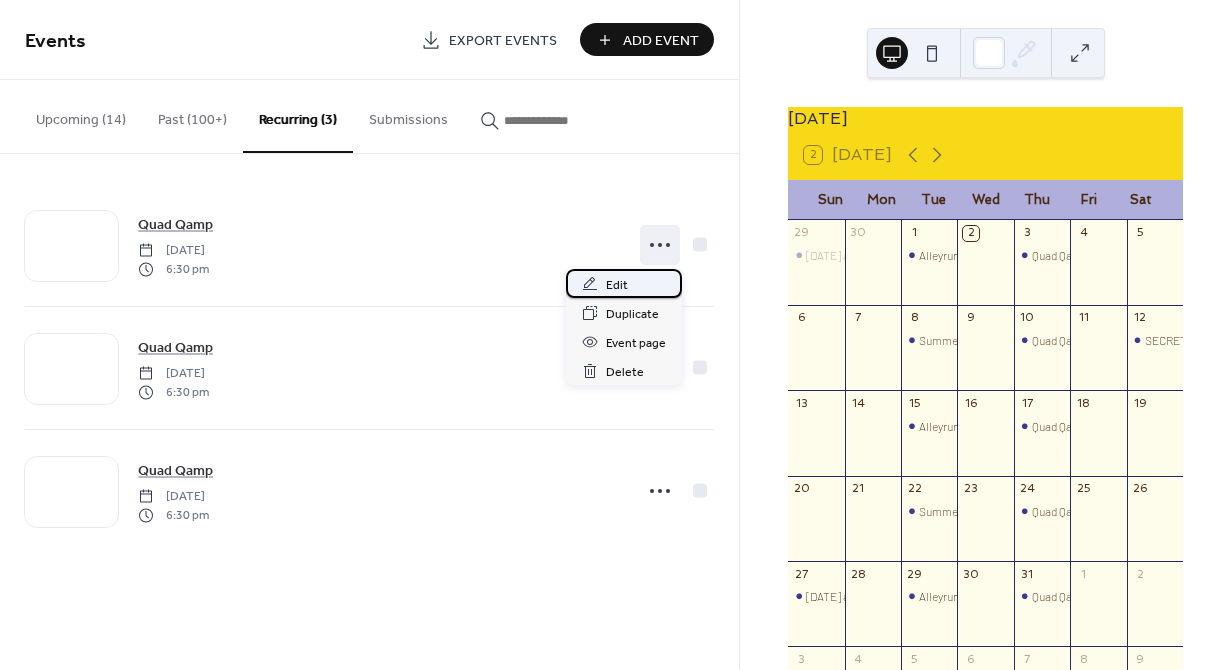 click on "Edit" at bounding box center (624, 283) 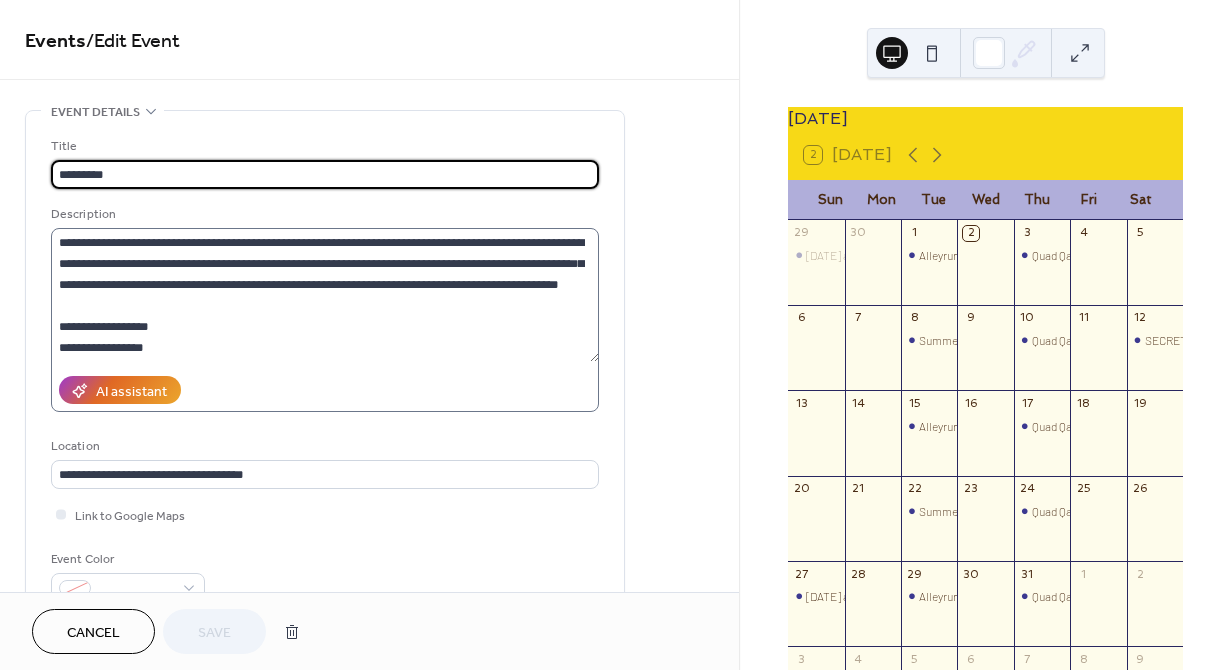 scroll, scrollTop: 21, scrollLeft: 0, axis: vertical 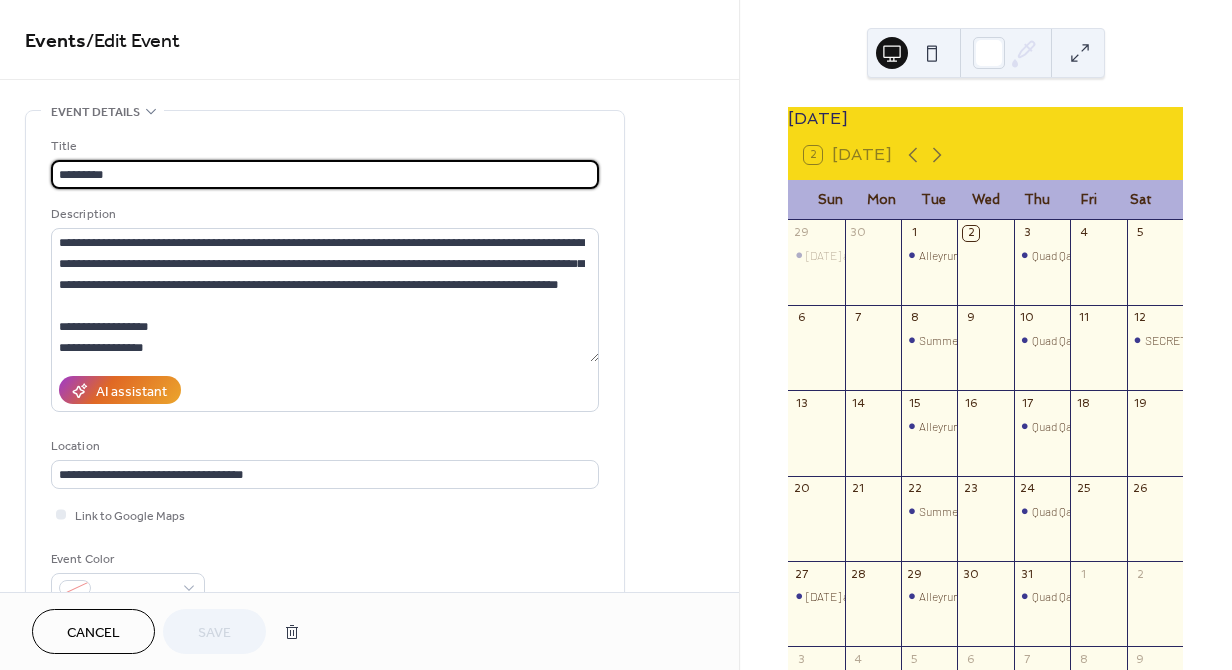 click on "Cancel" at bounding box center [93, 633] 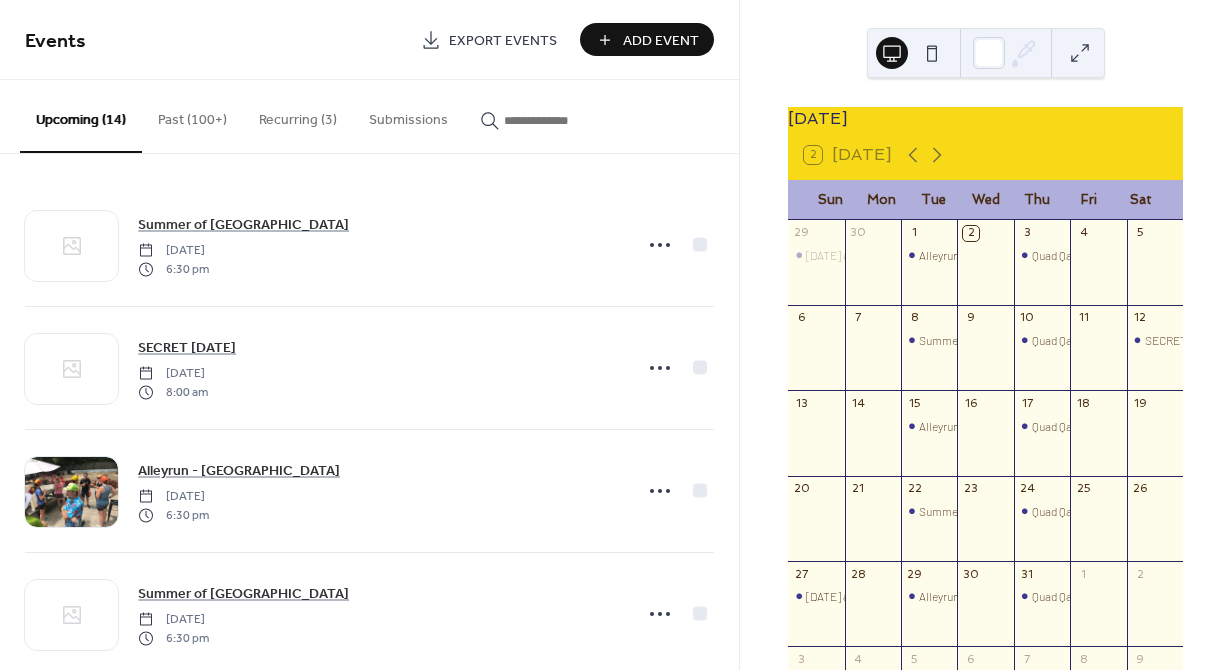 click on "Recurring  (3)" at bounding box center (298, 115) 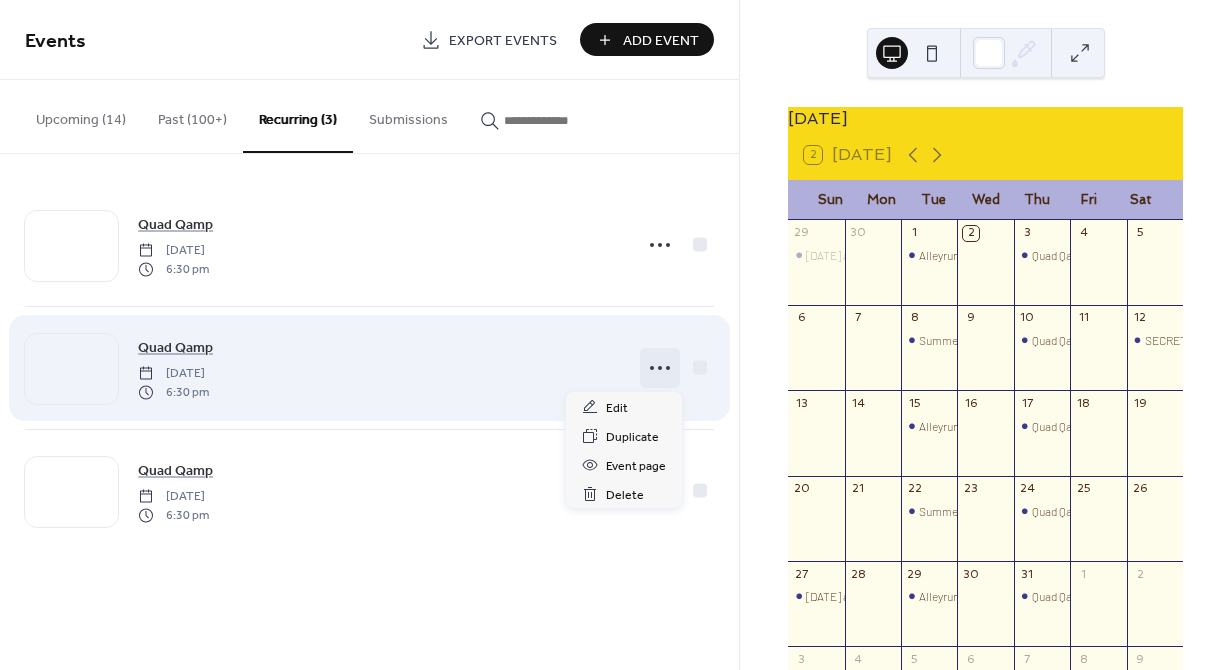 click 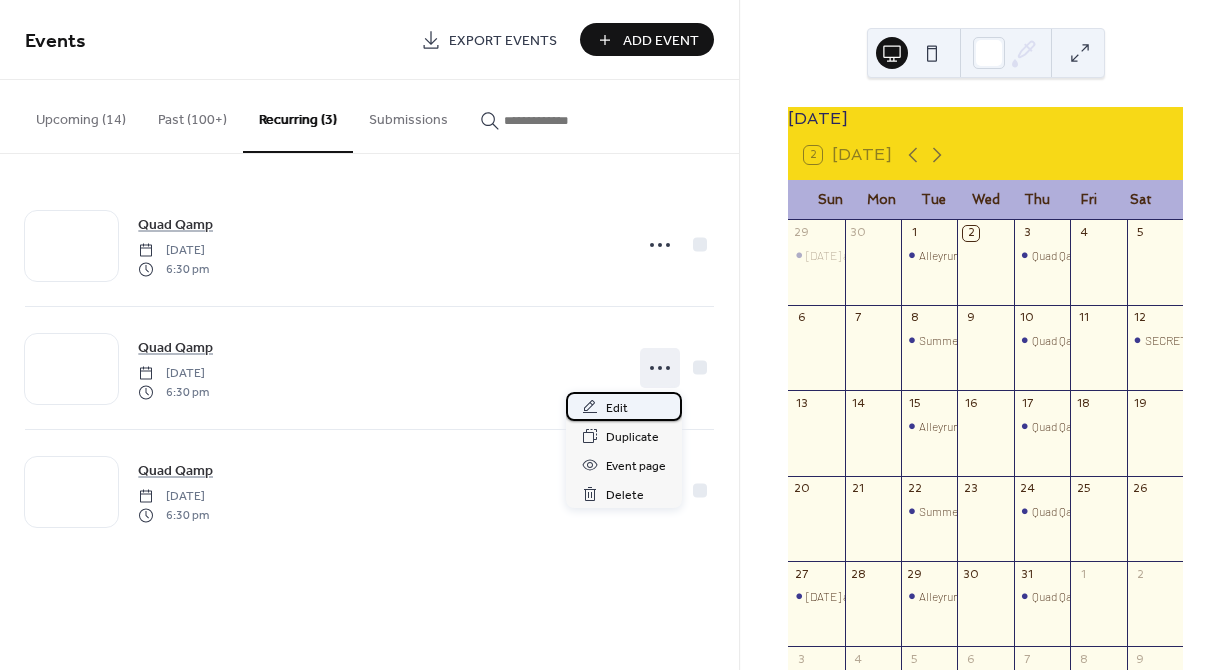 click on "Edit" at bounding box center (624, 406) 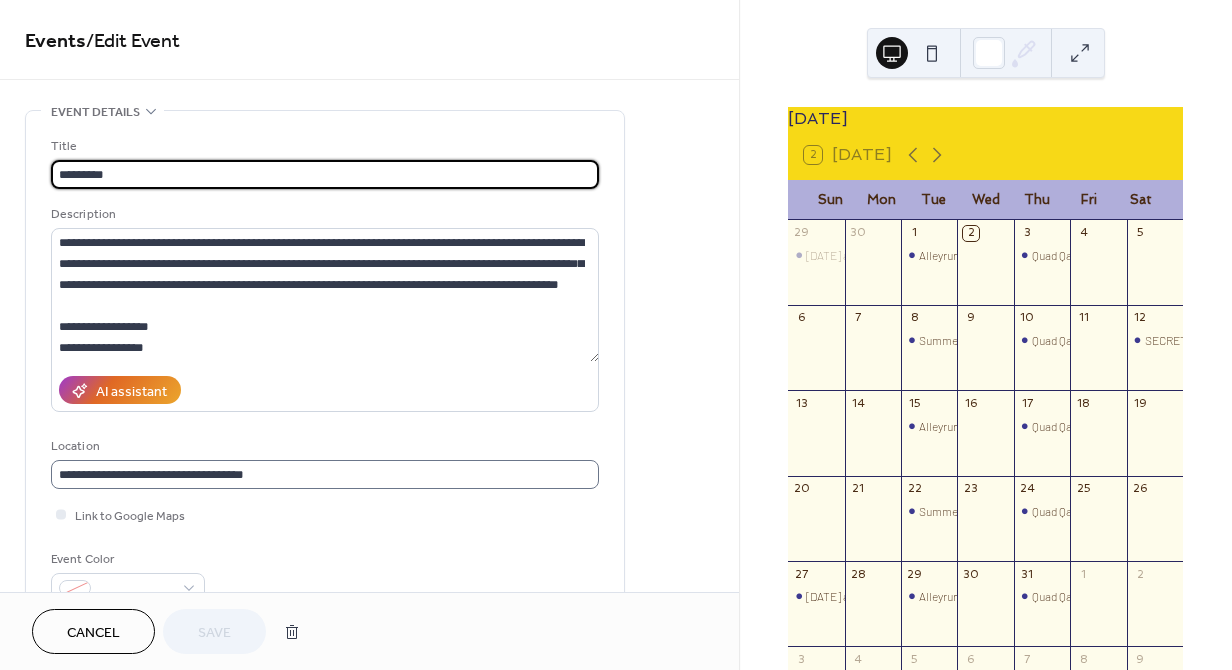 scroll, scrollTop: 1, scrollLeft: 0, axis: vertical 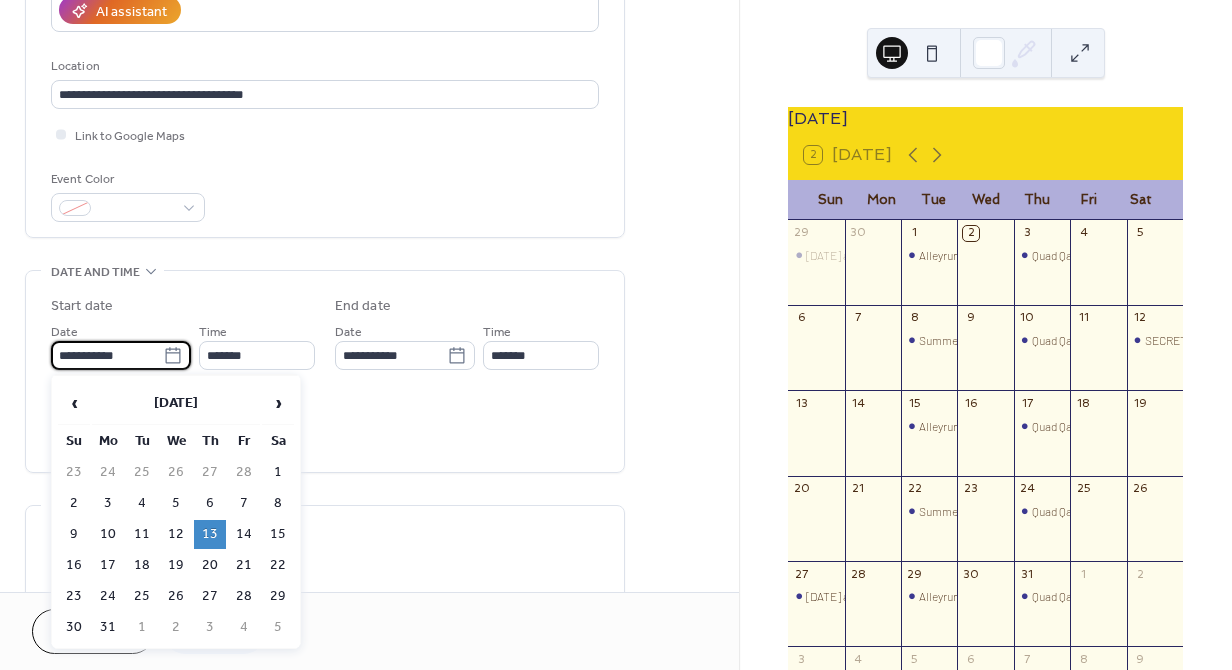 click on "**********" at bounding box center [107, 355] 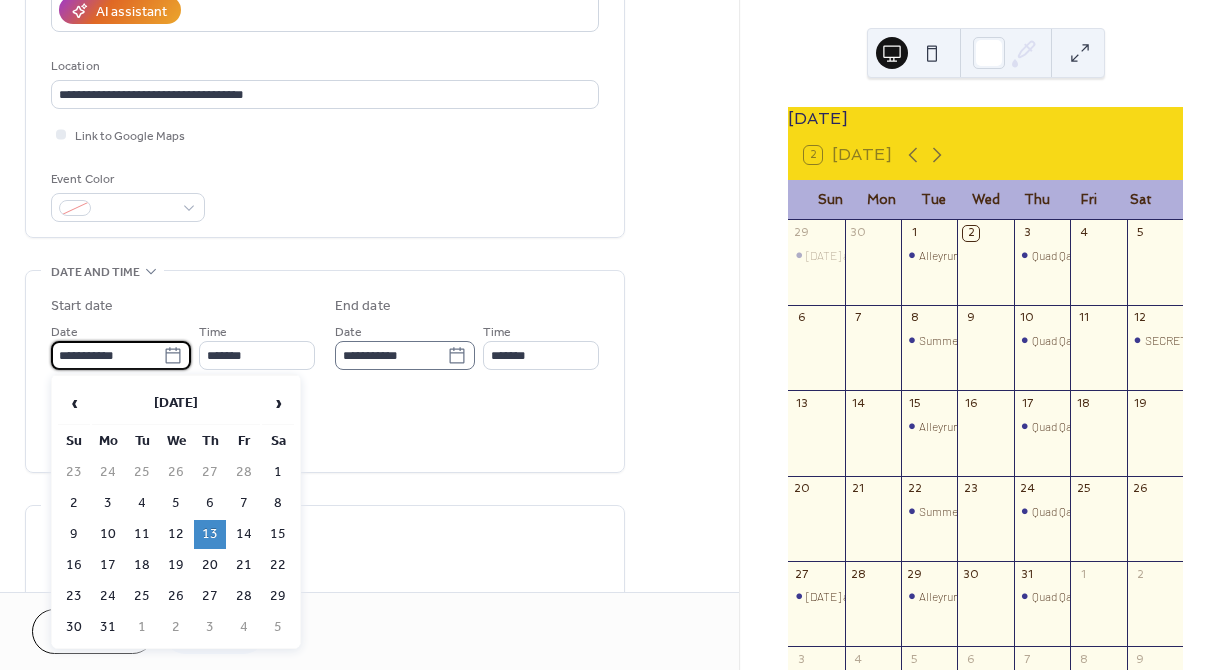 click 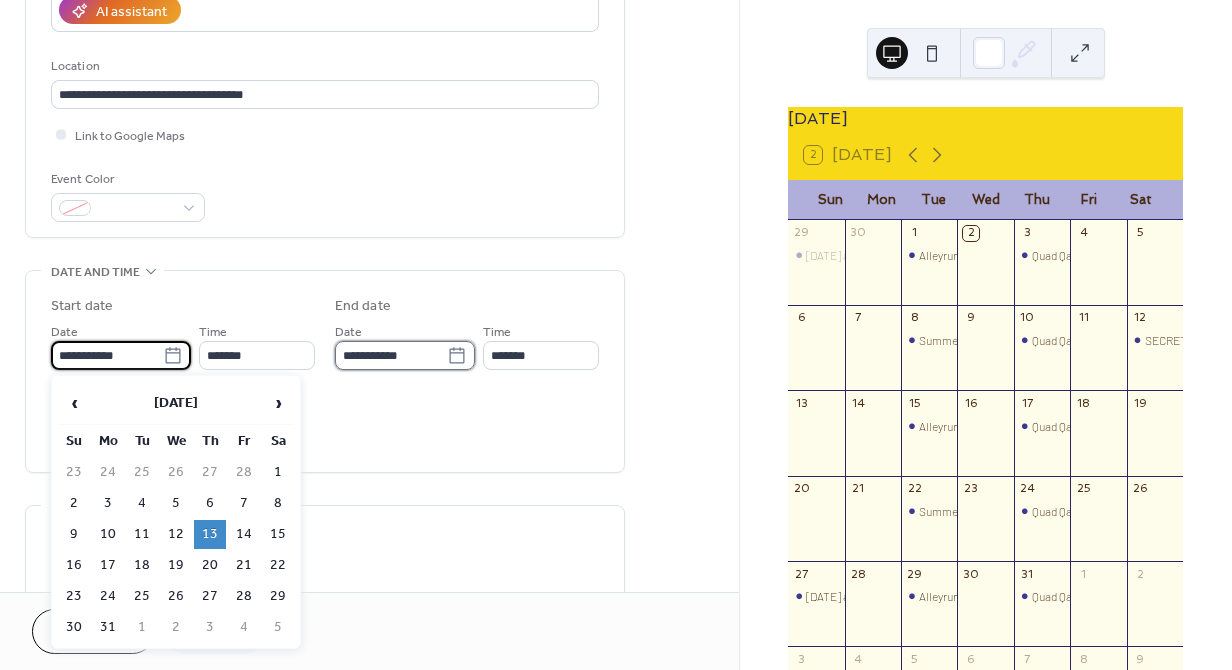 click on "**********" at bounding box center (391, 355) 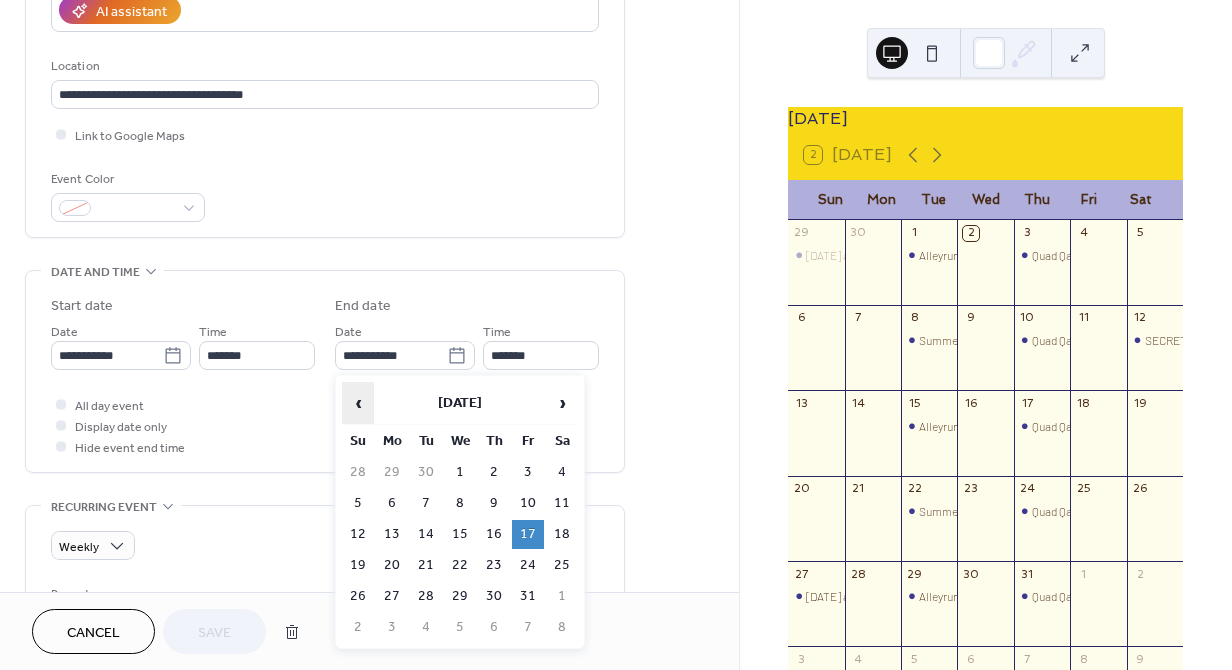 click on "‹" at bounding box center [358, 403] 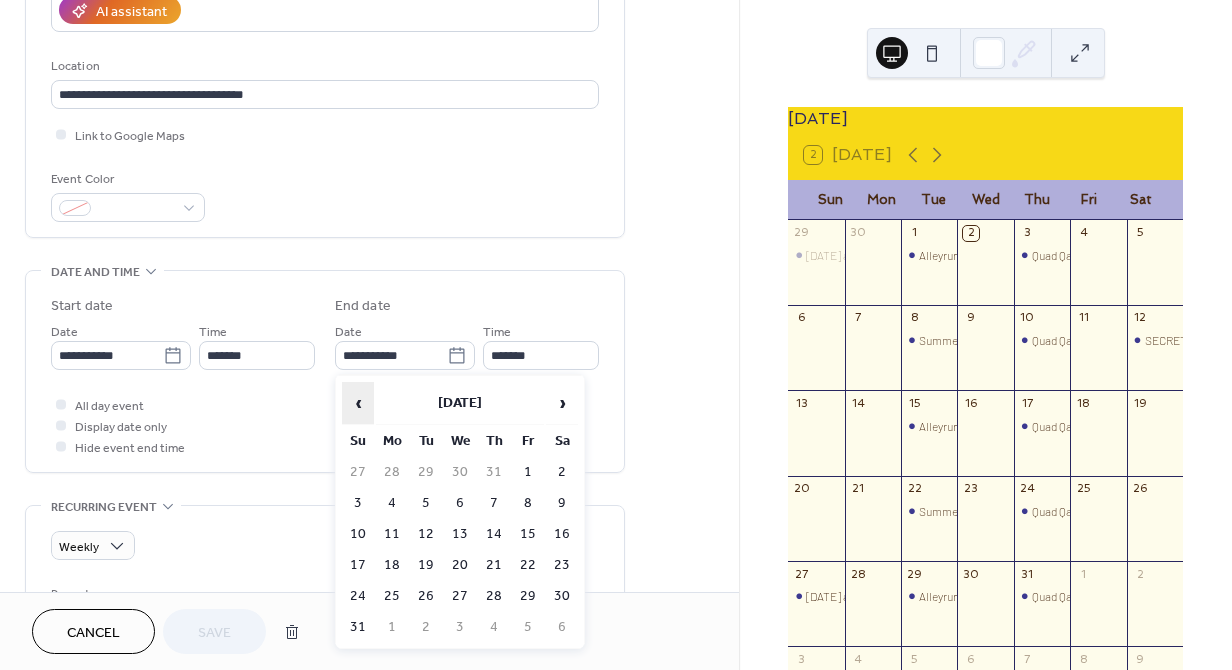 click on "‹" at bounding box center (358, 403) 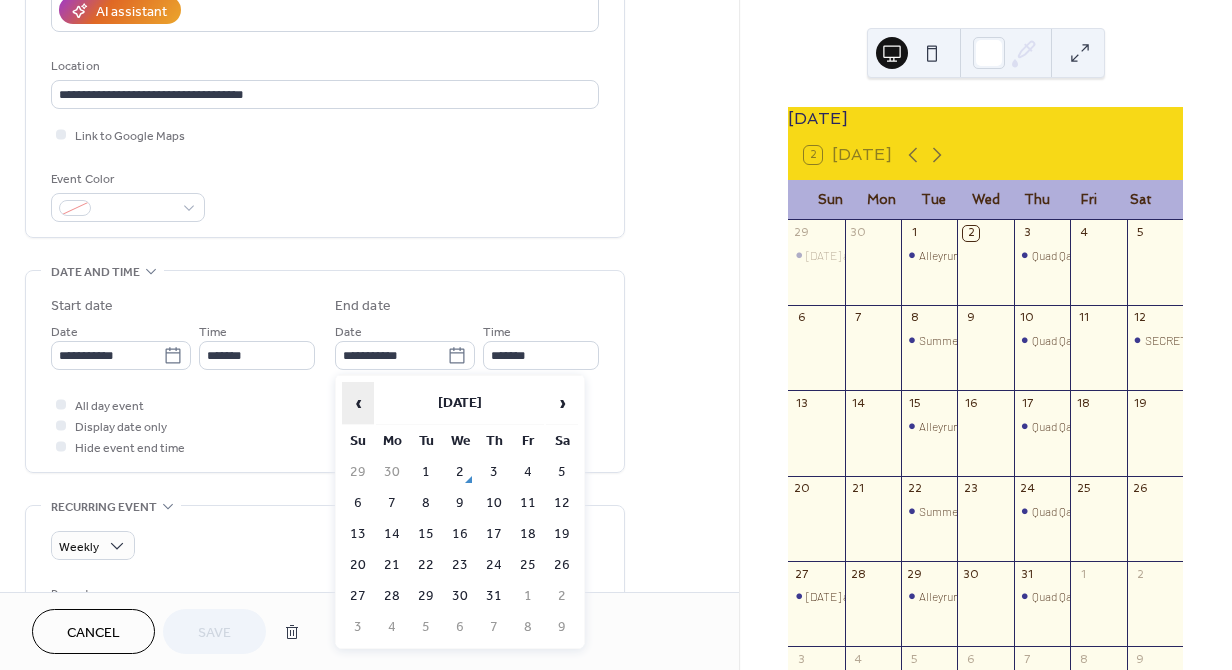 click on "‹" at bounding box center (358, 403) 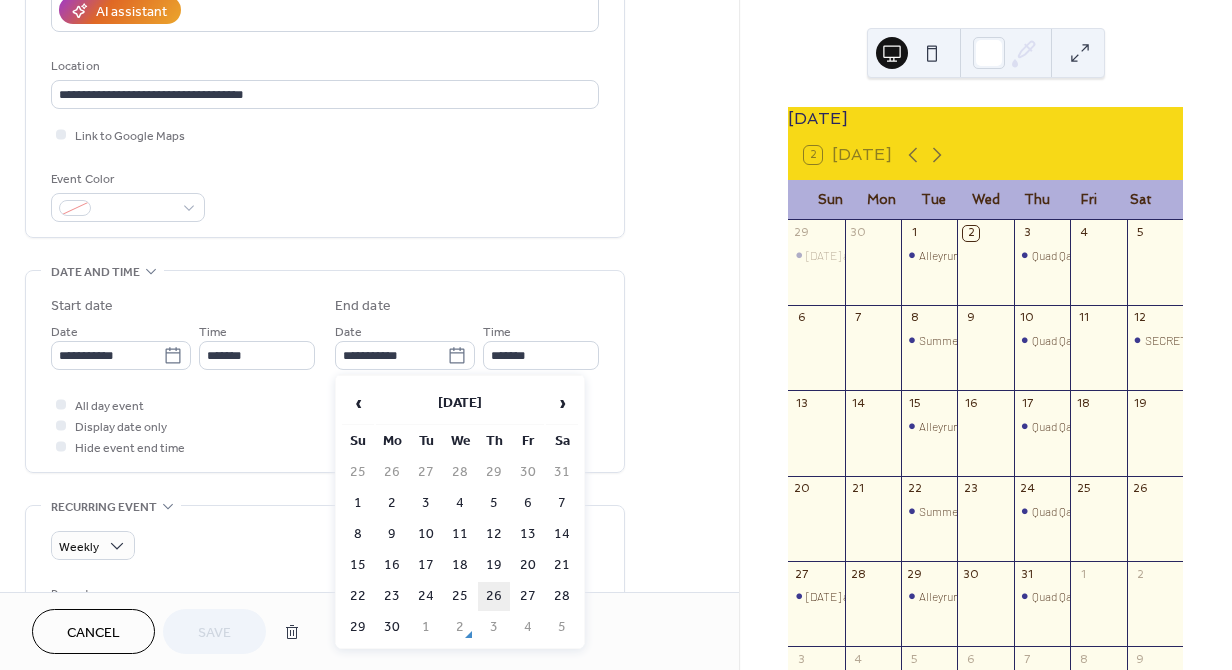 click on "26" at bounding box center [494, 596] 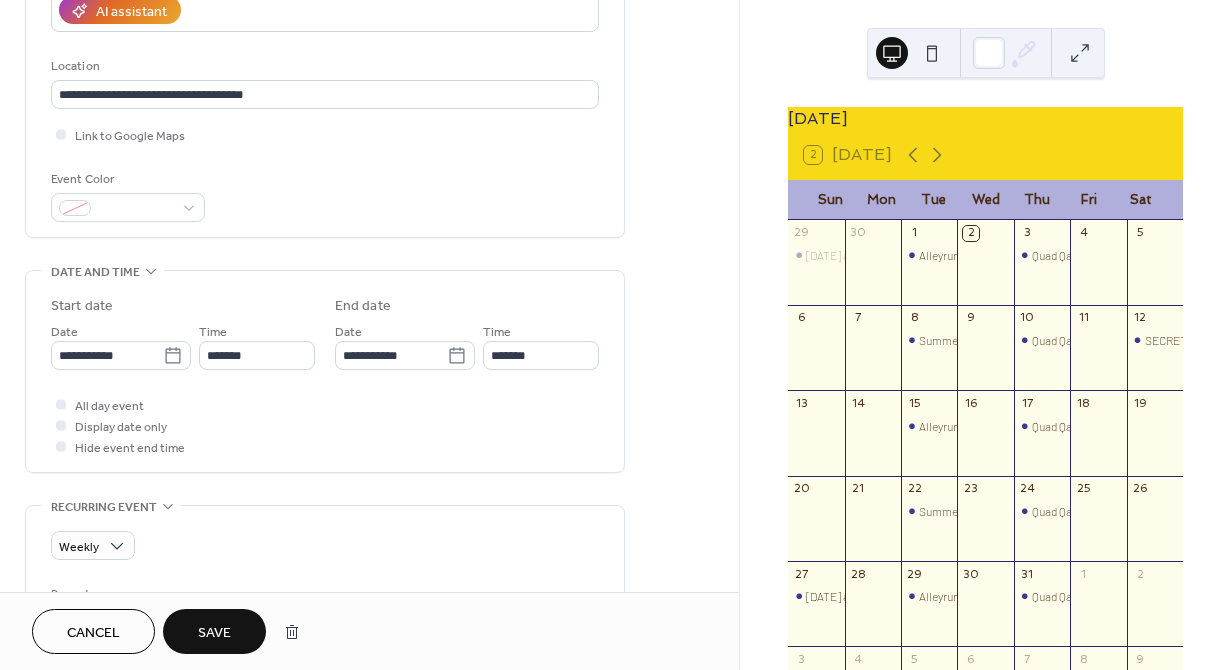 click on "Save" at bounding box center (214, 633) 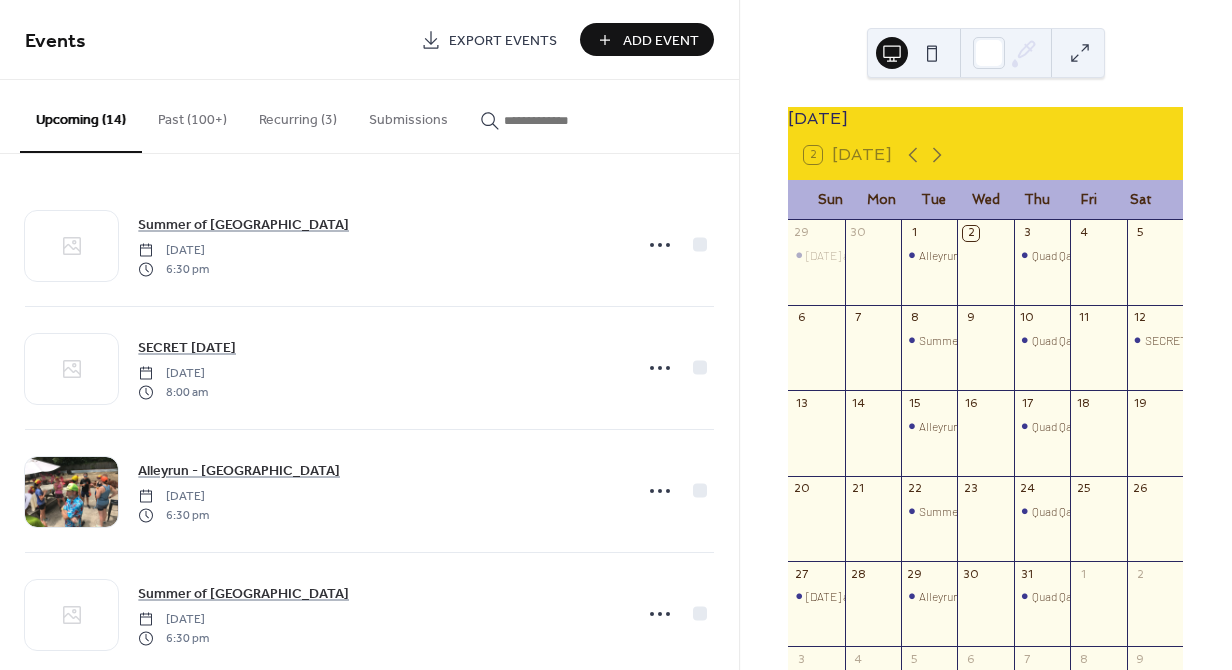 click on "Recurring  (3)" at bounding box center [298, 115] 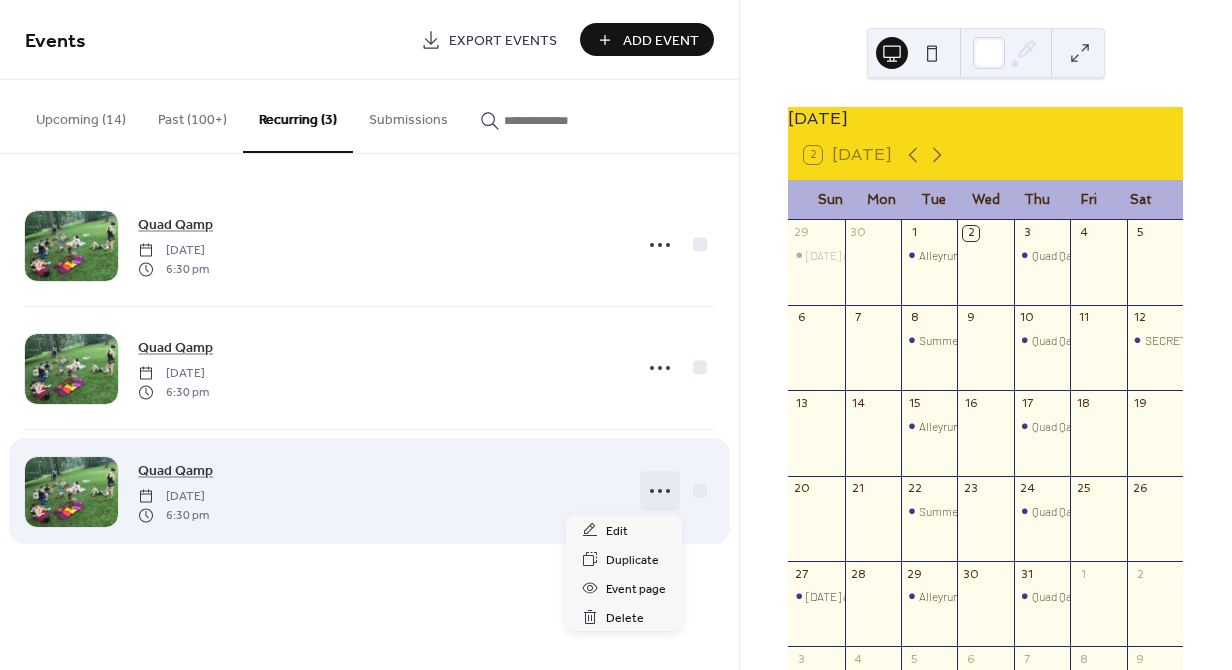 click 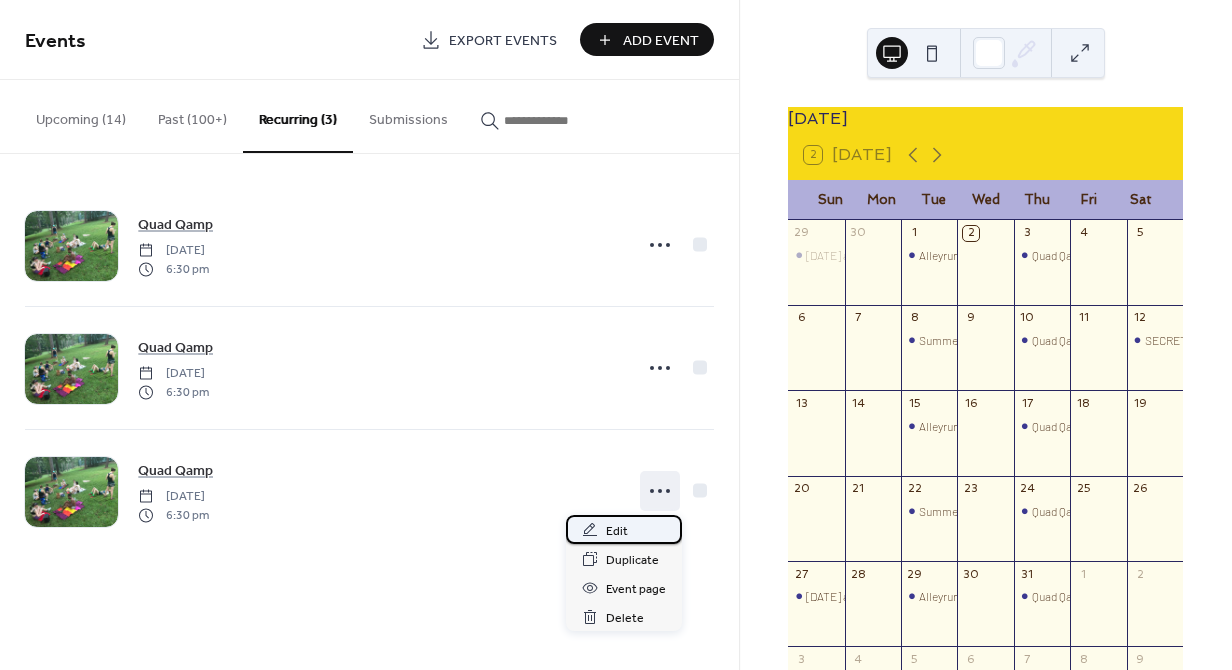 click on "Edit" at bounding box center [617, 531] 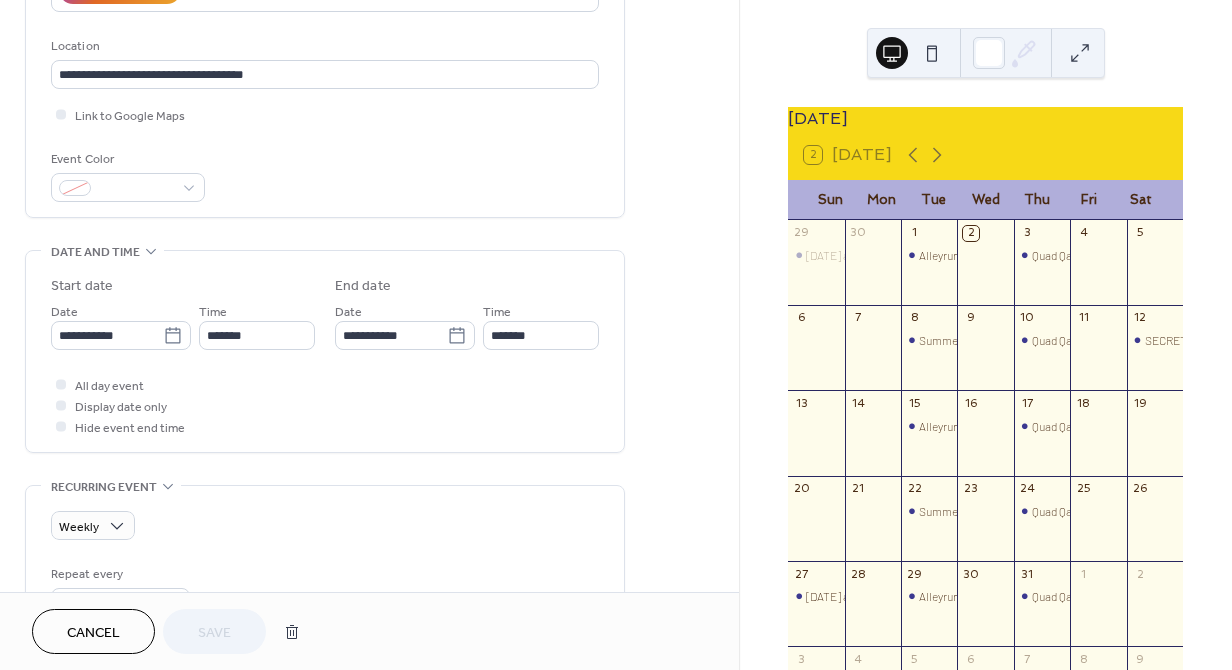 scroll, scrollTop: 398, scrollLeft: 0, axis: vertical 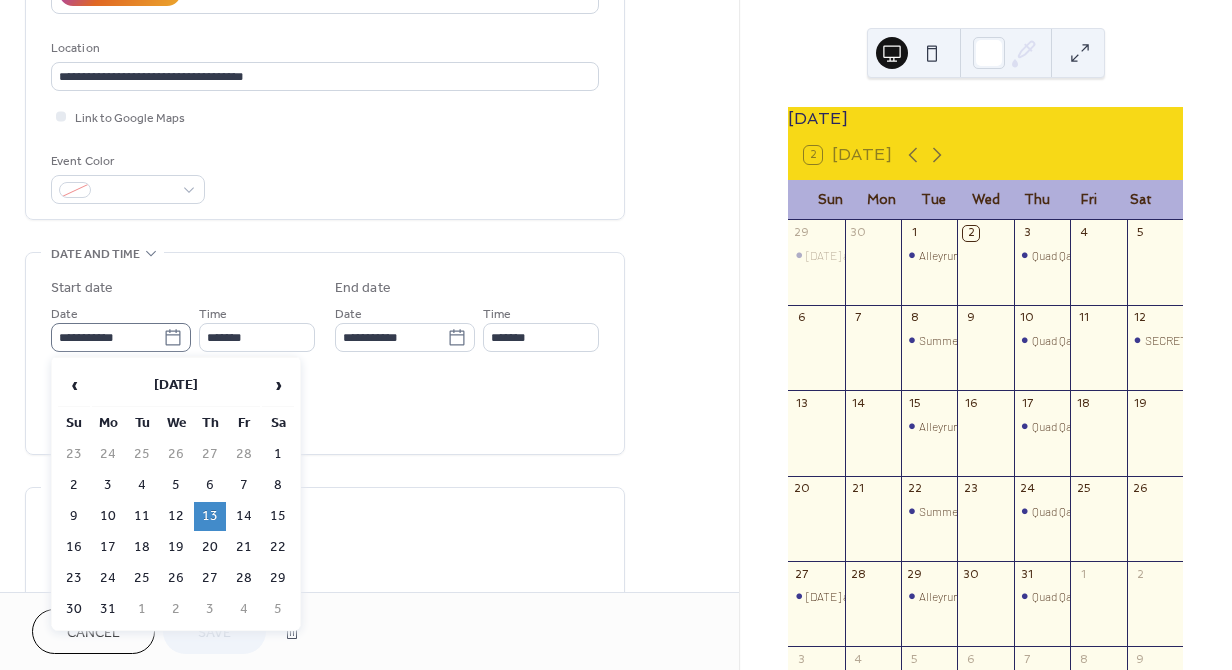 click 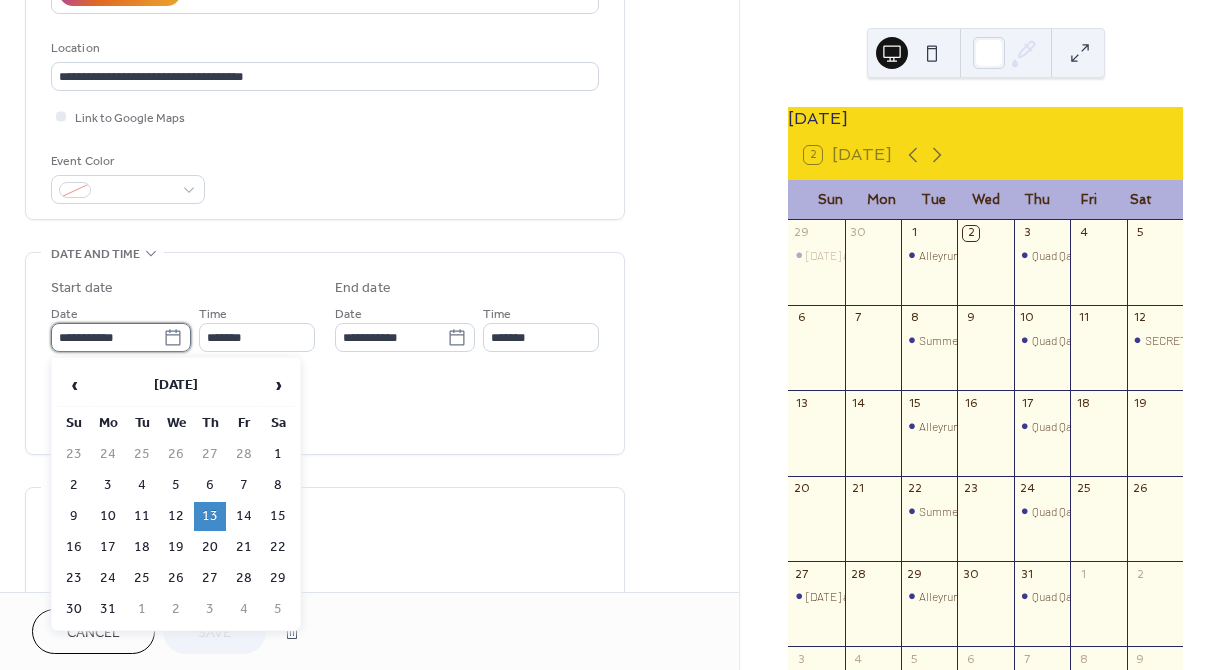 click on "**********" at bounding box center [107, 337] 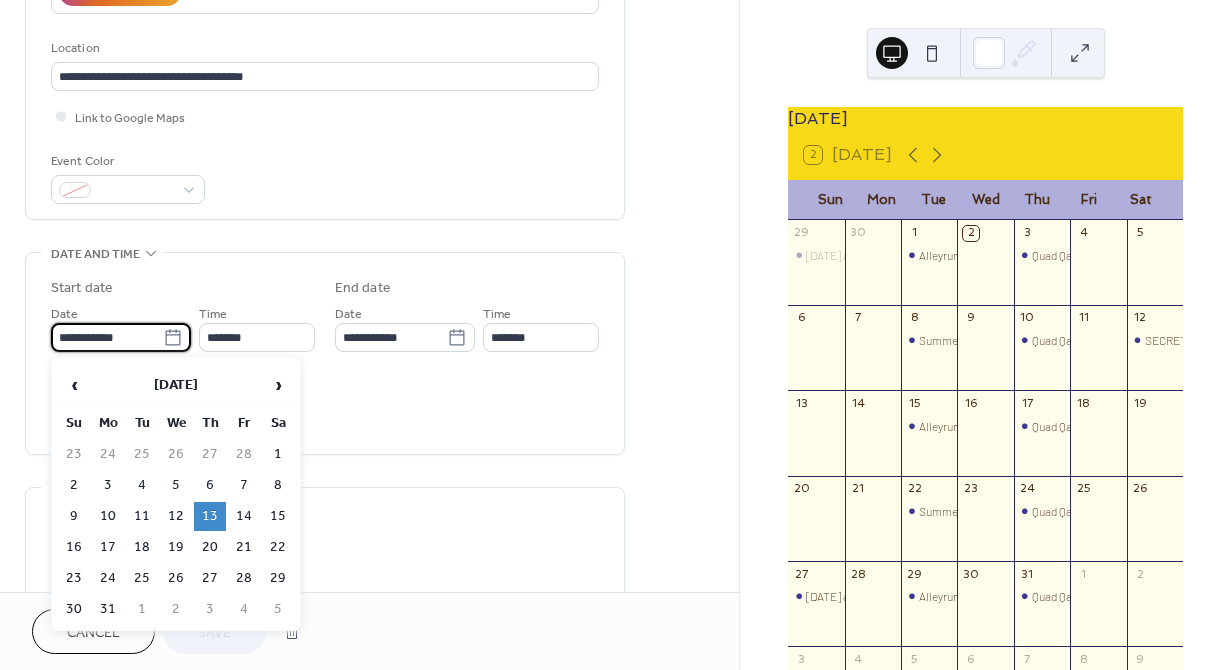click on "**********" at bounding box center [107, 337] 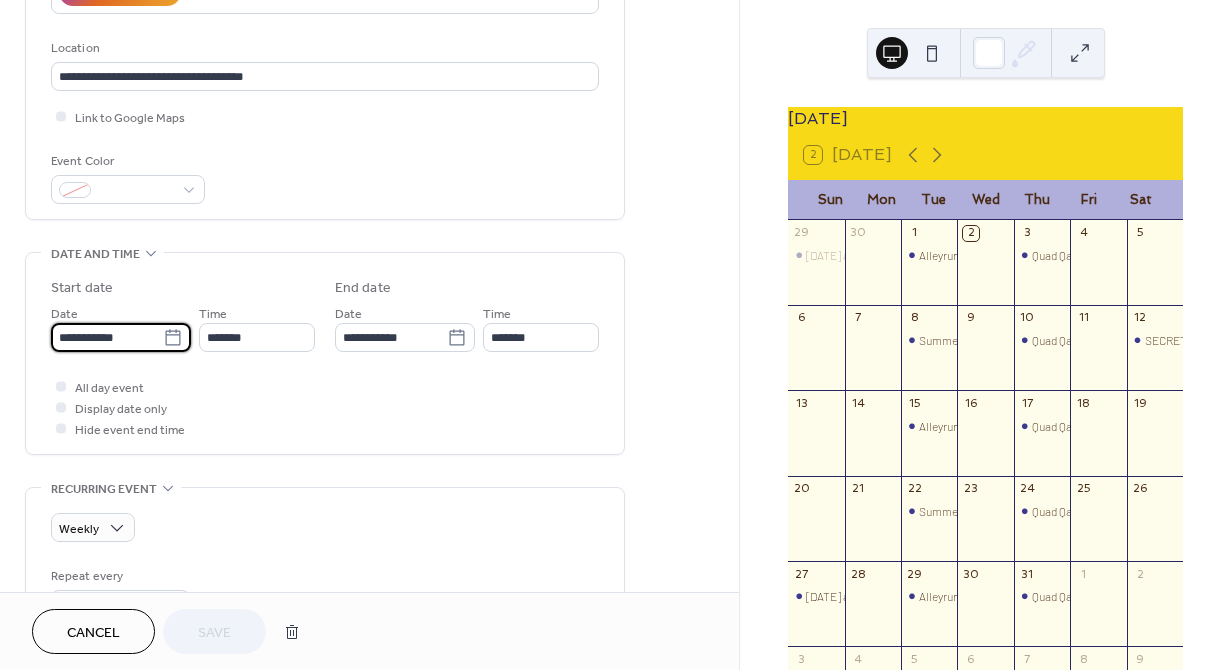 click on "**********" at bounding box center (107, 337) 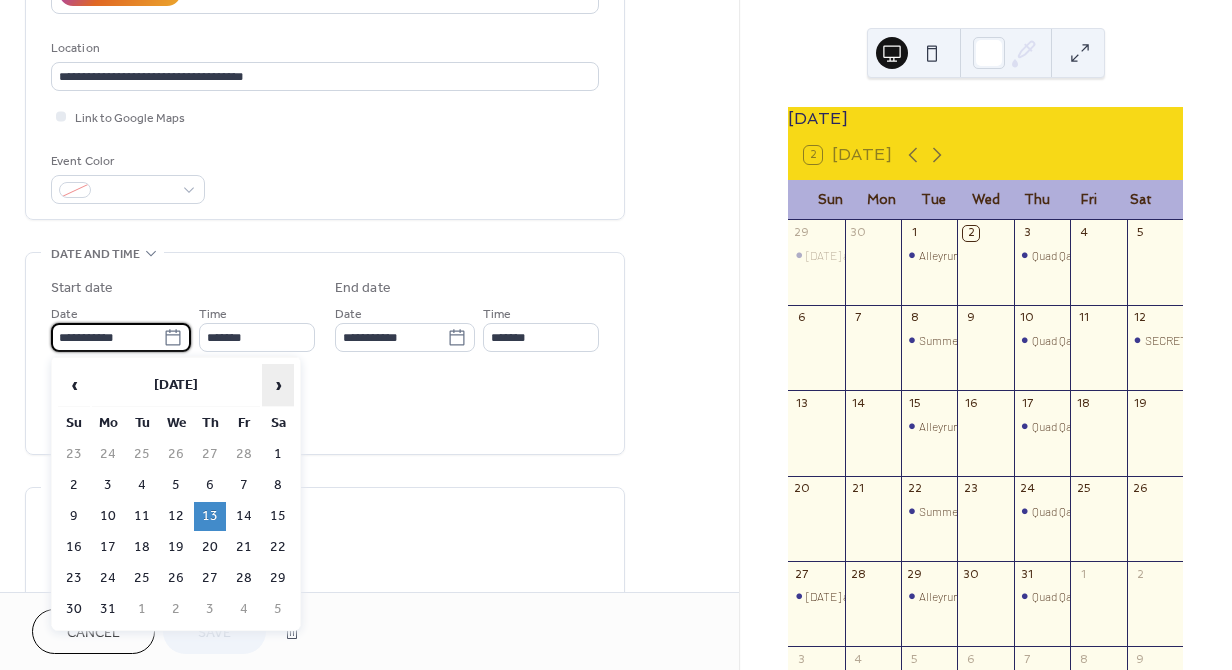 click on "›" at bounding box center [278, 385] 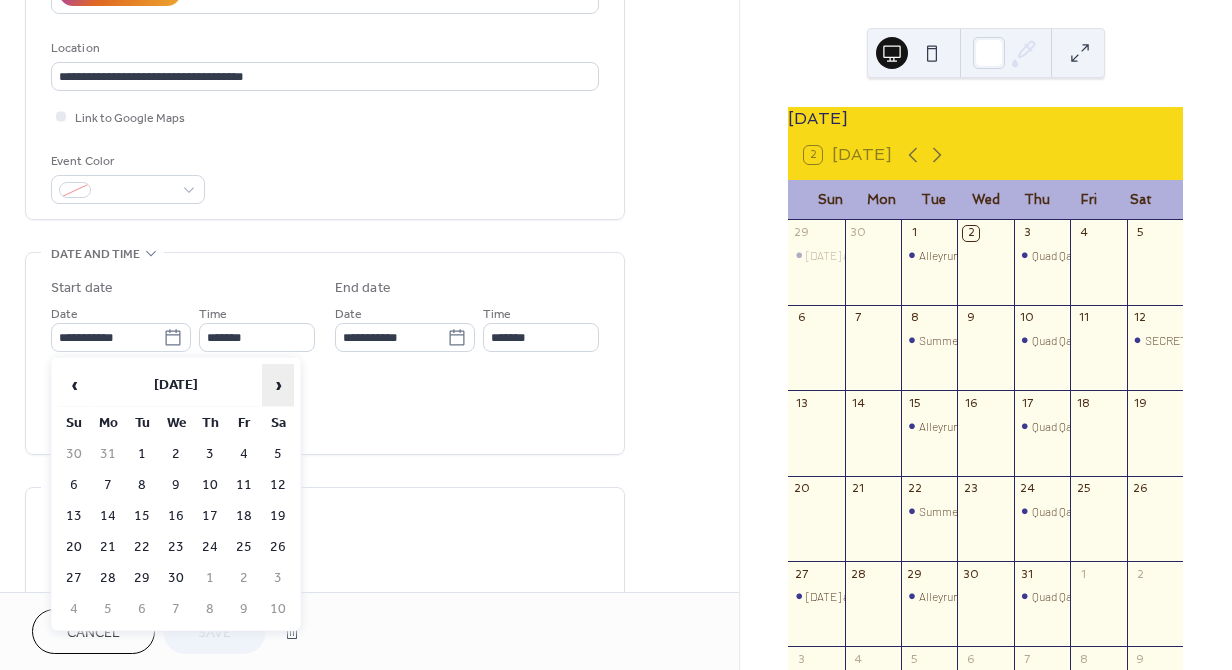 click on "›" at bounding box center (278, 385) 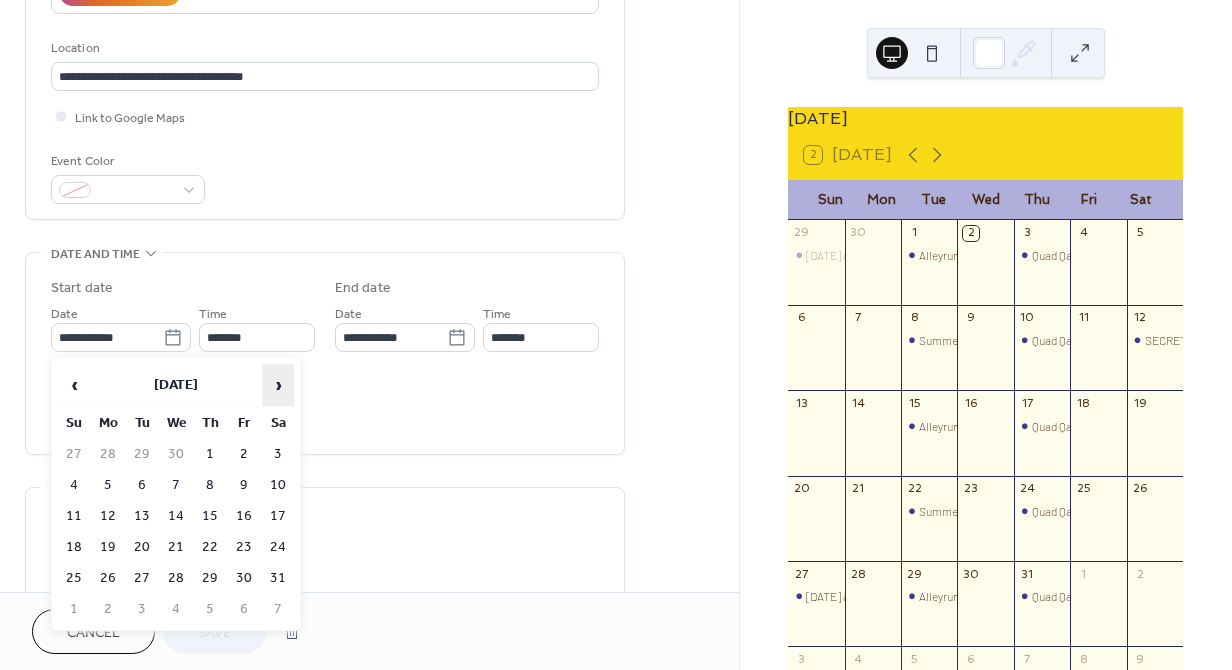 click on "›" at bounding box center (278, 385) 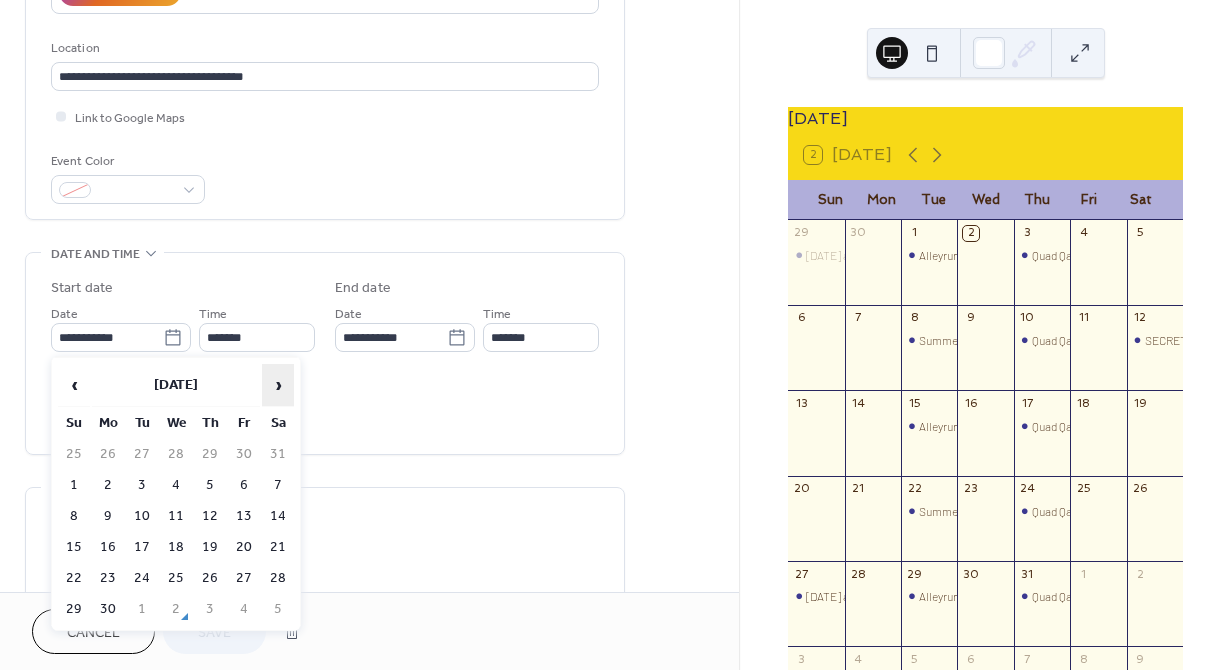 click on "›" at bounding box center (278, 385) 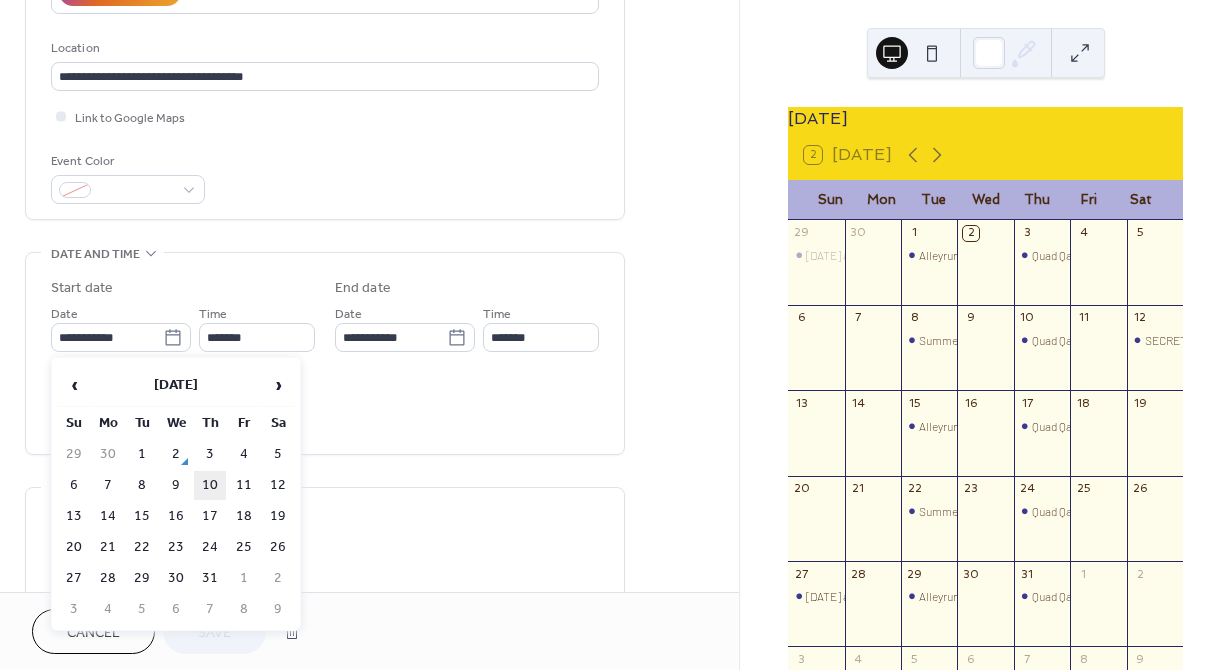 click on "10" at bounding box center (210, 485) 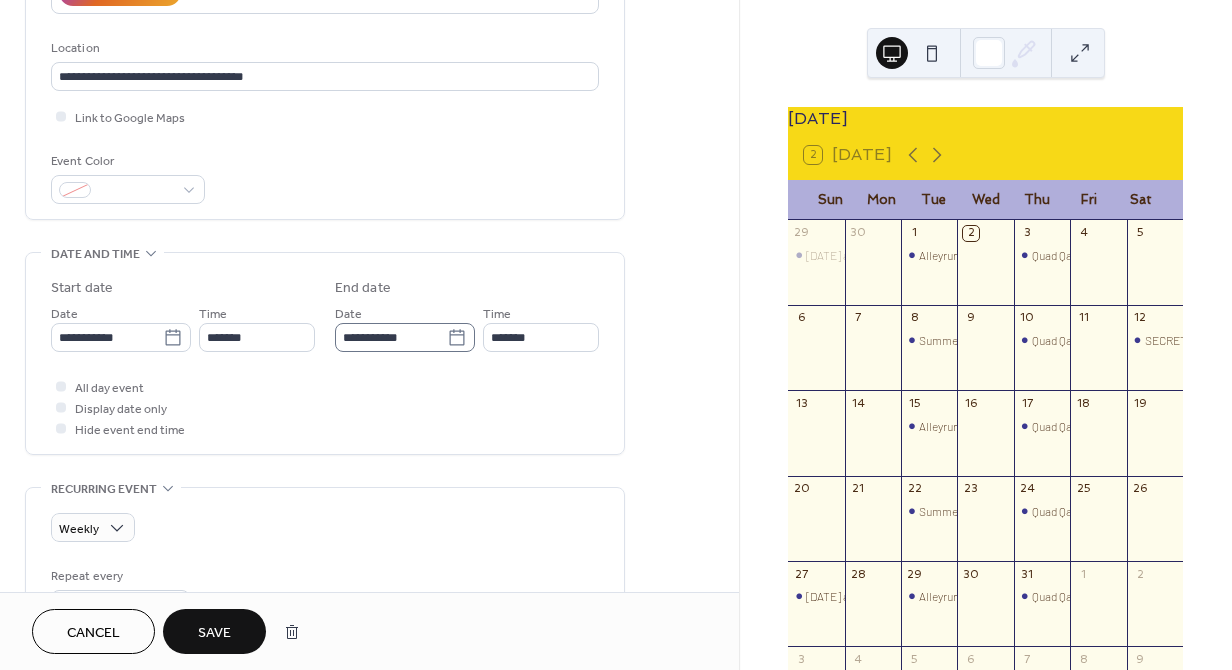 click 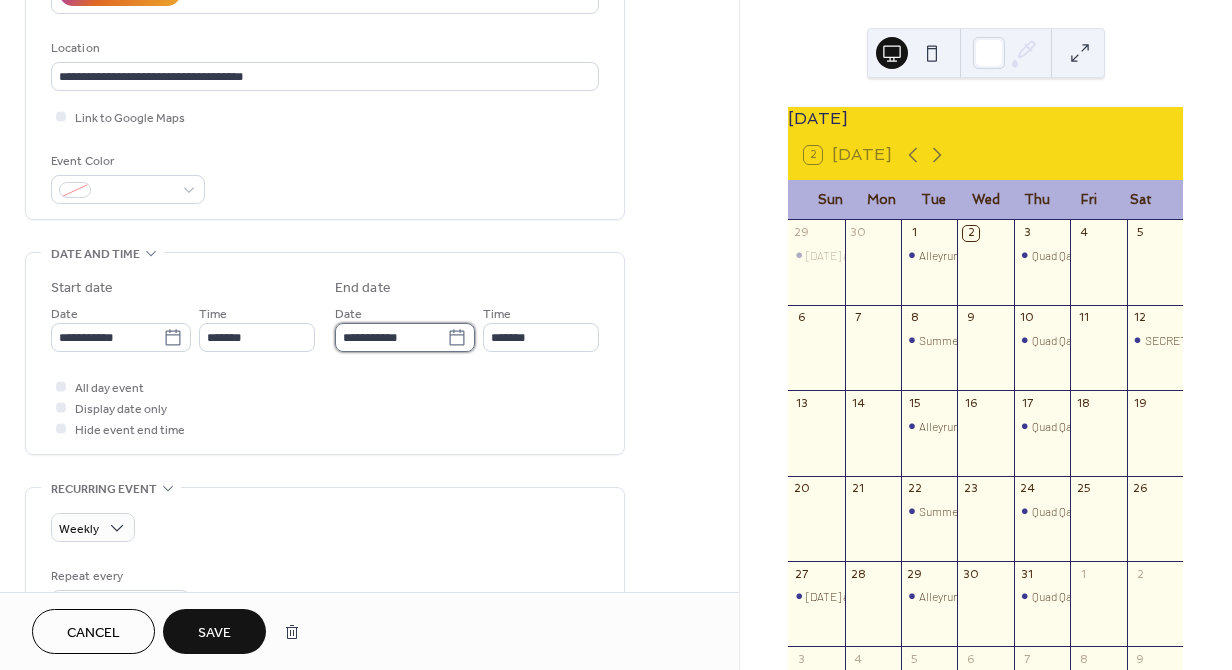 click on "**********" at bounding box center [391, 337] 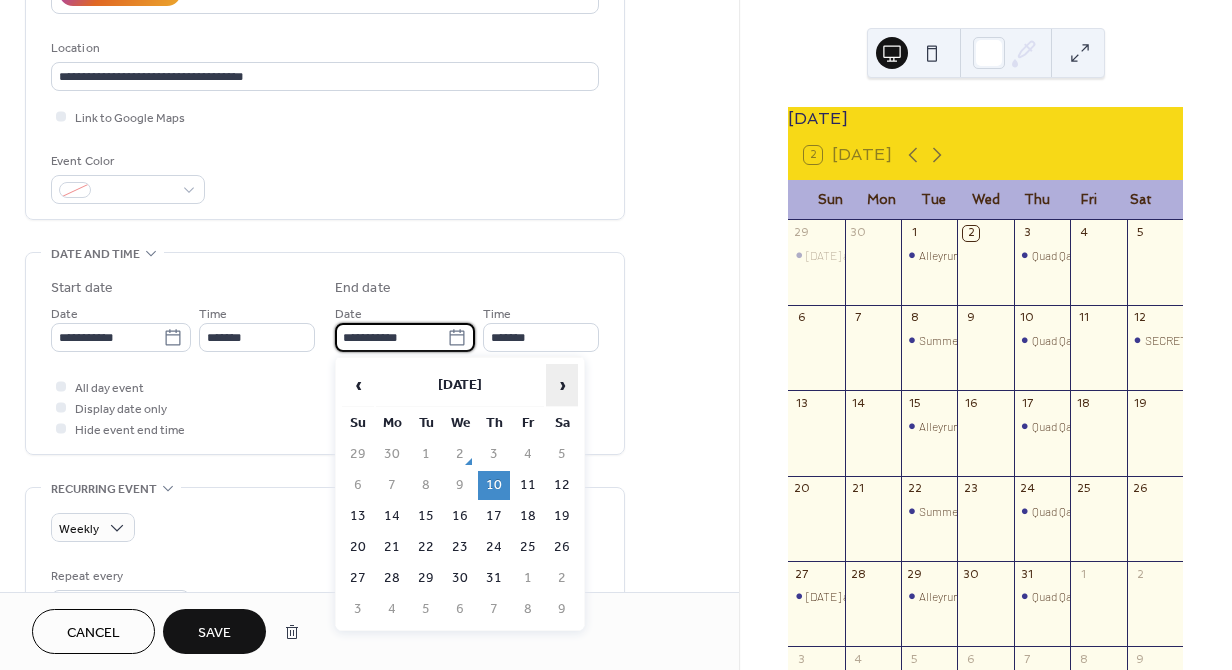 click on "›" at bounding box center [562, 385] 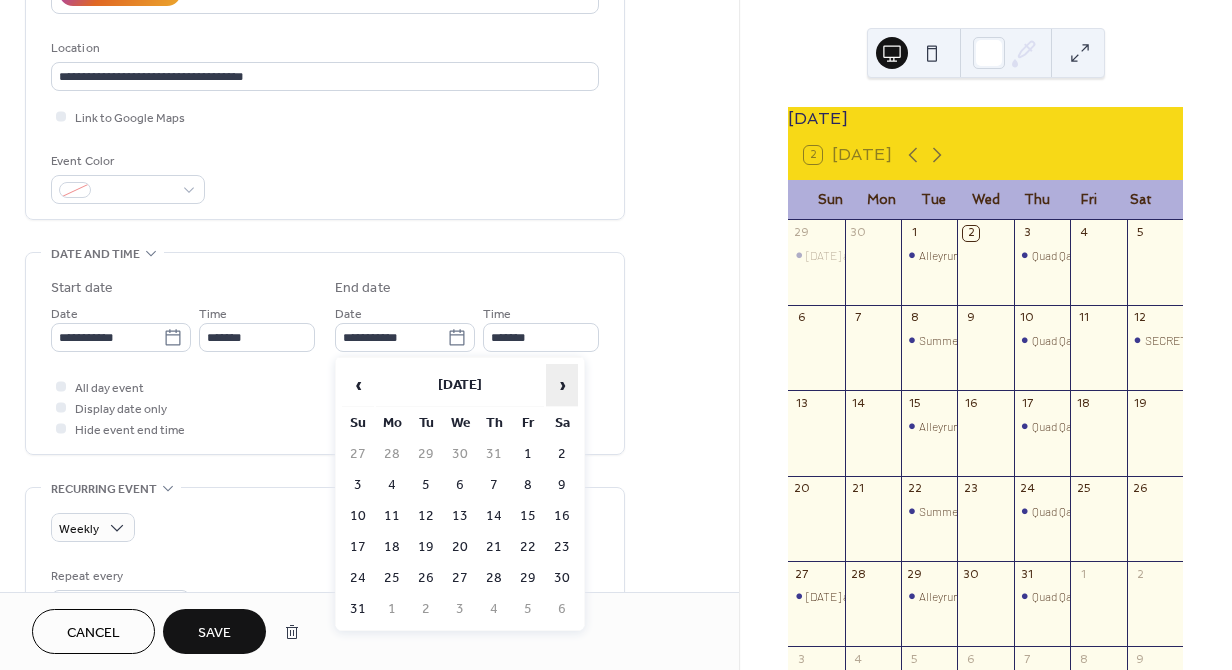click on "›" at bounding box center [562, 385] 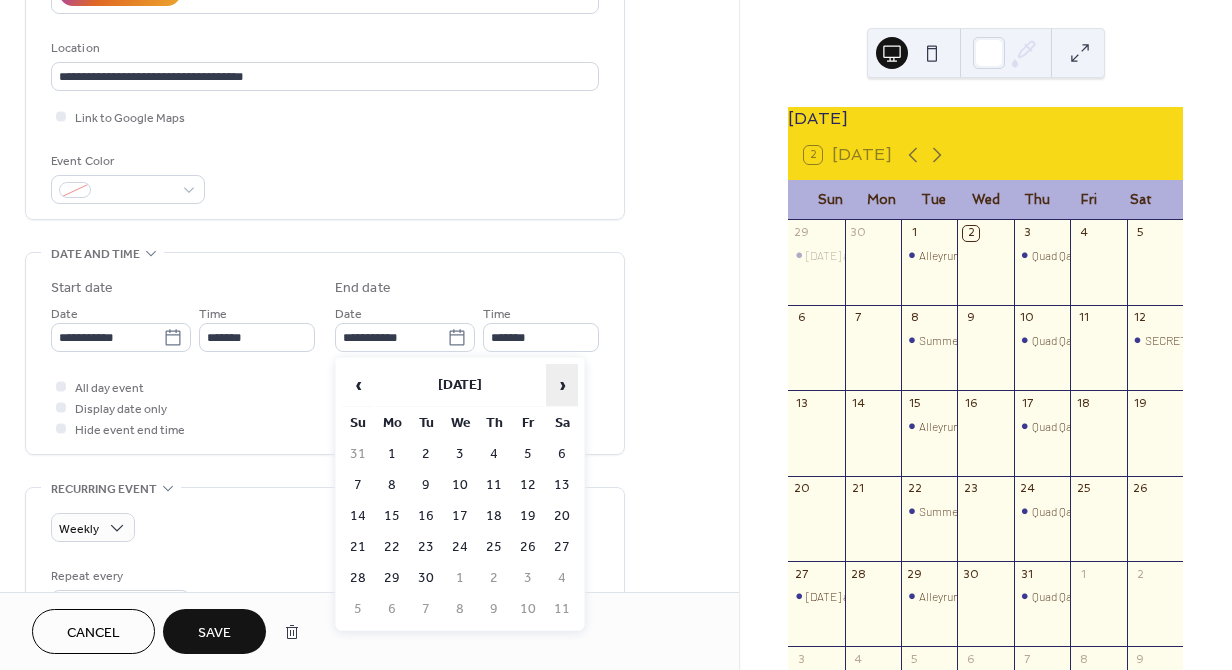 click on "›" at bounding box center [562, 385] 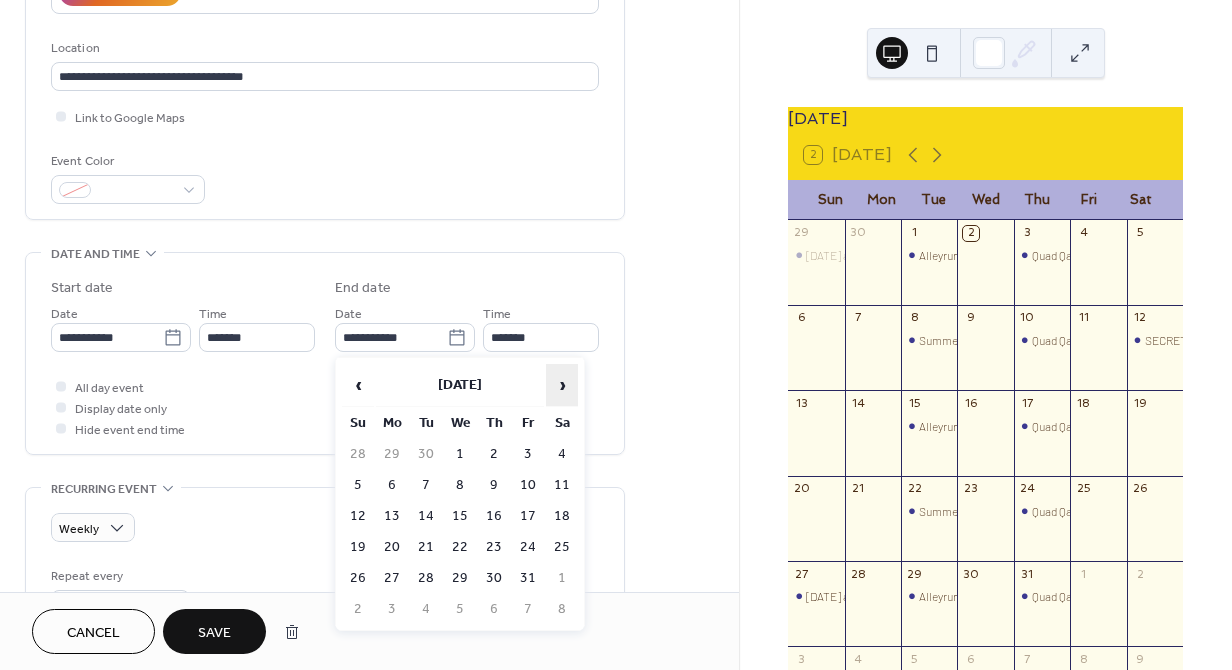 click on "›" at bounding box center (562, 385) 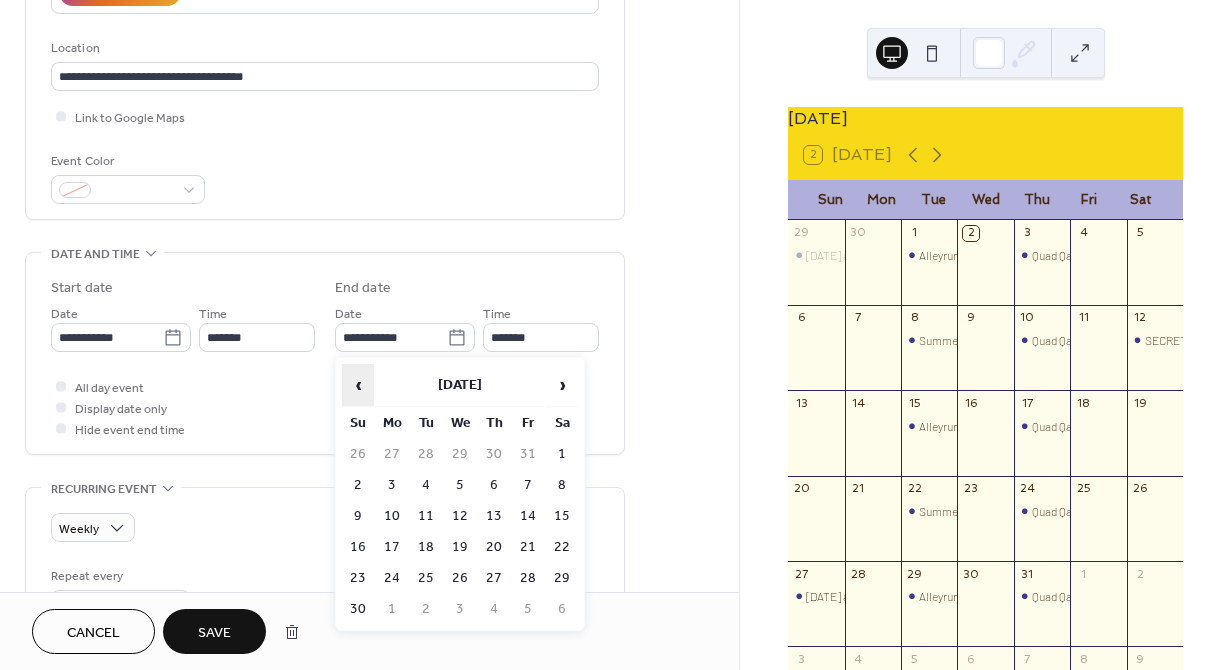 click on "‹" at bounding box center (358, 385) 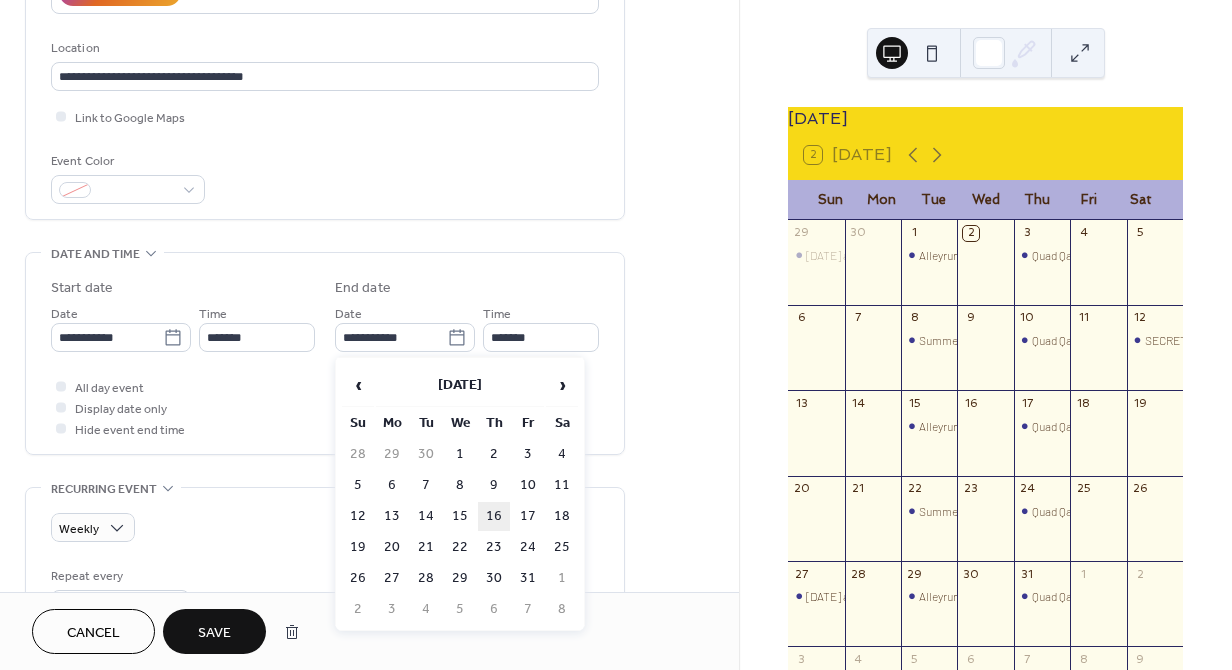 click on "16" at bounding box center (494, 516) 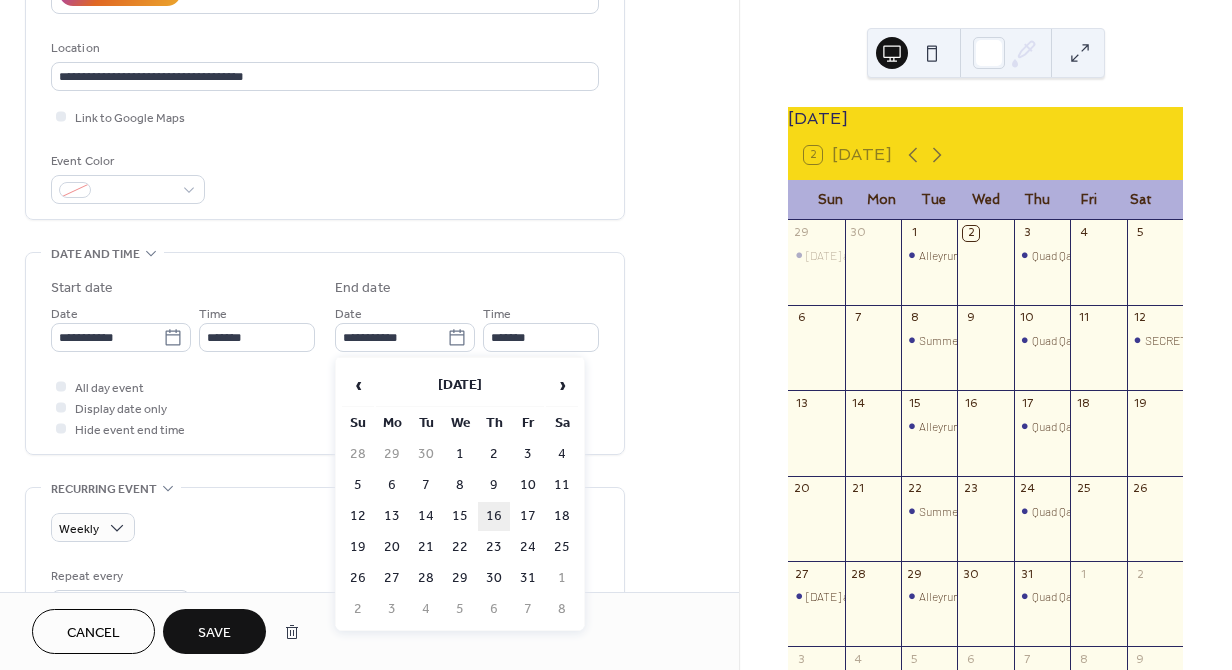 type on "**********" 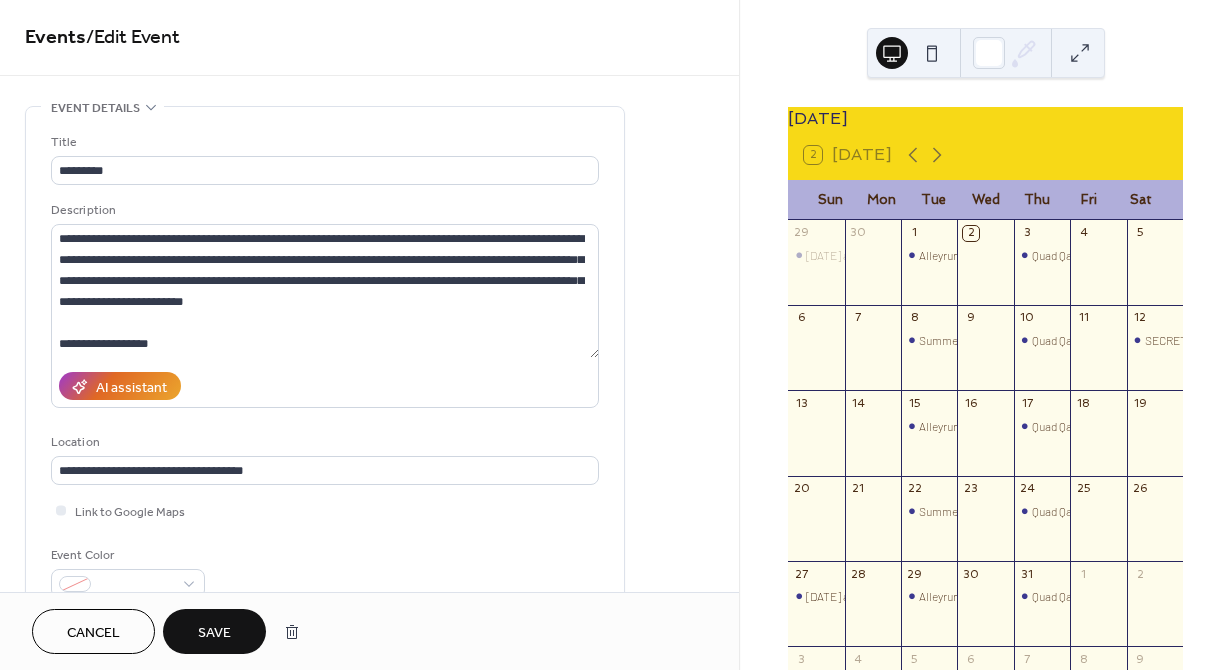 scroll, scrollTop: 0, scrollLeft: 0, axis: both 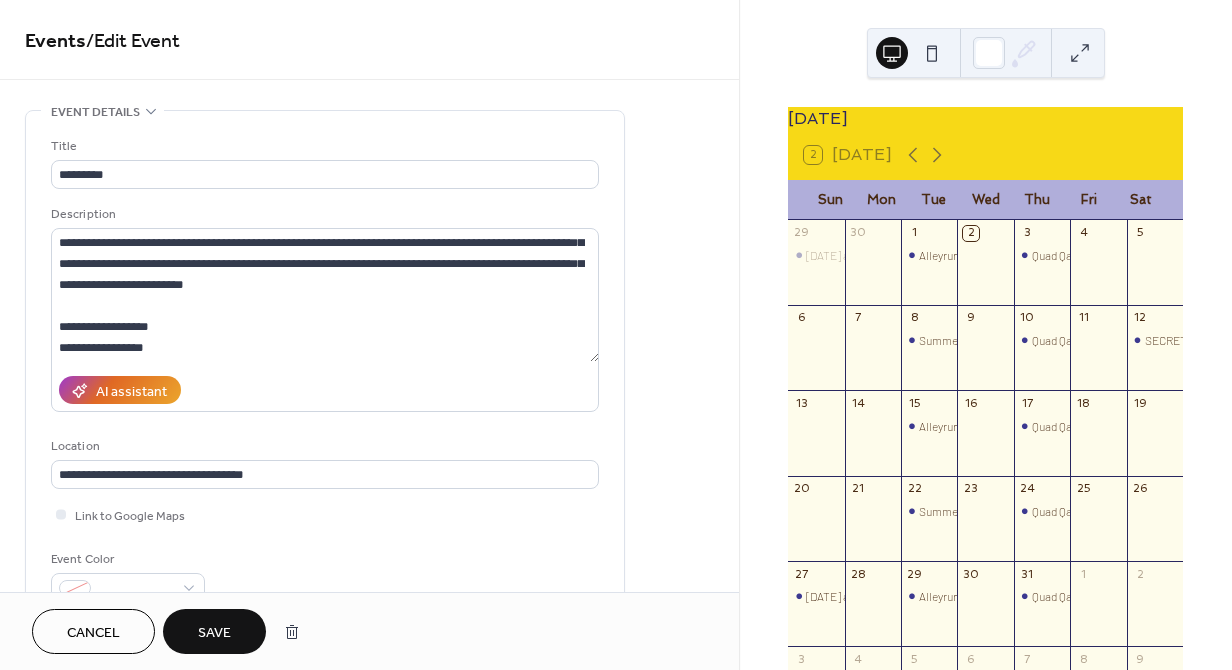 click on "Save" at bounding box center (214, 633) 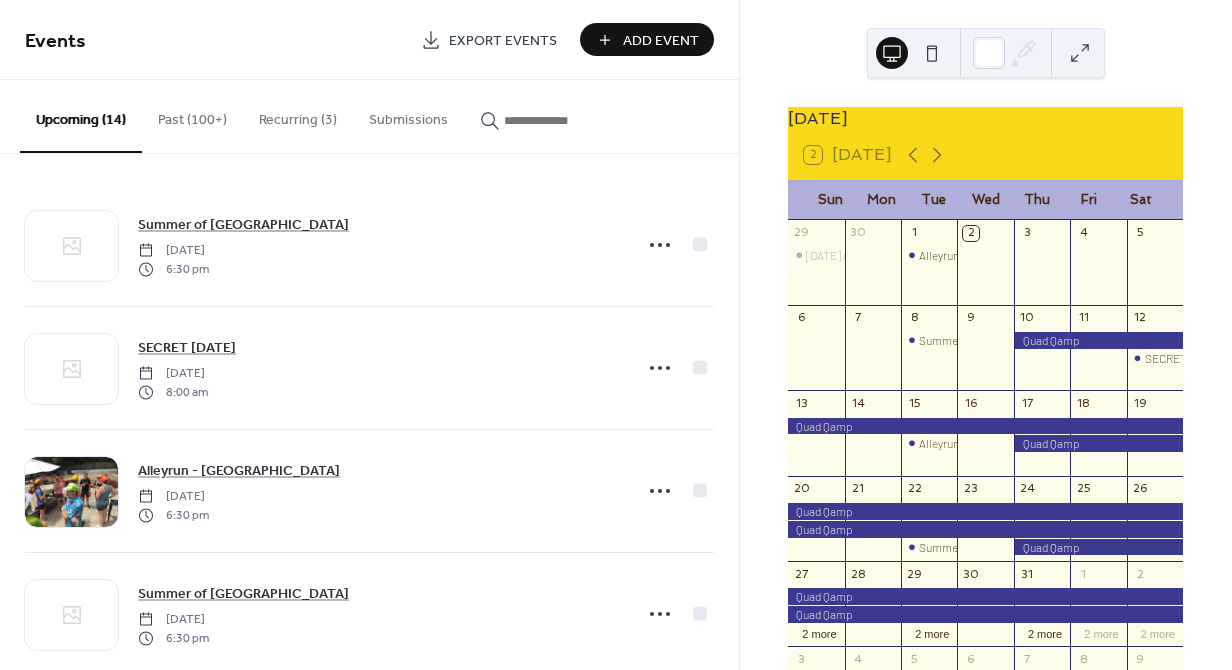 click on "Recurring  (3)" at bounding box center [298, 115] 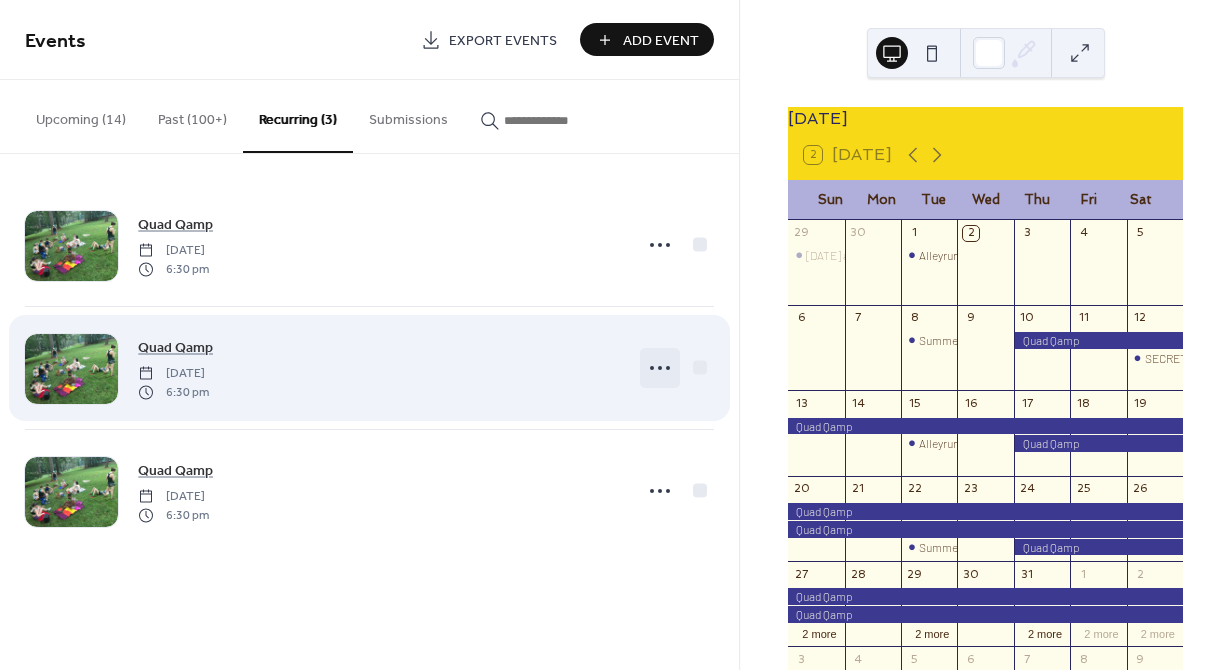 click 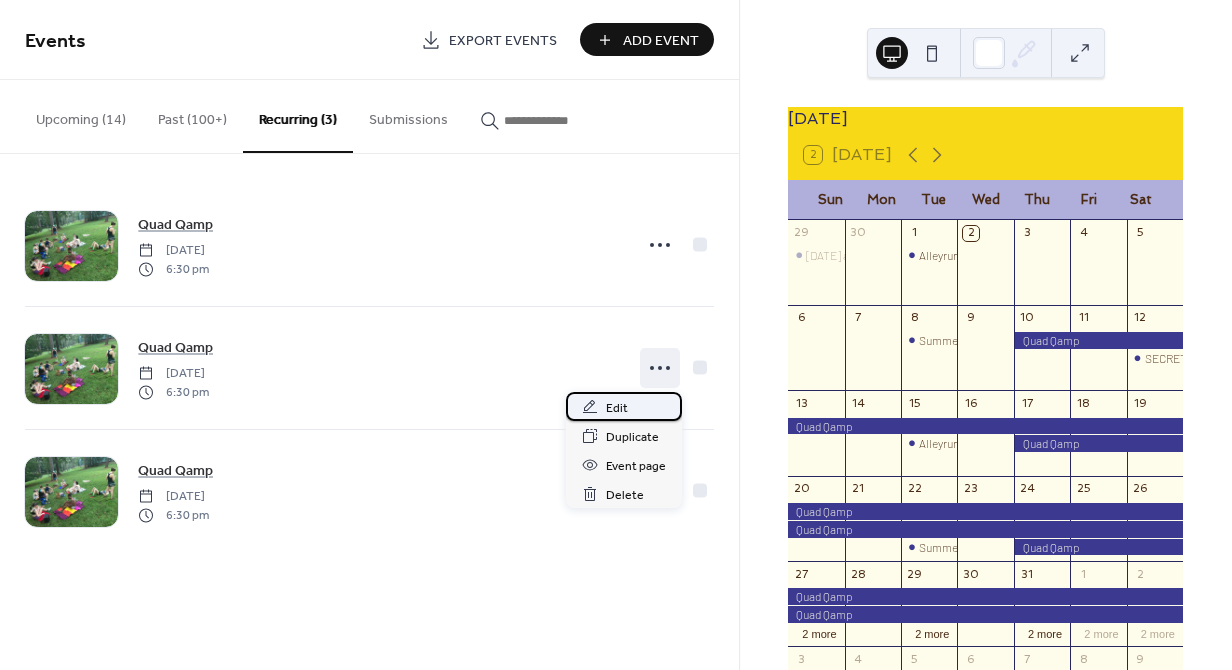 click on "Edit" at bounding box center (617, 408) 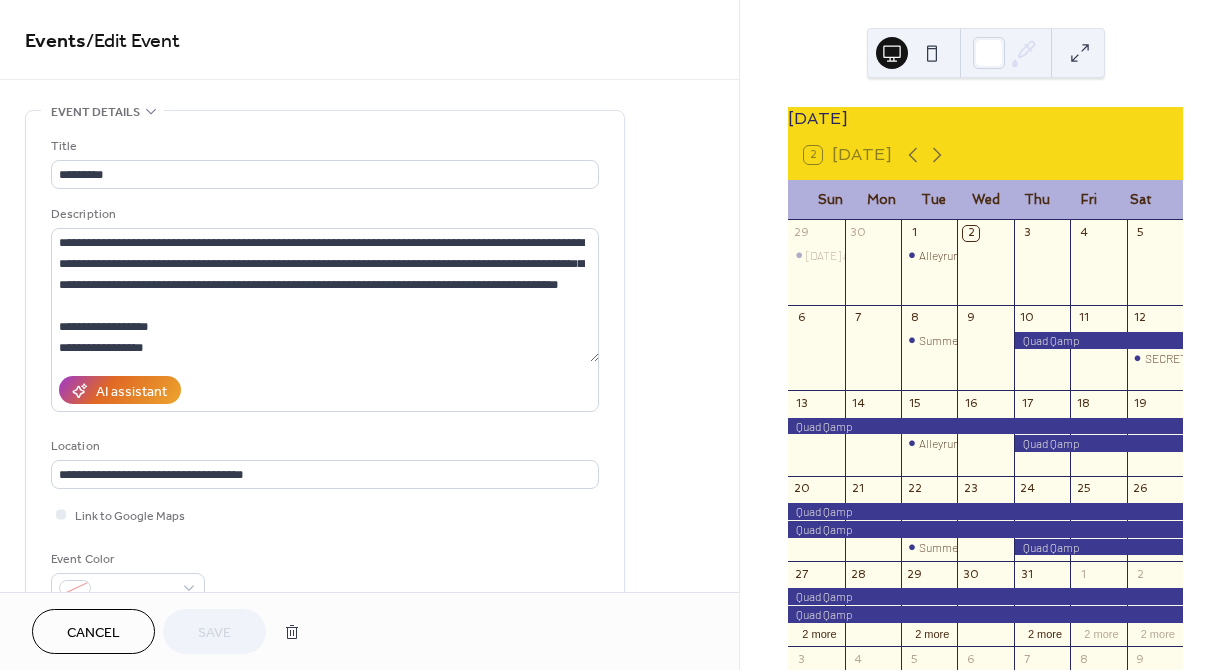 click on "Cancel" at bounding box center [93, 633] 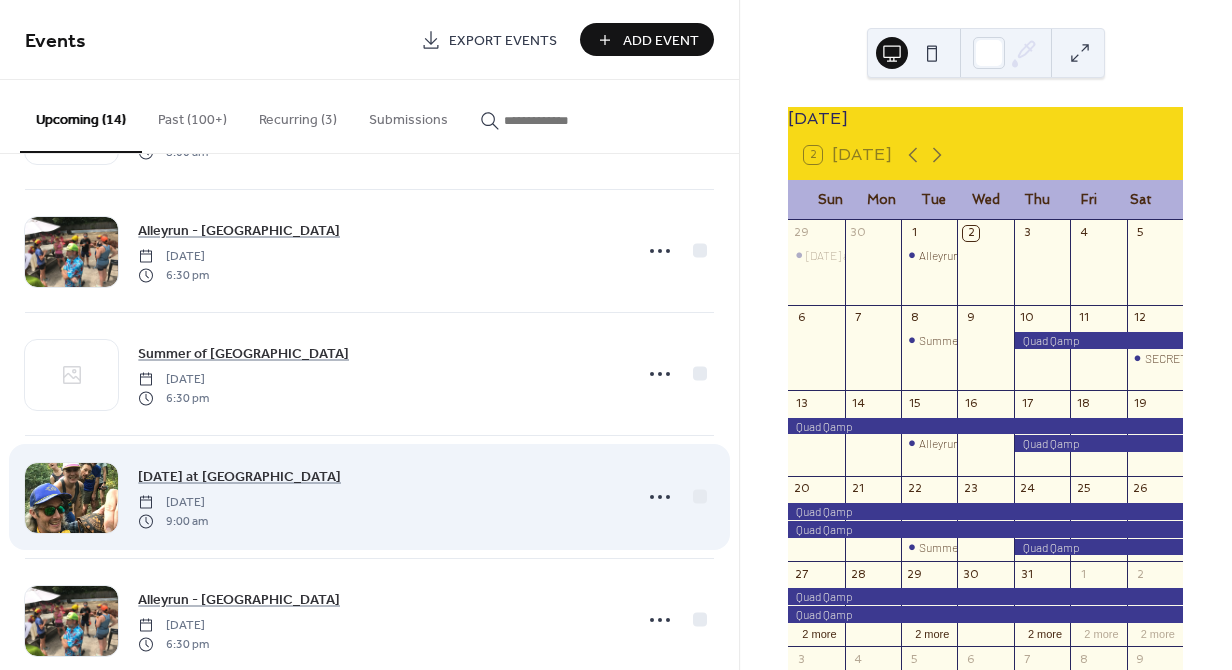 scroll, scrollTop: 0, scrollLeft: 0, axis: both 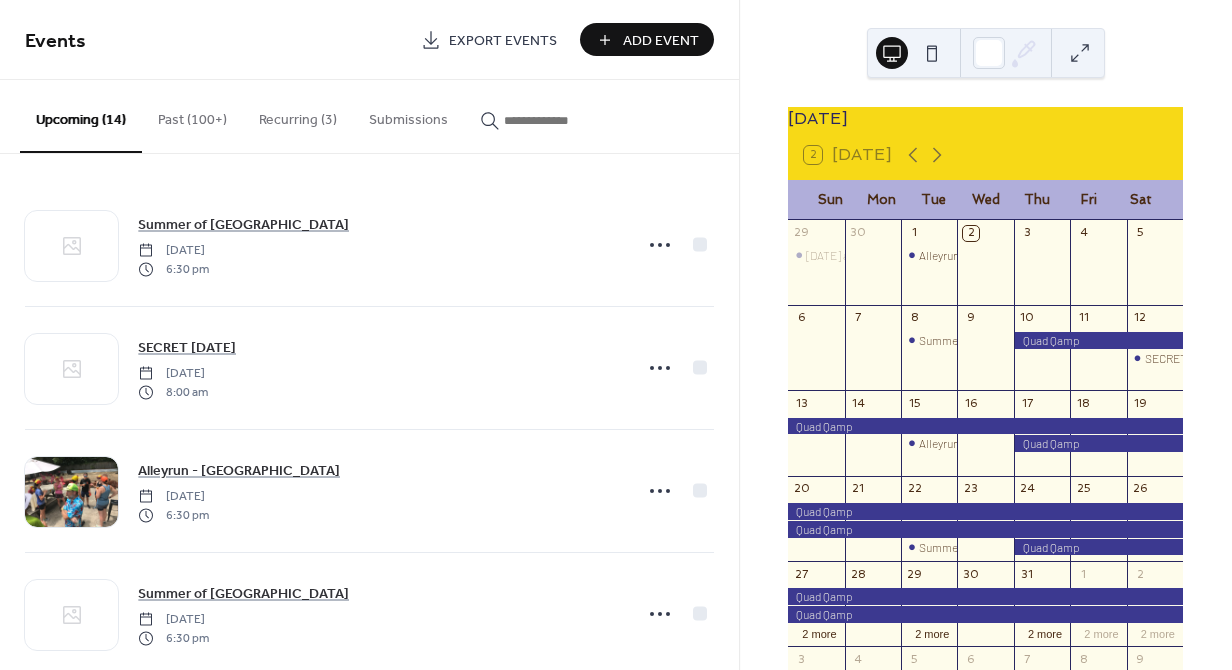 click on "Recurring  (3)" at bounding box center (298, 115) 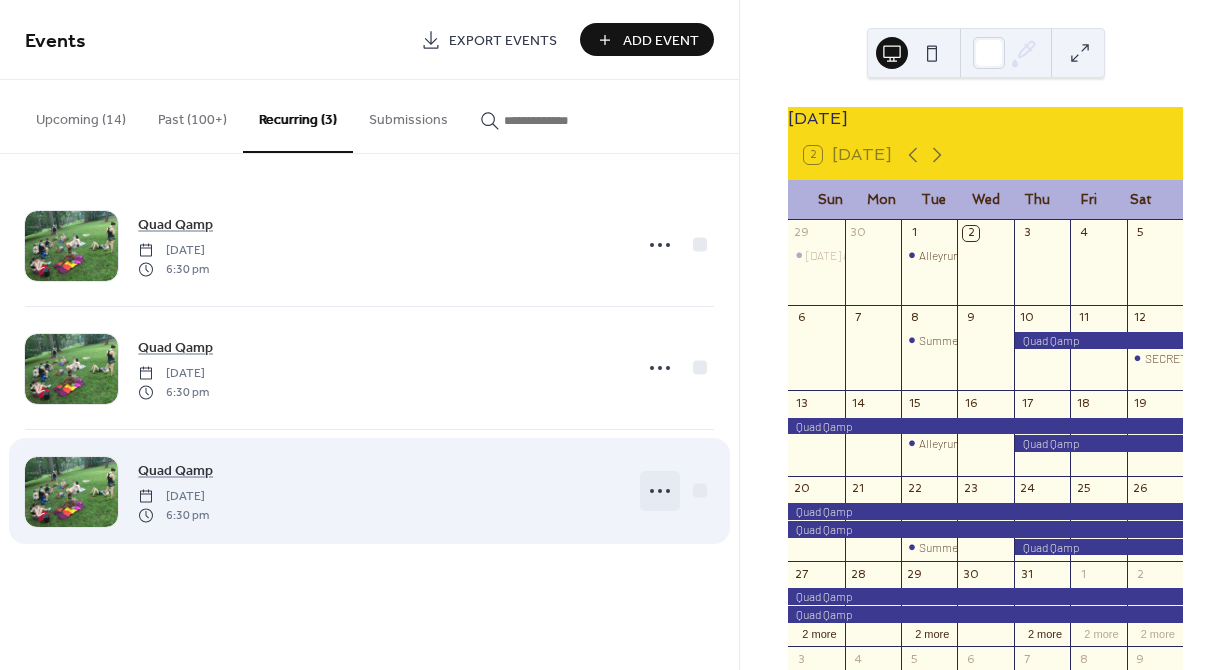 click 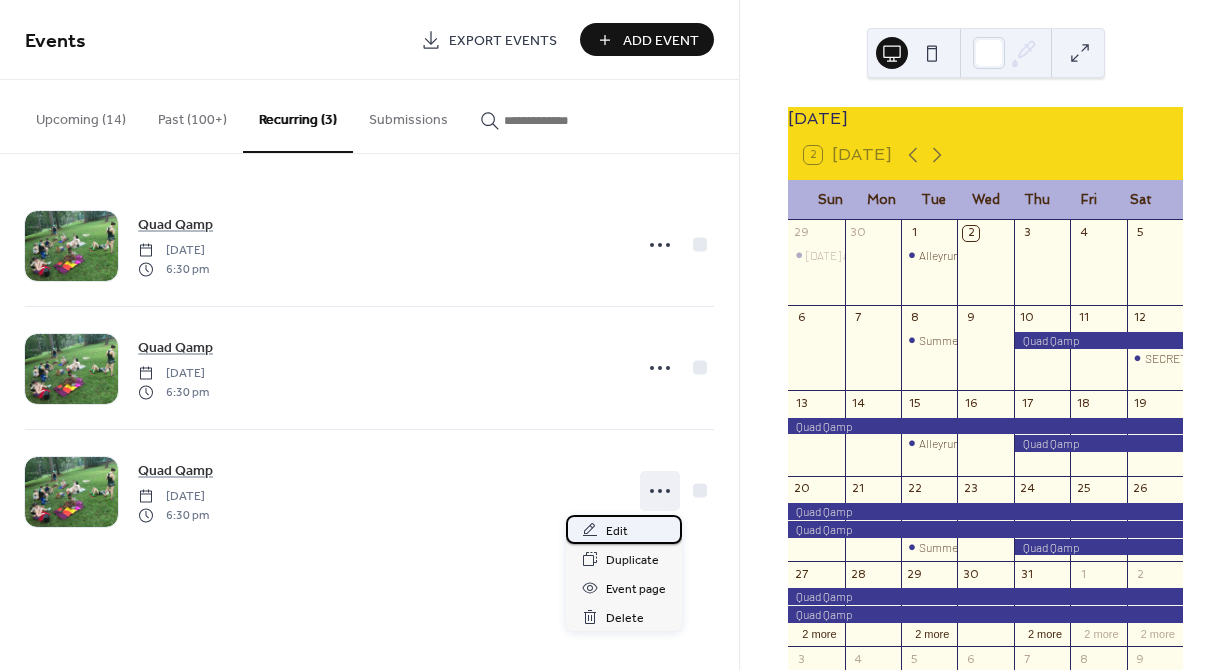 click on "Edit" at bounding box center [624, 529] 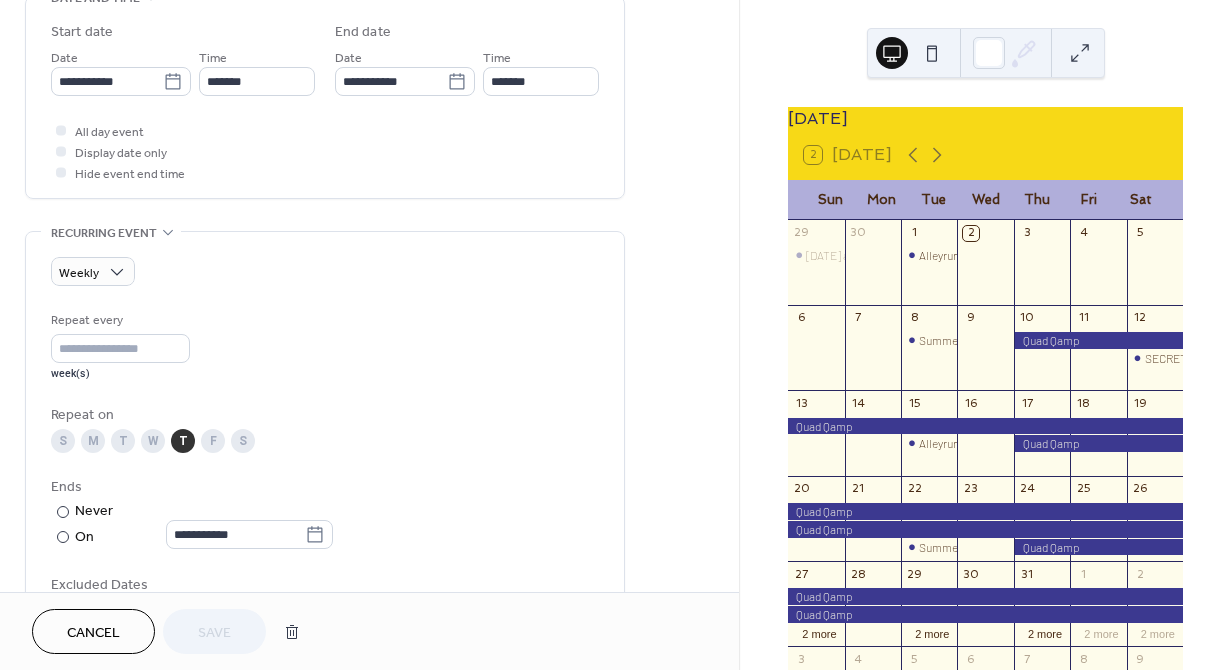 scroll, scrollTop: 671, scrollLeft: 0, axis: vertical 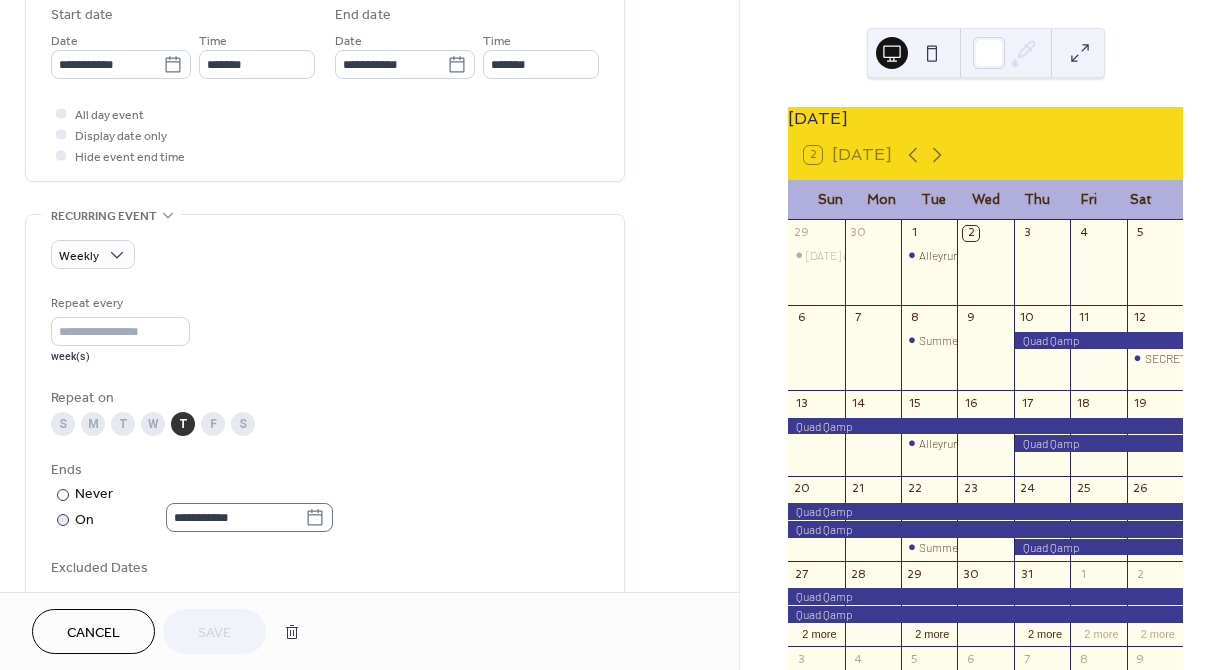 click 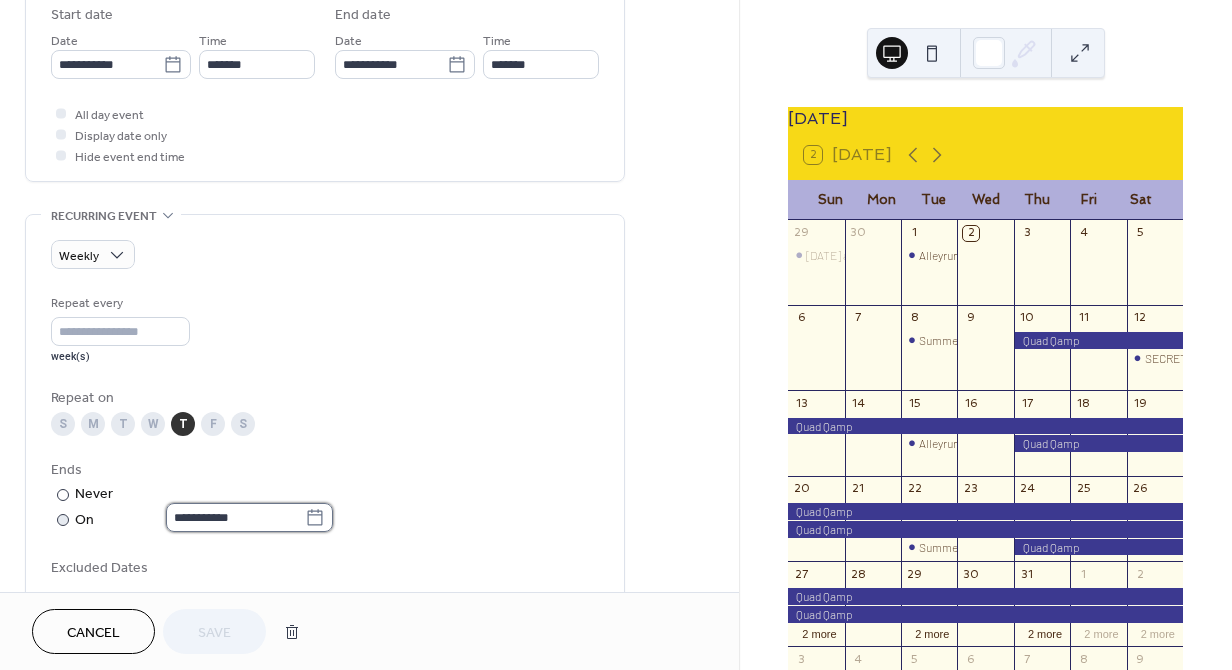 click on "**********" at bounding box center [235, 517] 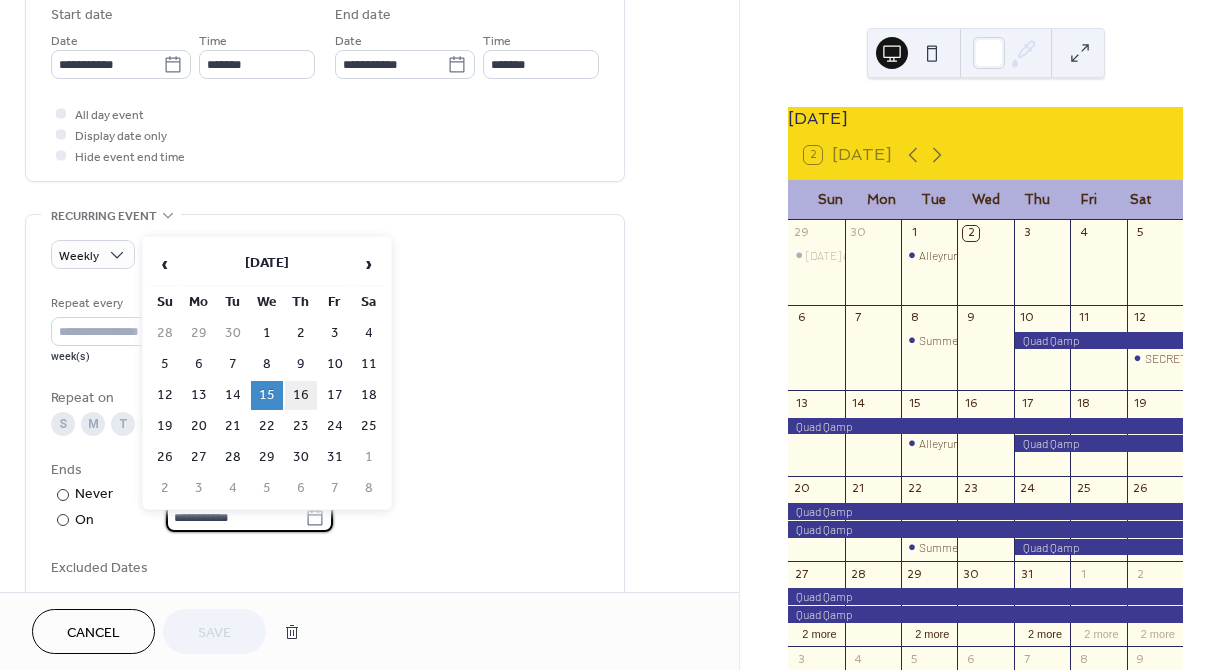 click on "16" at bounding box center [301, 395] 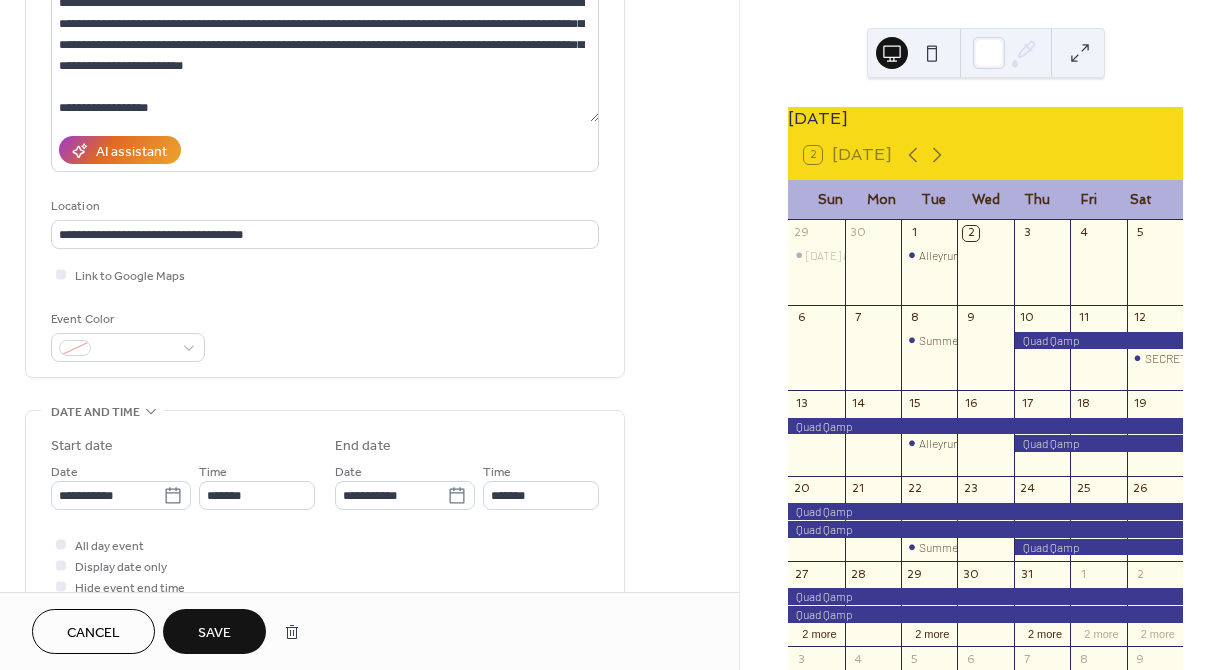 scroll, scrollTop: 214, scrollLeft: 0, axis: vertical 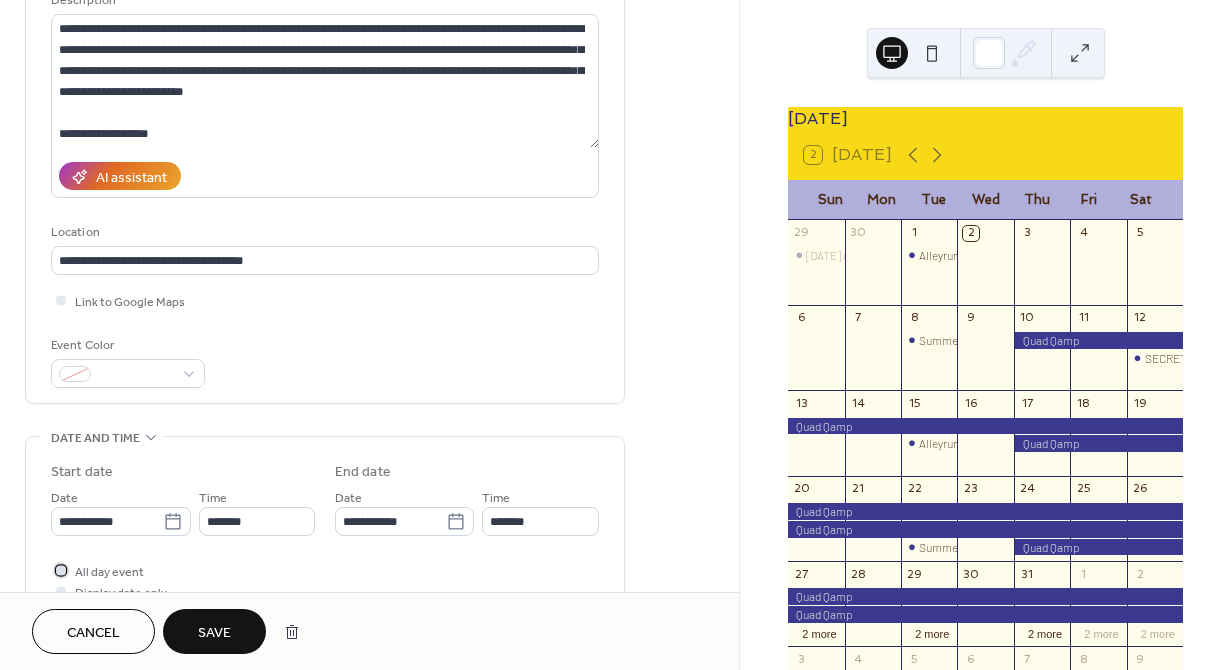 click at bounding box center (61, 570) 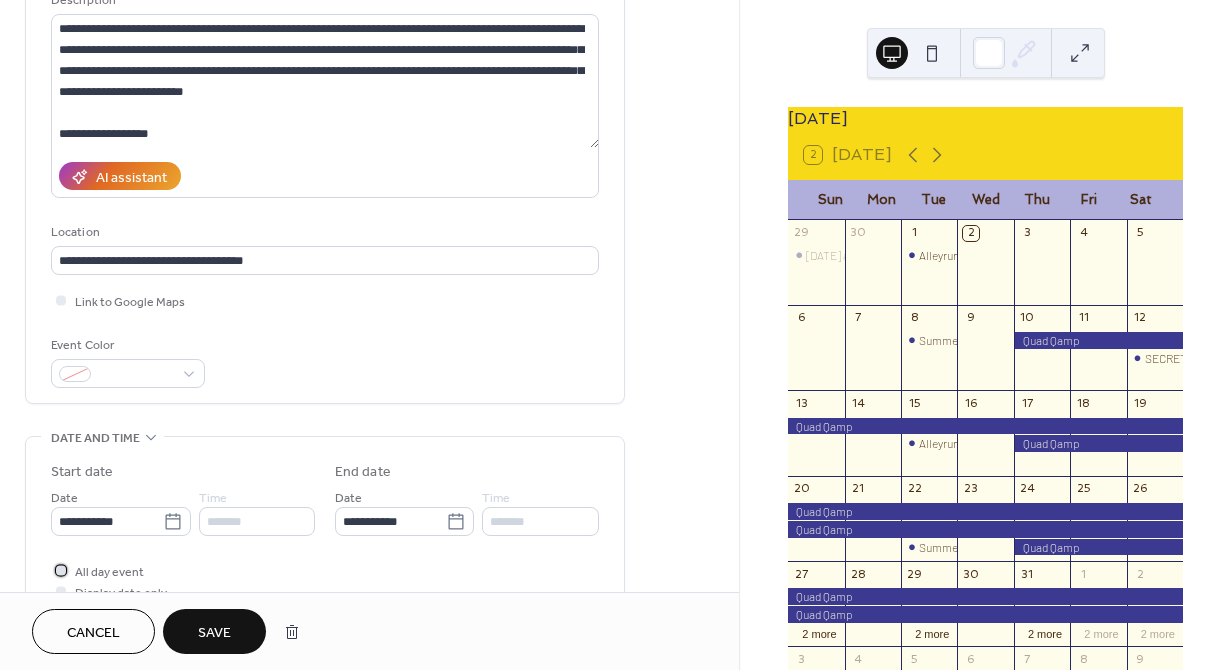 click 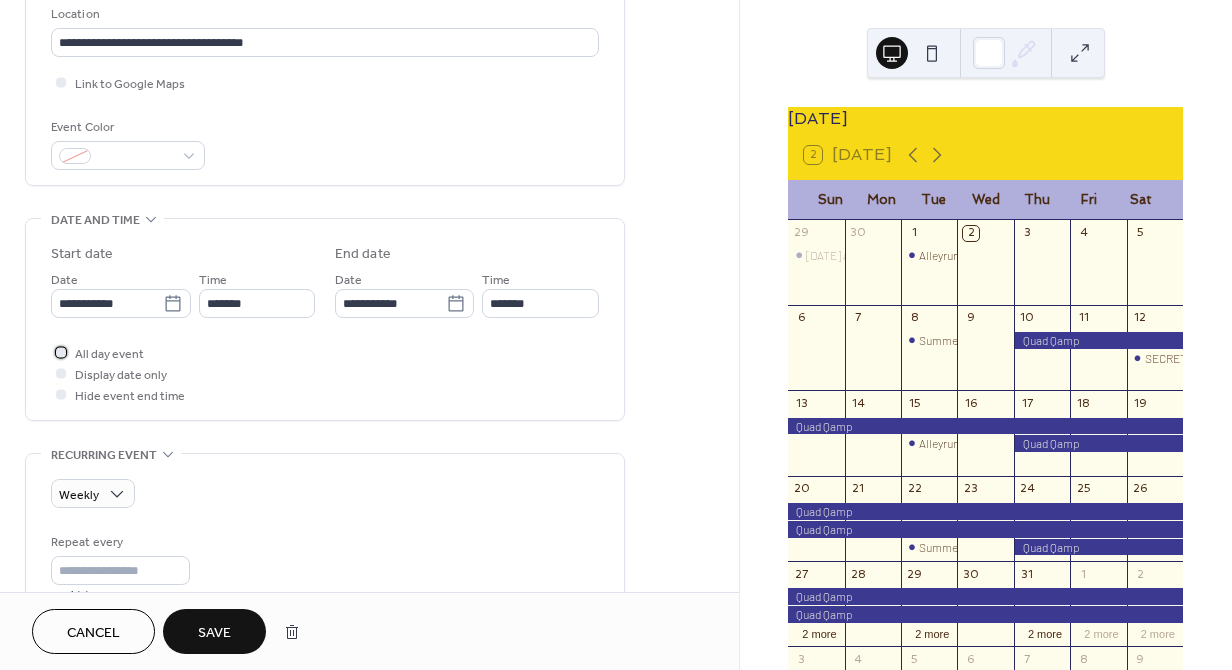 scroll, scrollTop: 447, scrollLeft: 0, axis: vertical 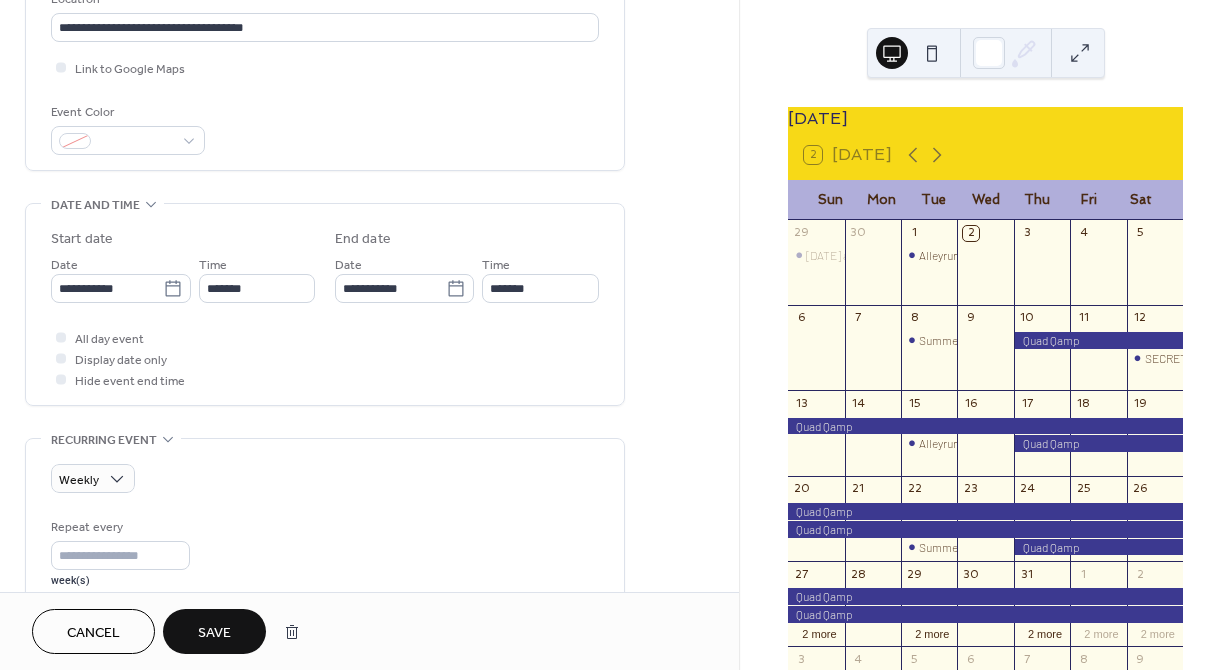 click on "Save" at bounding box center (214, 633) 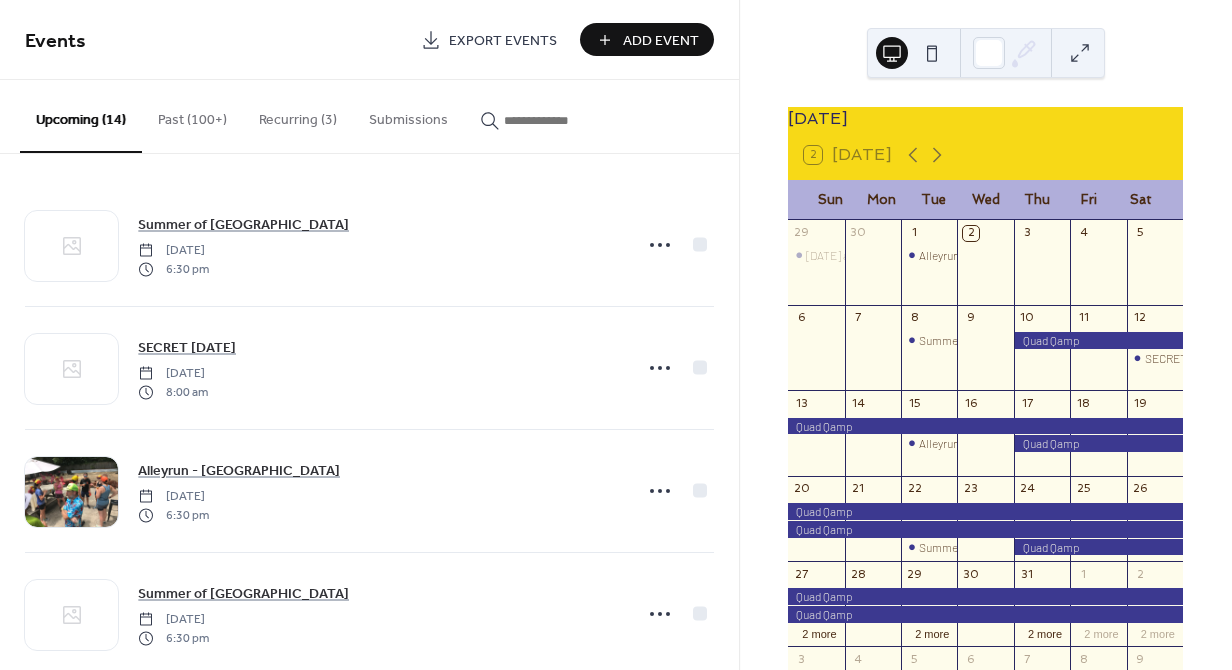 click on "Recurring  (3)" at bounding box center (298, 115) 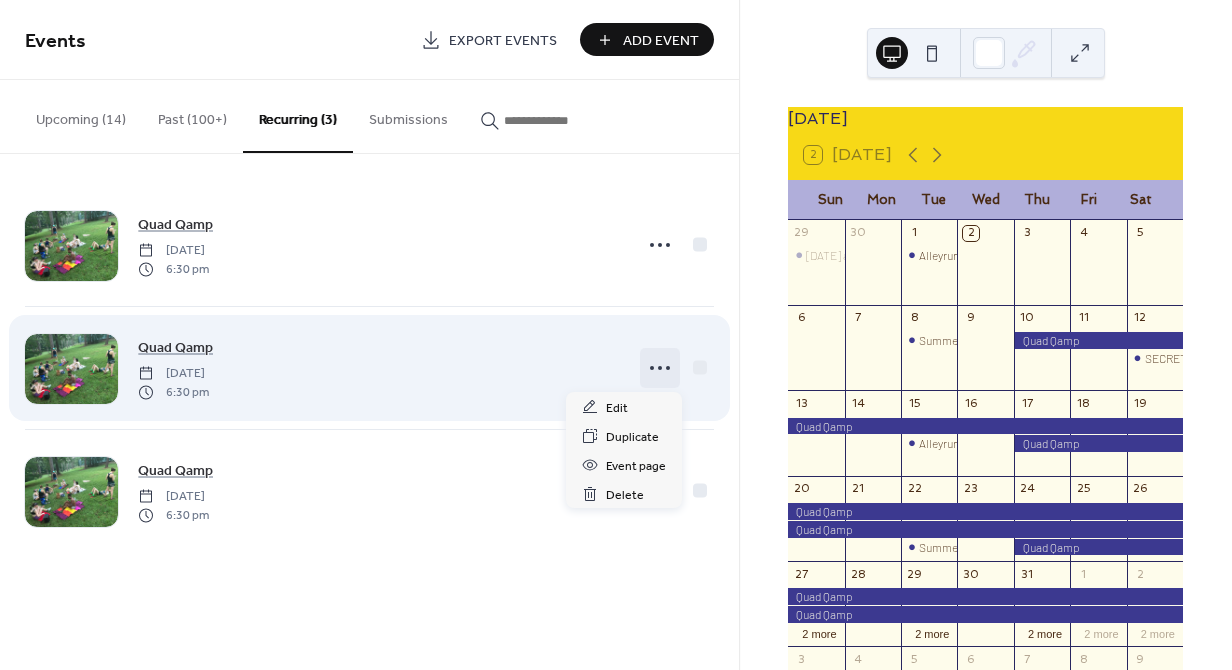 click 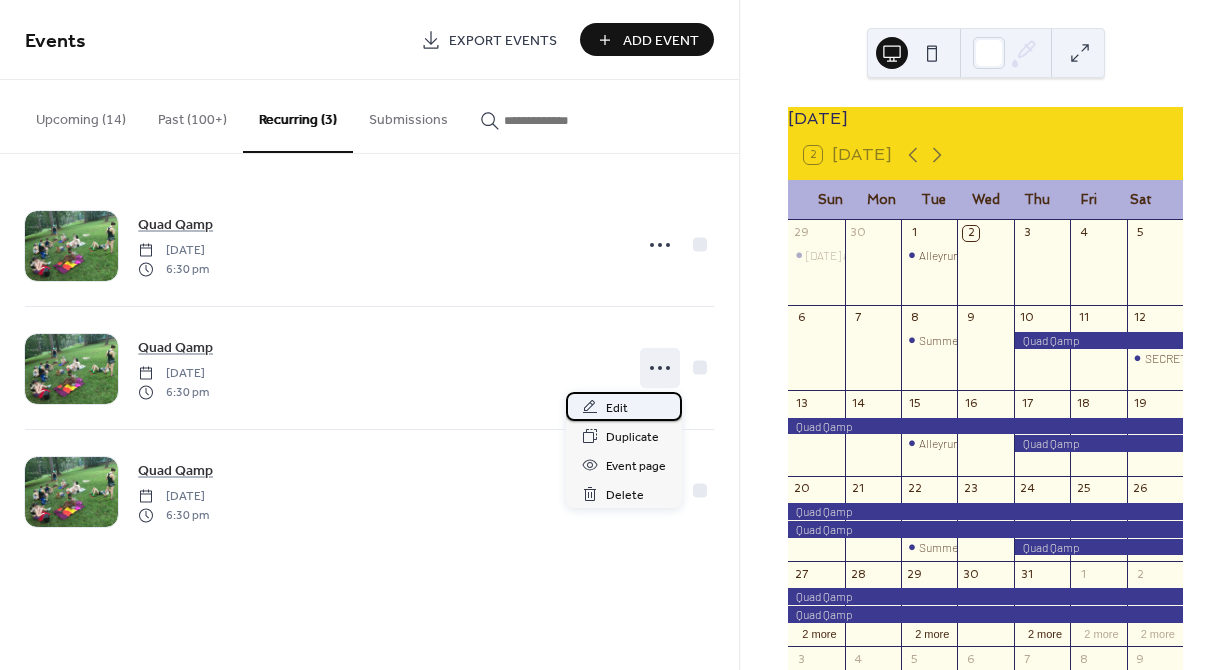 click on "Edit" at bounding box center (617, 408) 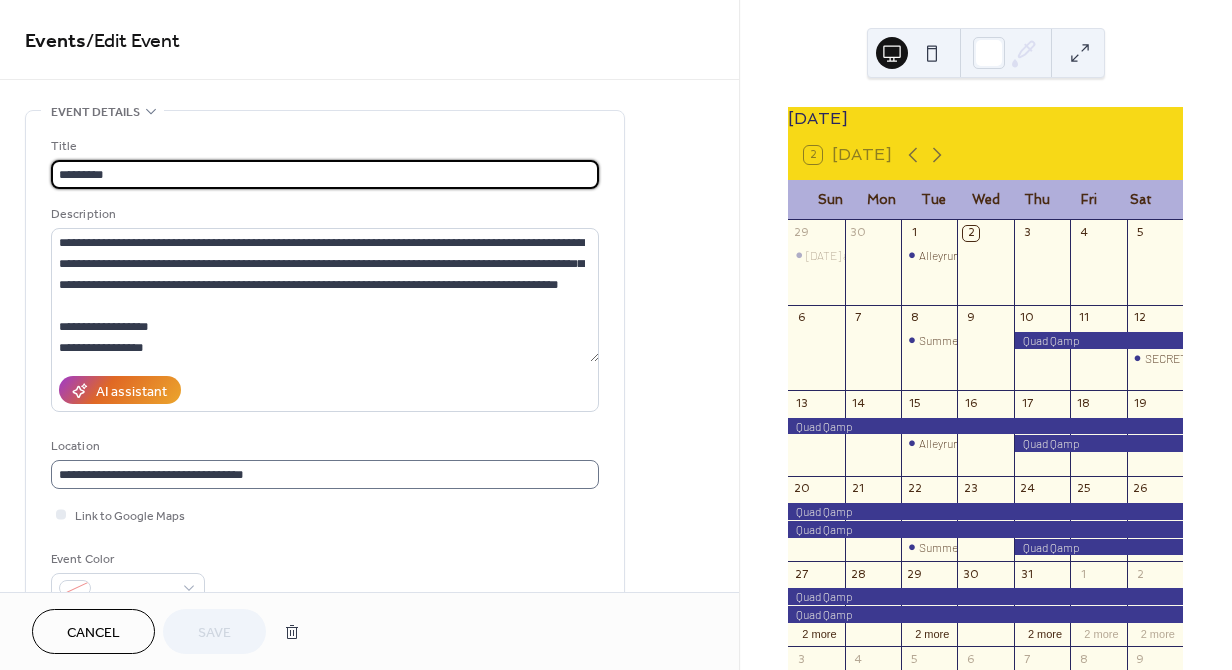 scroll, scrollTop: 1, scrollLeft: 0, axis: vertical 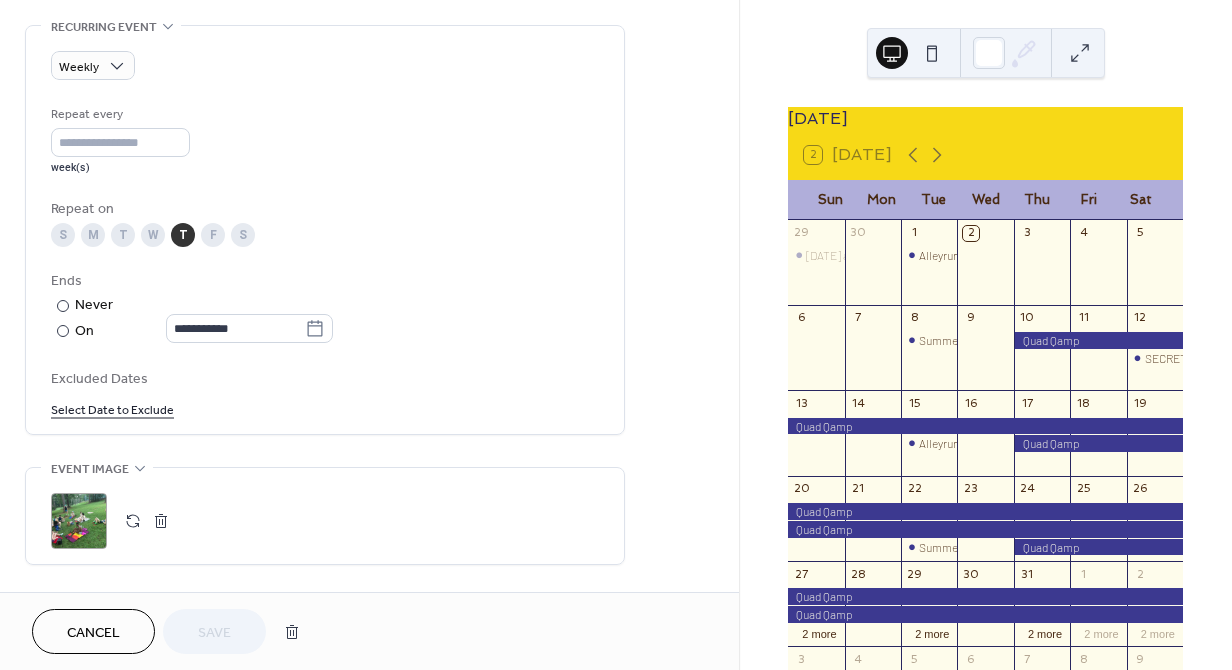 click on "Select Date to Exclude" at bounding box center (112, 408) 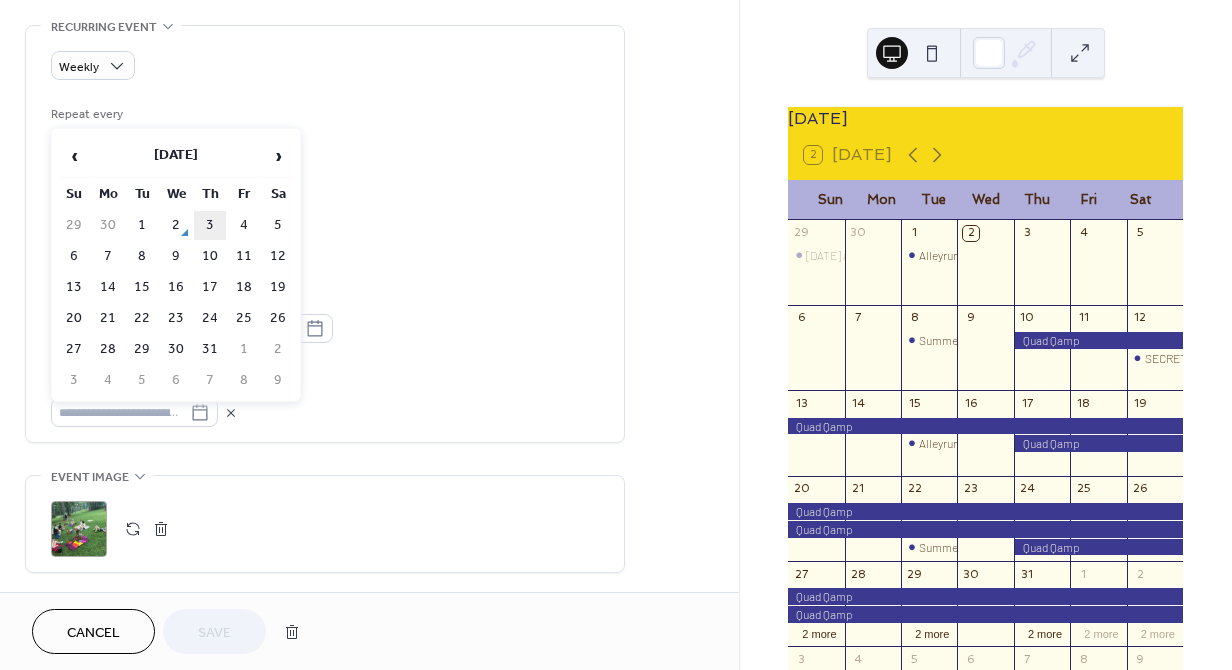 click on "3" at bounding box center (210, 225) 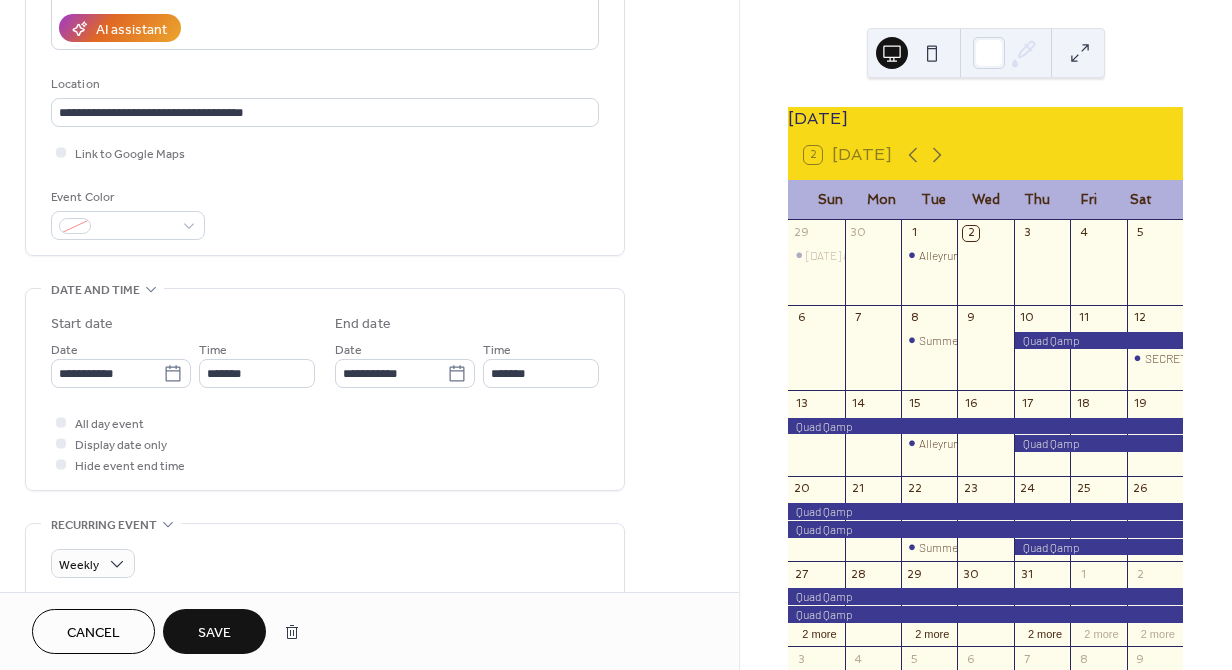 scroll, scrollTop: 347, scrollLeft: 0, axis: vertical 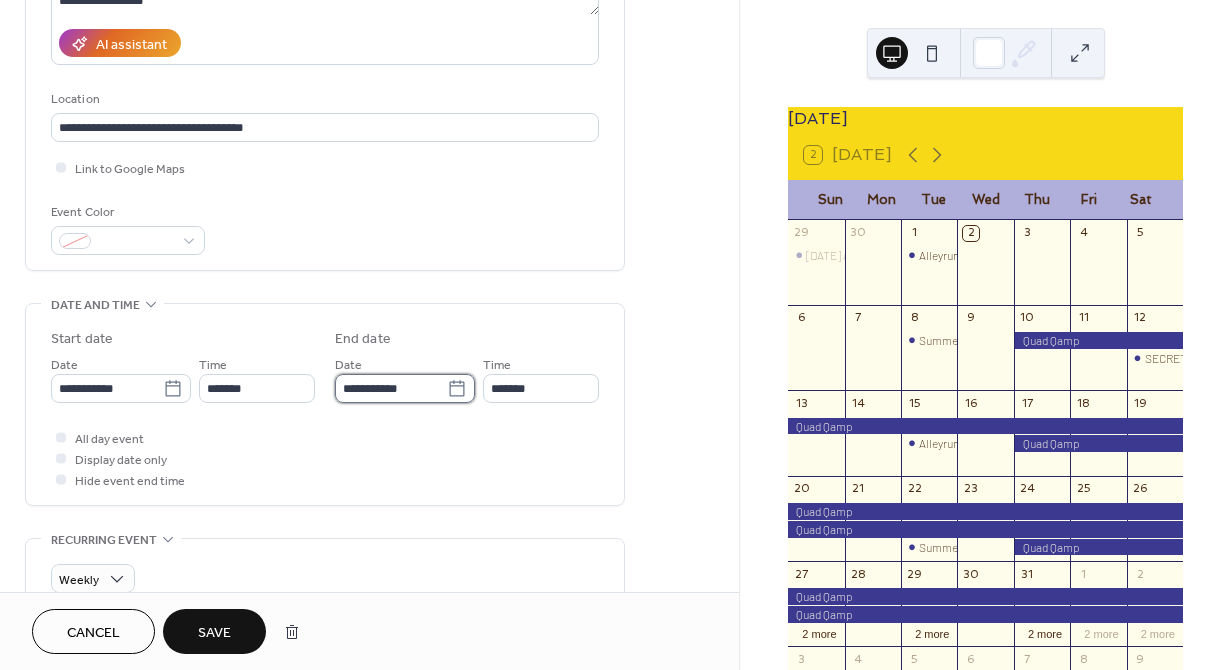 click on "**********" at bounding box center (391, 388) 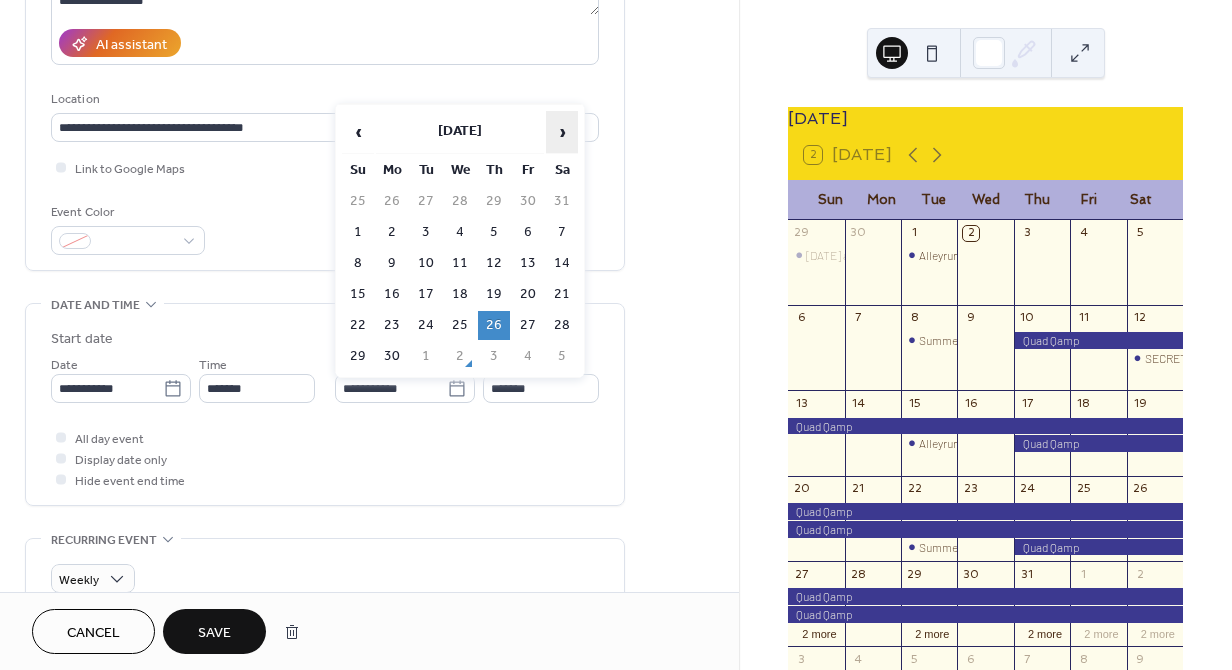 click on "›" at bounding box center [562, 132] 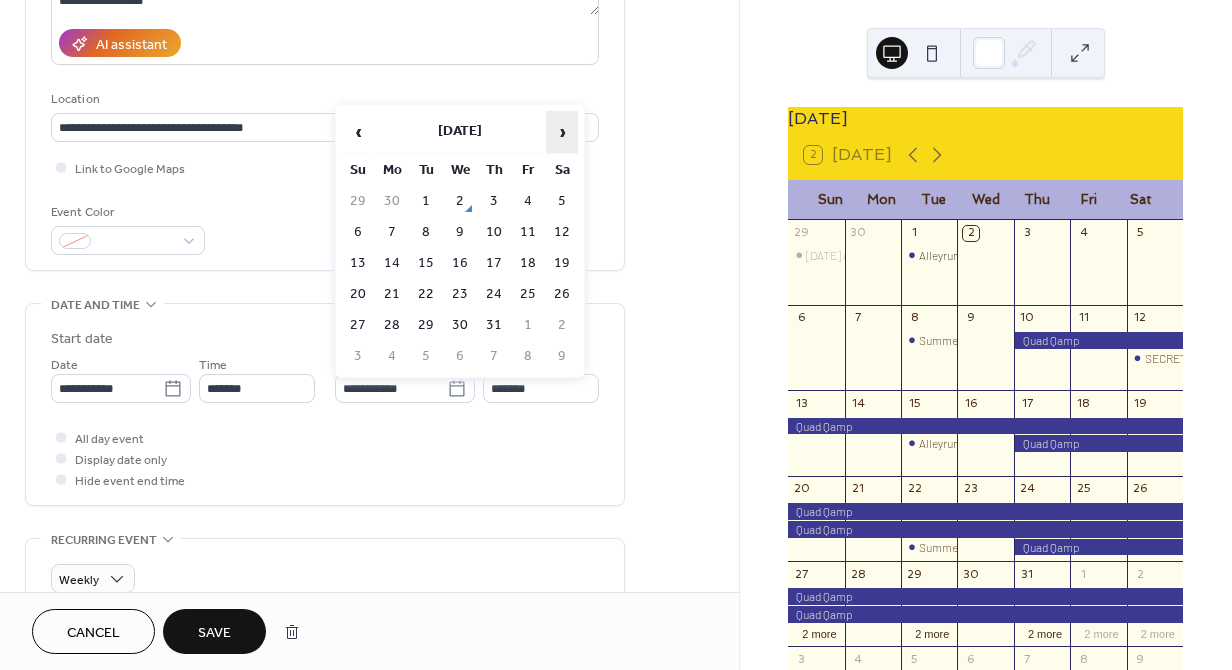 click on "›" at bounding box center (562, 132) 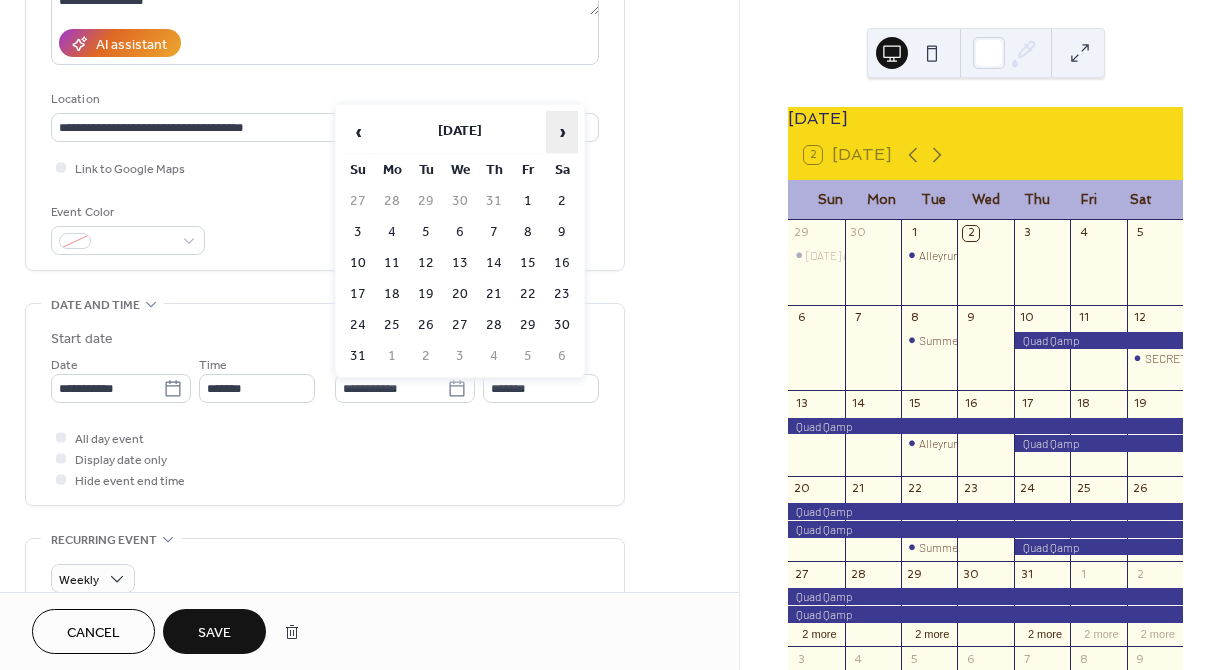 click on "›" at bounding box center [562, 132] 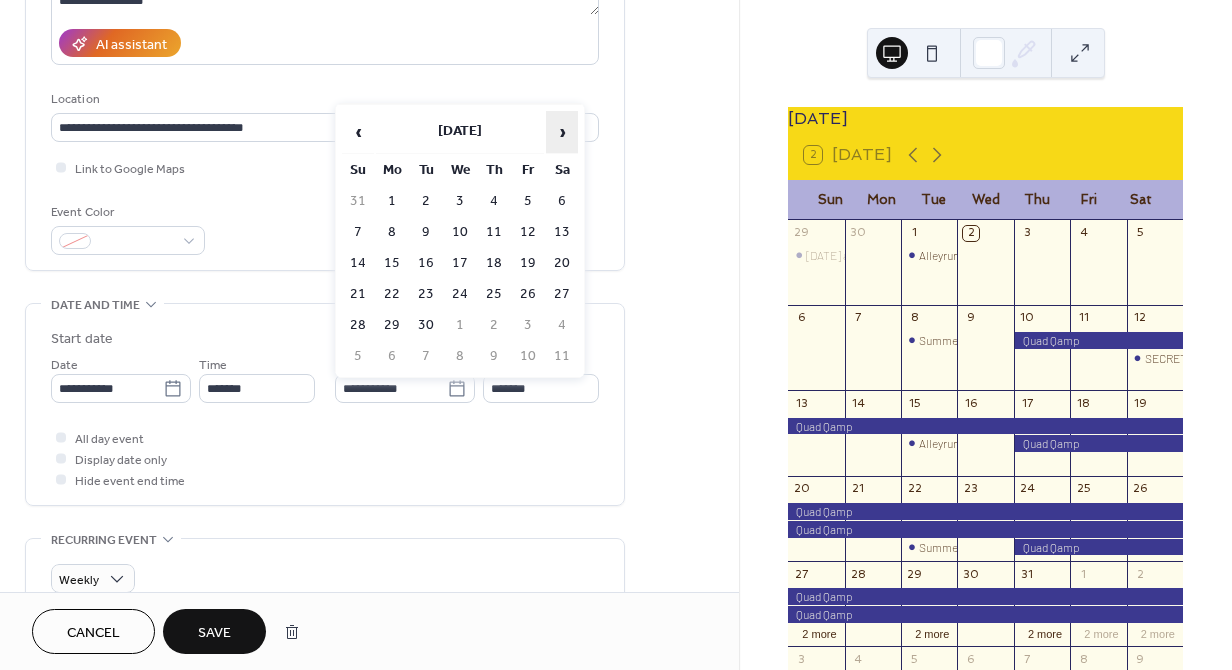 click on "›" at bounding box center (562, 132) 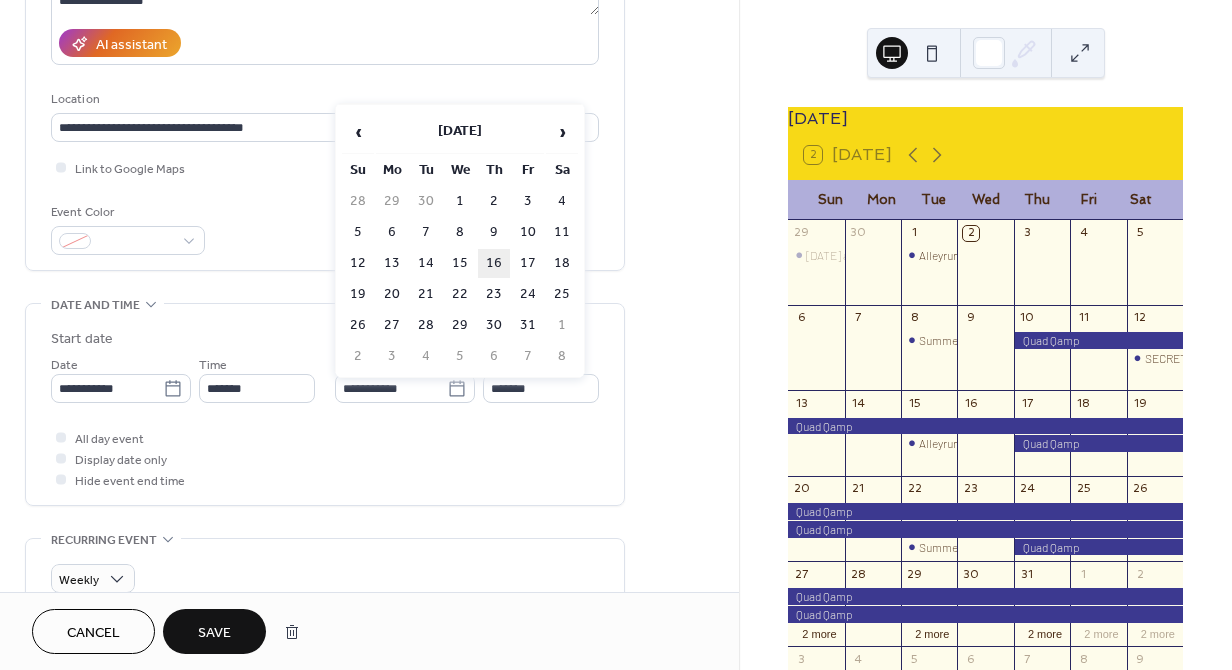 click on "16" at bounding box center [494, 263] 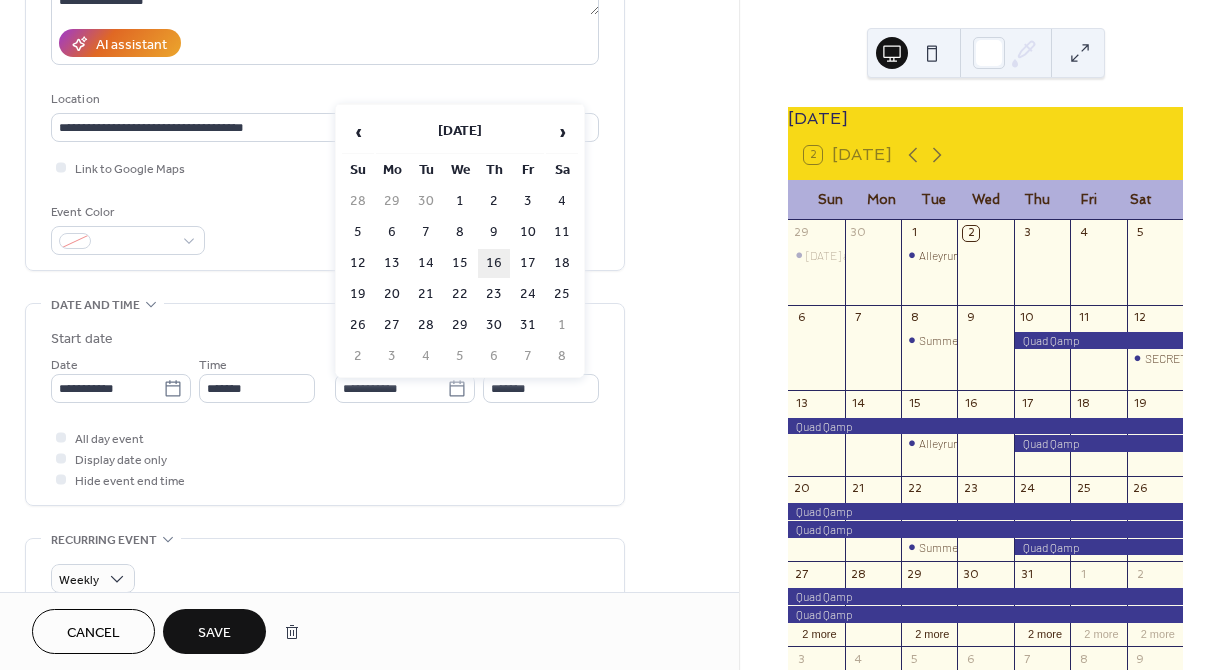 type on "**********" 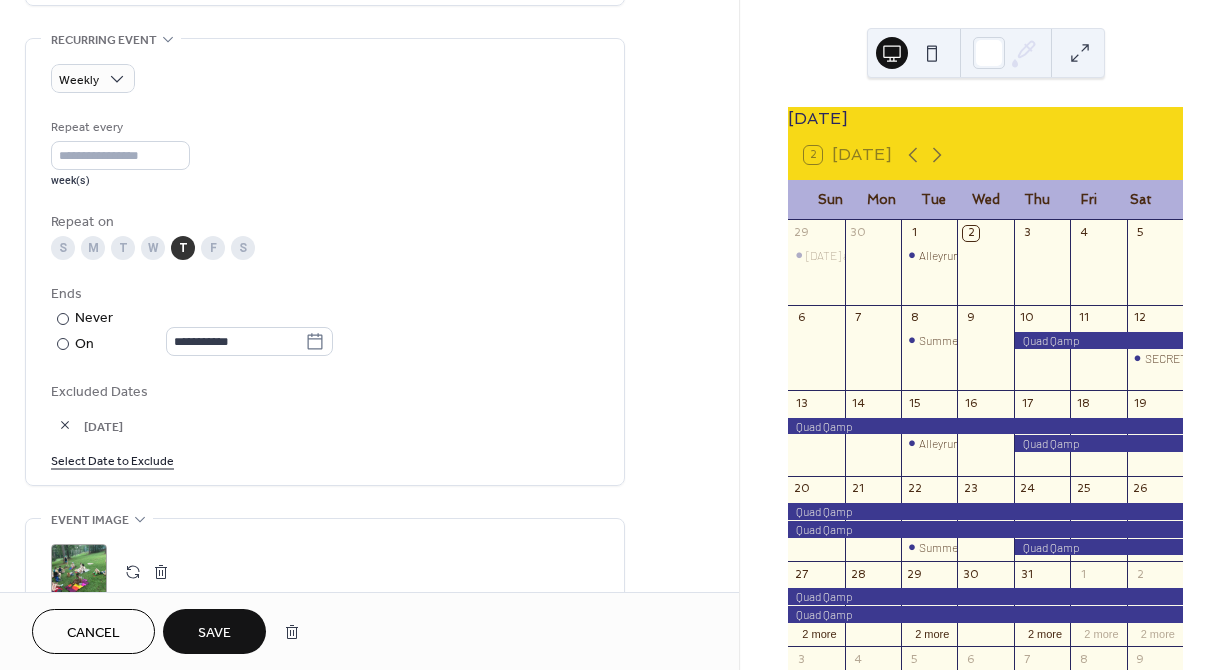 scroll, scrollTop: 1113, scrollLeft: 0, axis: vertical 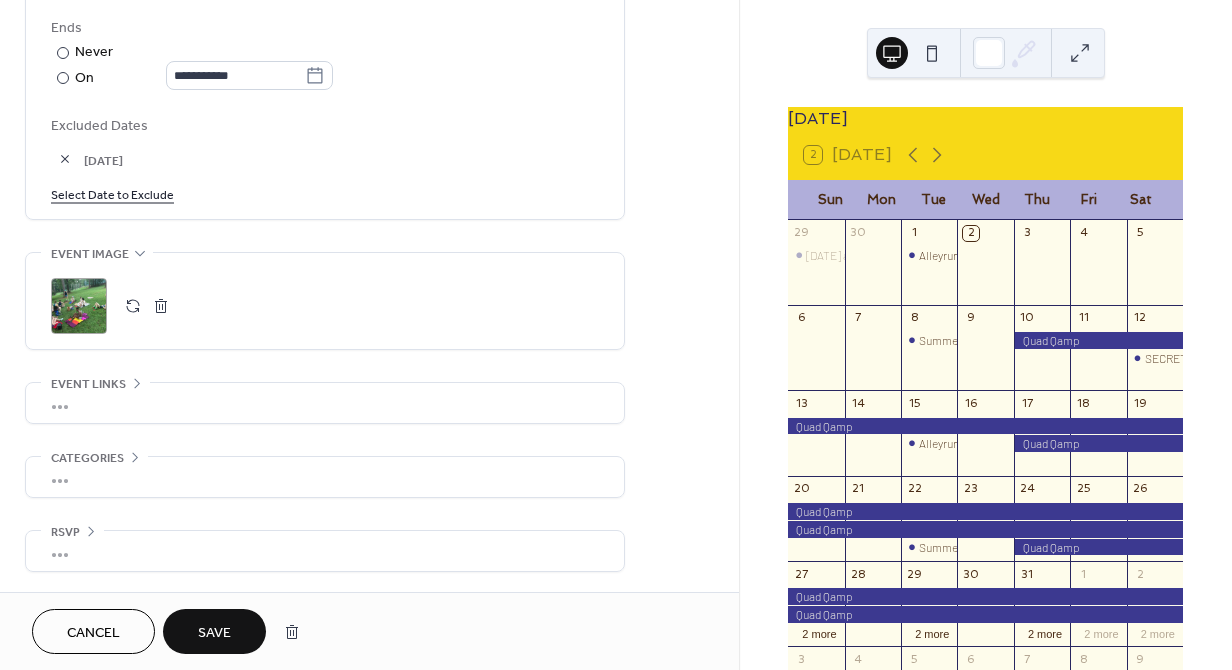 click on "Save" at bounding box center (214, 633) 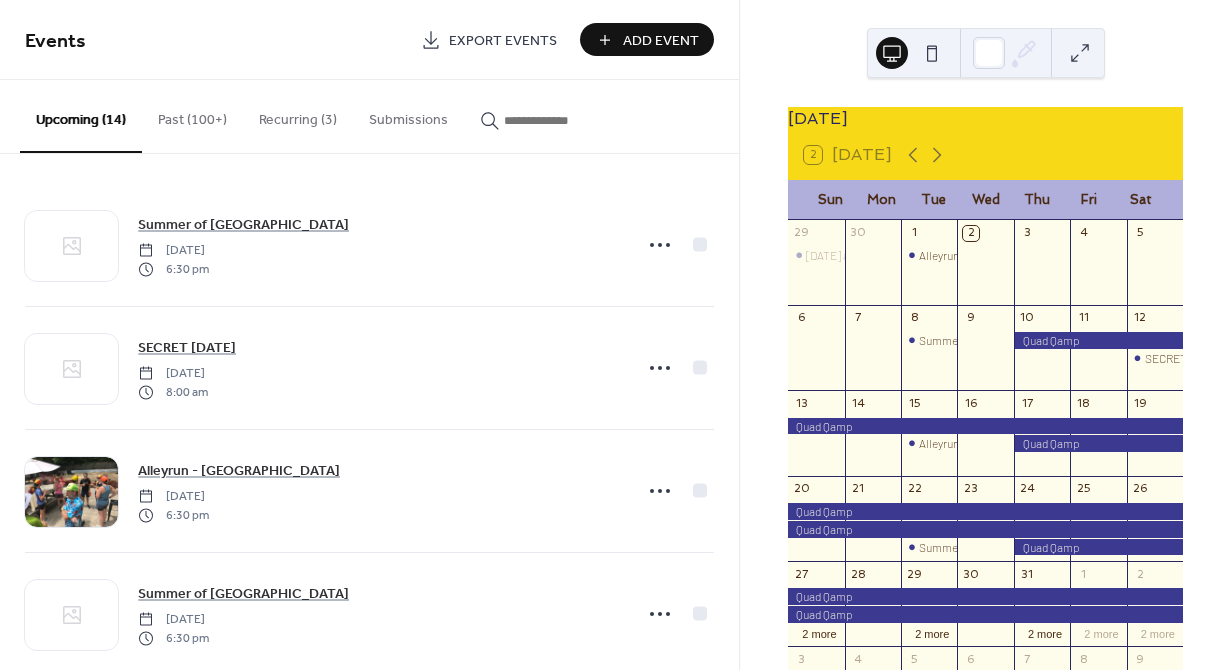 click on "Recurring  (3)" at bounding box center (298, 115) 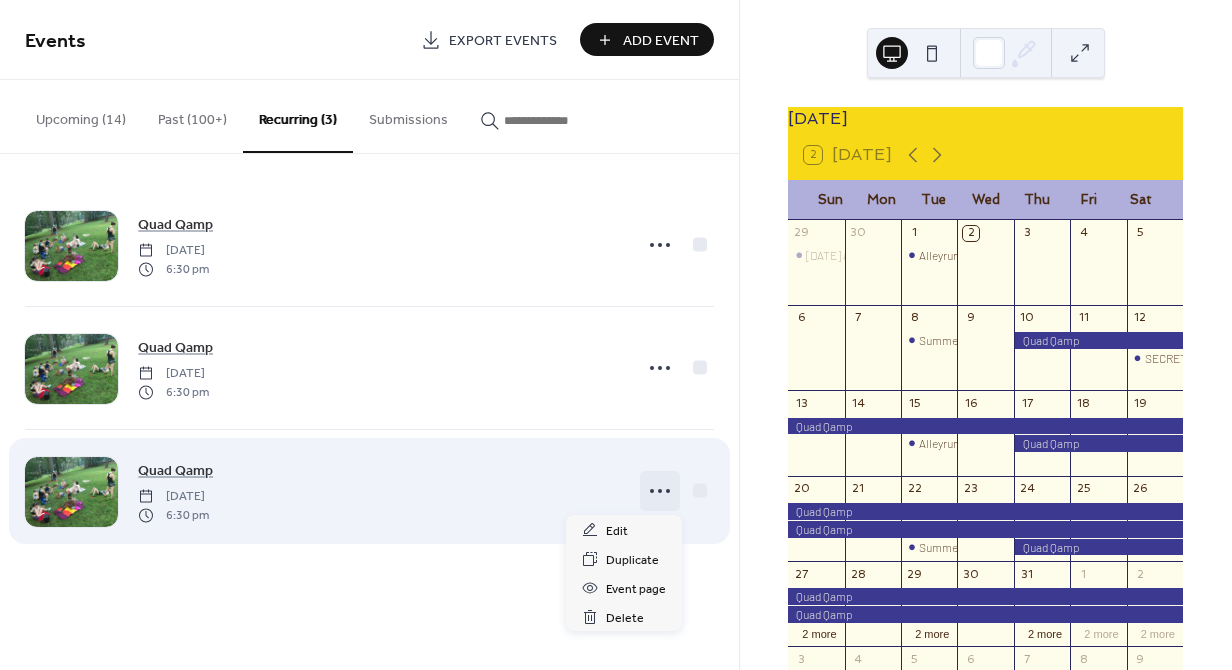 click 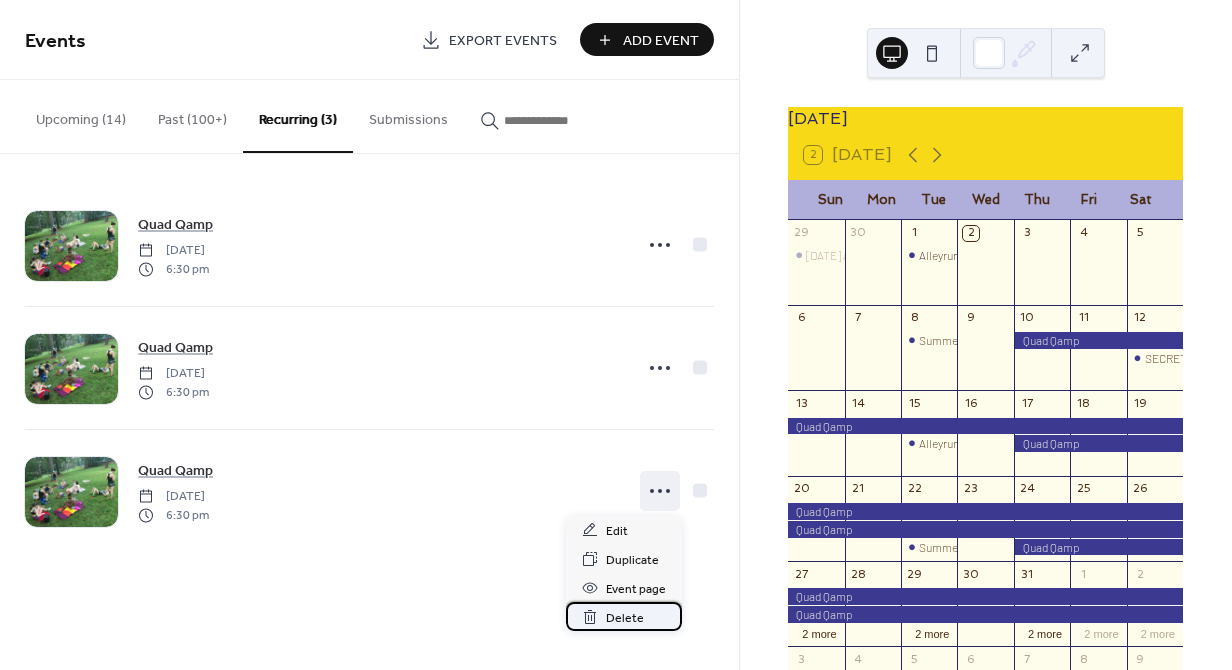click on "Delete" at bounding box center [625, 618] 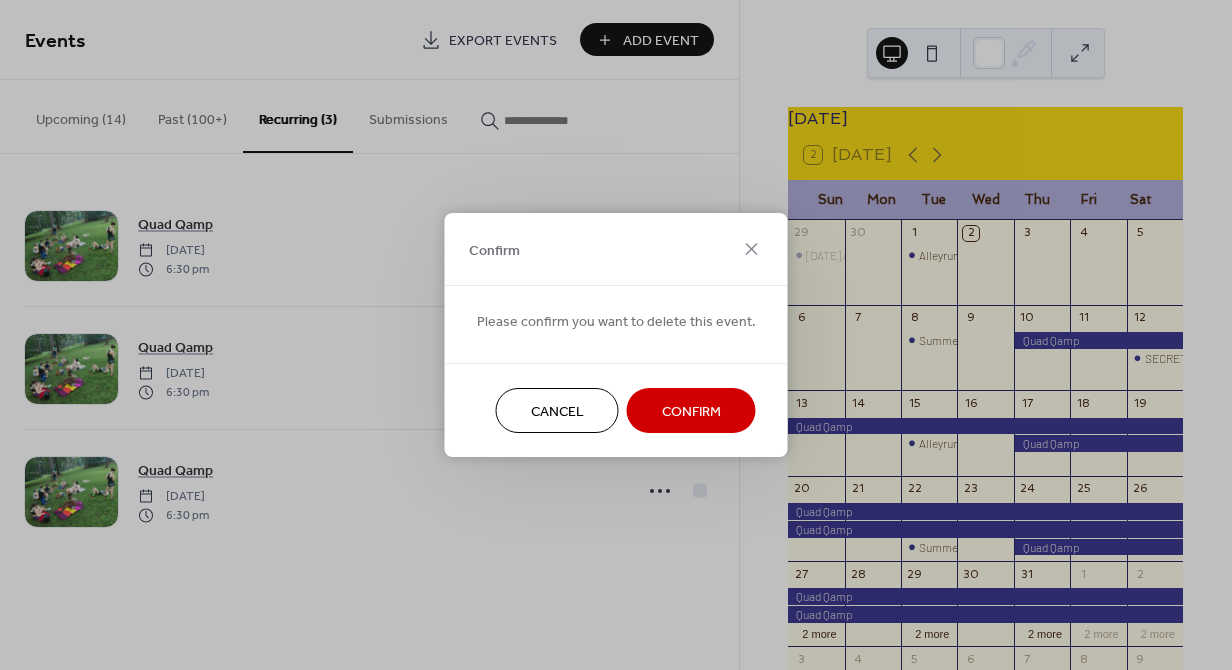 click on "Confirm" at bounding box center [691, 412] 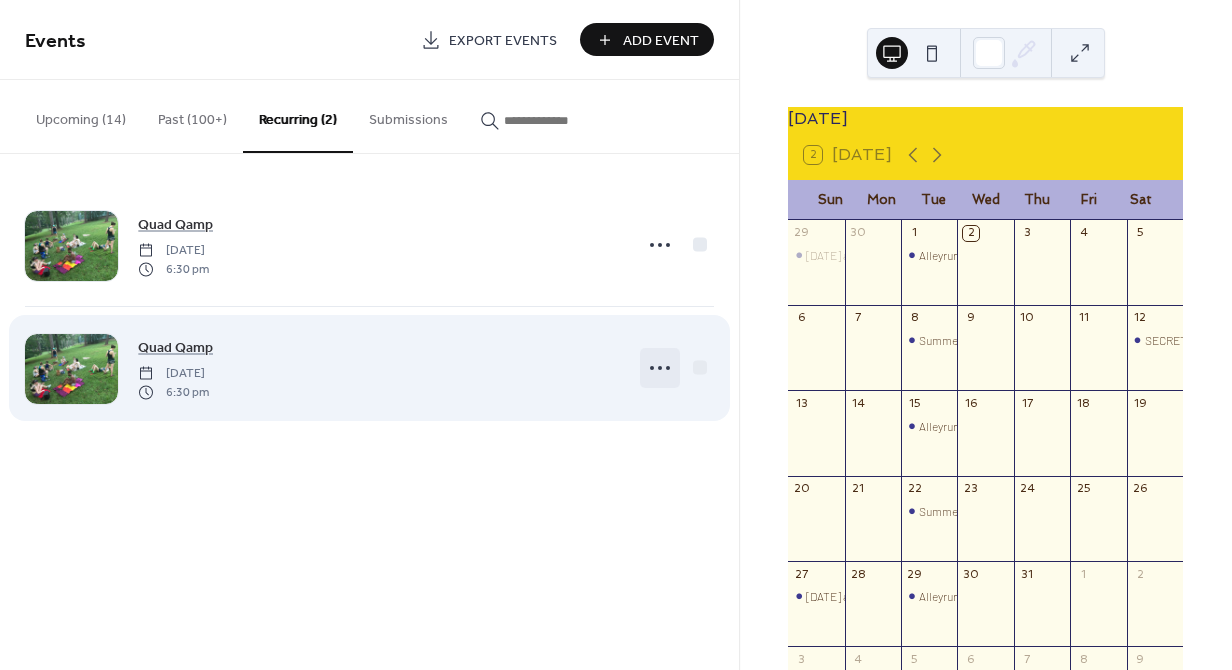 click 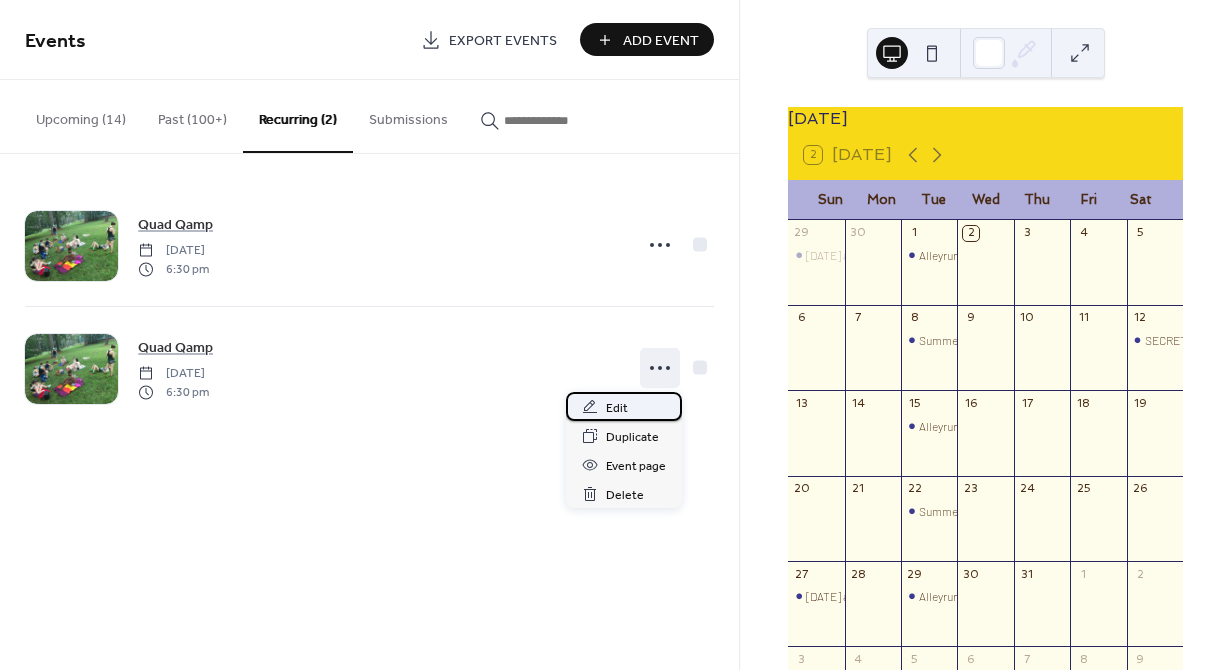 click on "Edit" at bounding box center (624, 406) 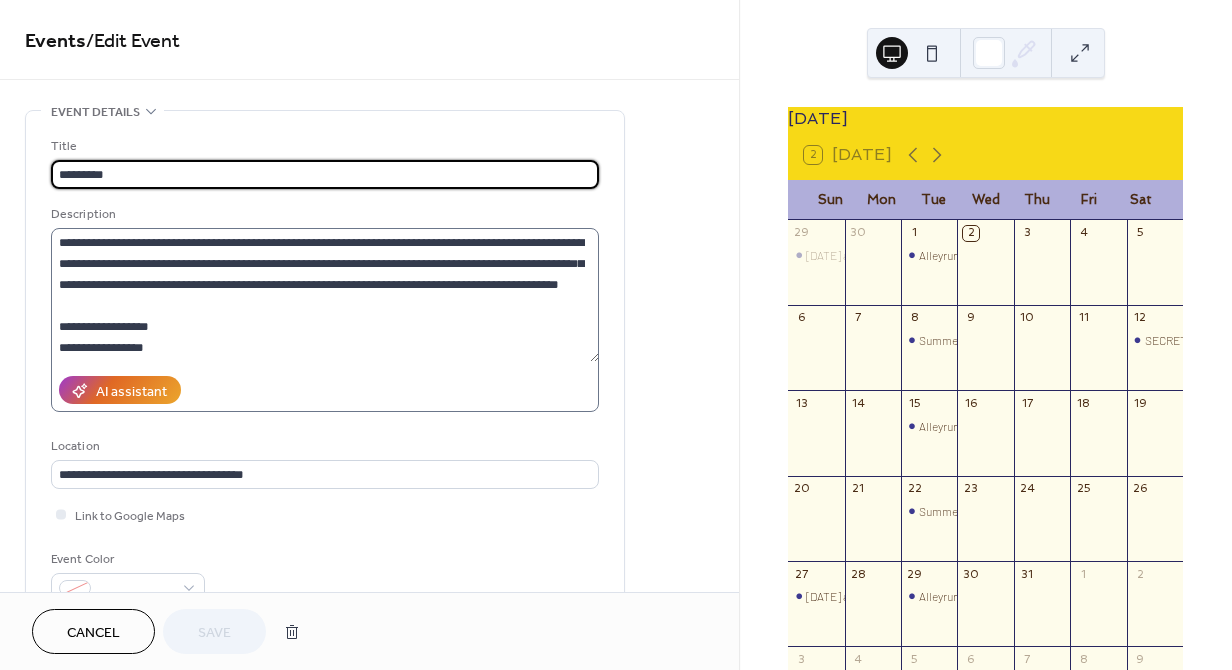 scroll, scrollTop: 21, scrollLeft: 0, axis: vertical 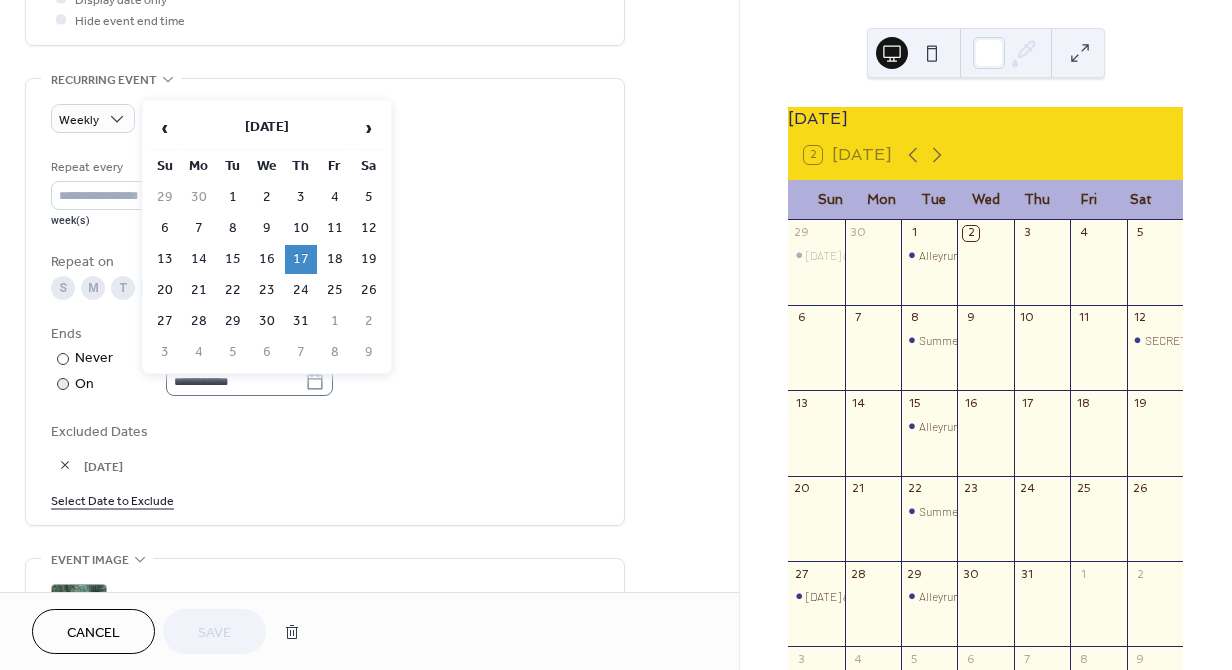 click 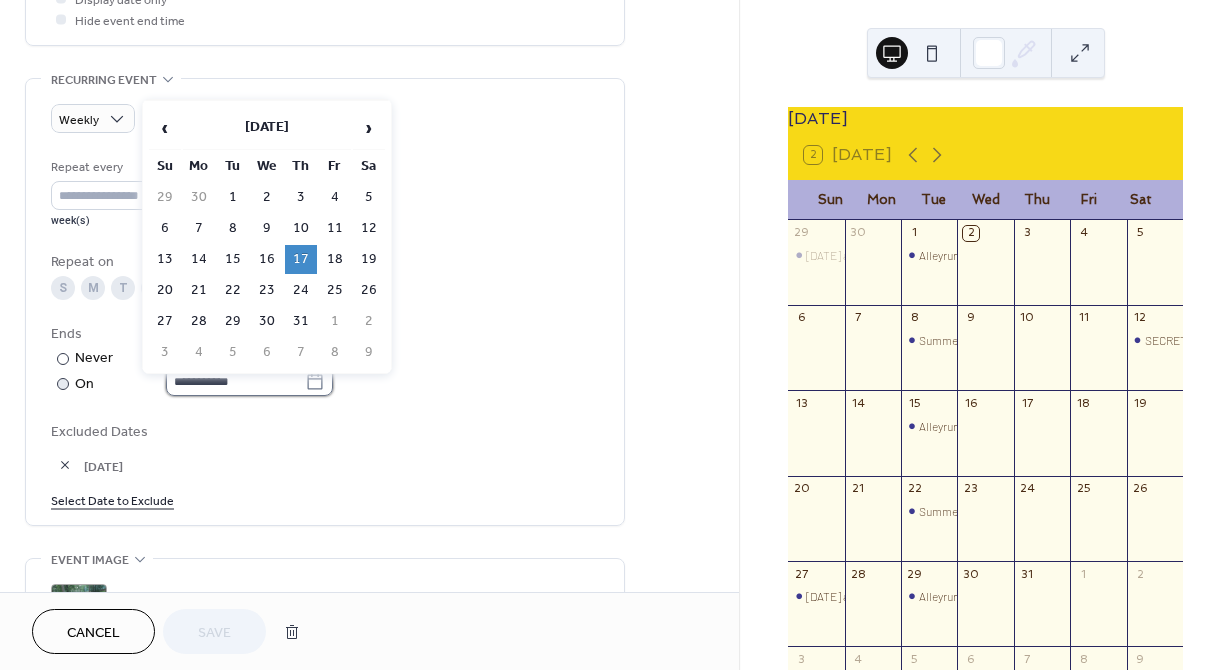 click on "**********" at bounding box center (235, 381) 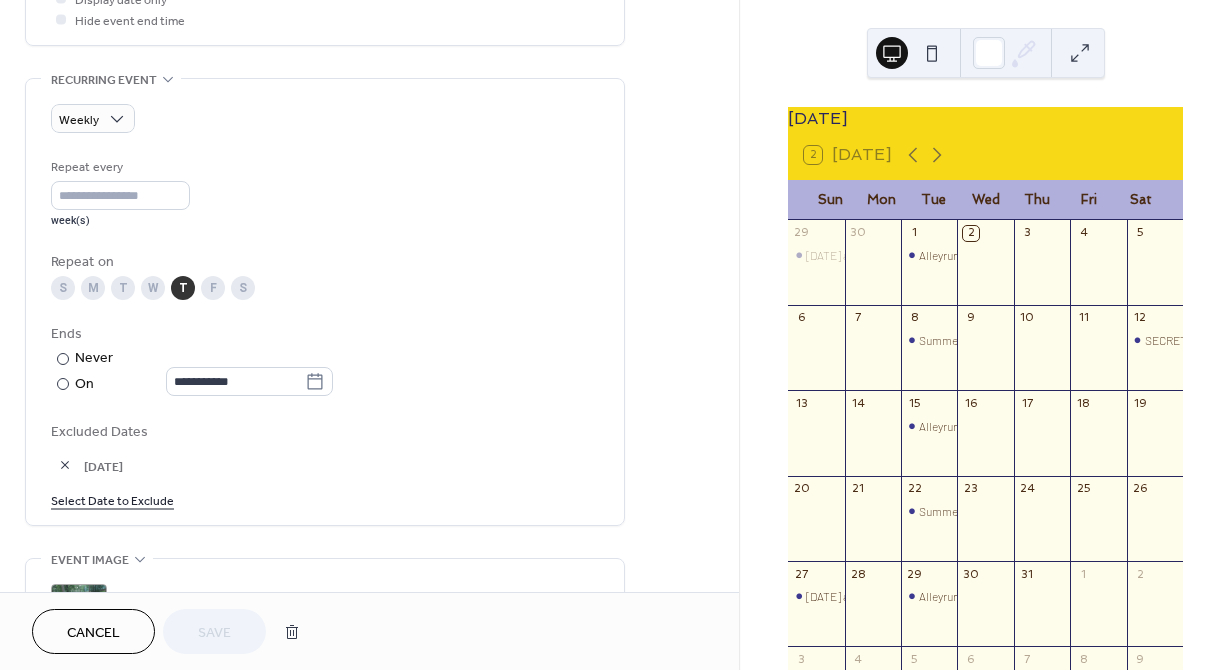 click on "S M T W T F S" at bounding box center (325, 288) 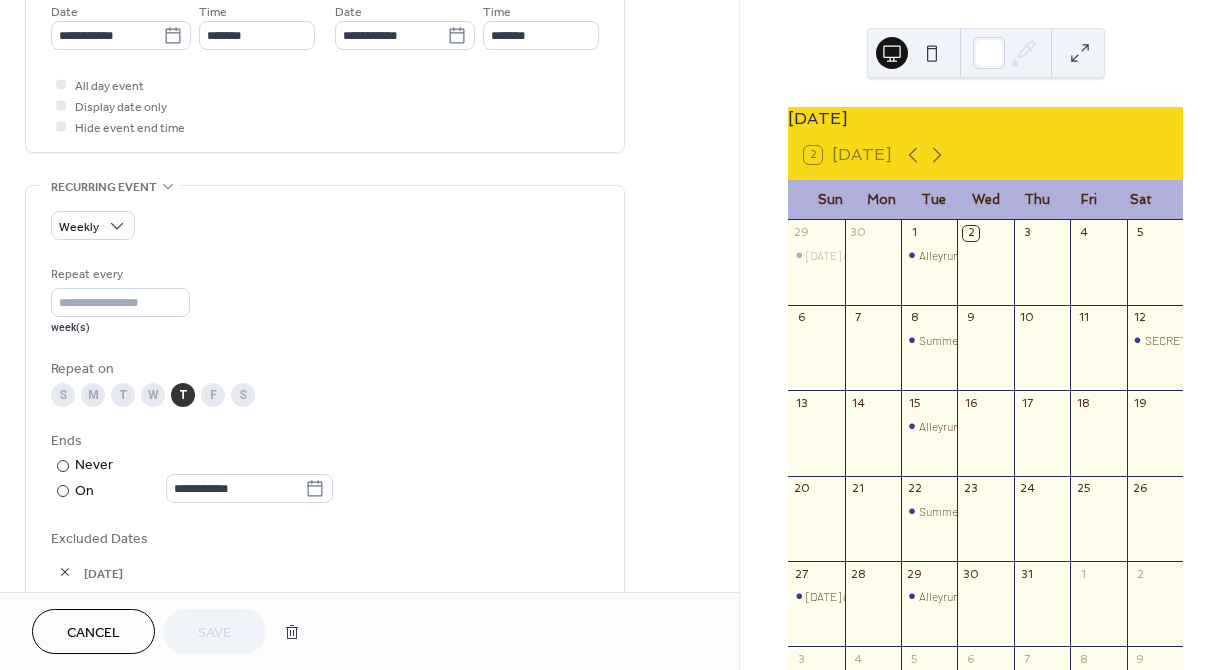 scroll, scrollTop: 696, scrollLeft: 0, axis: vertical 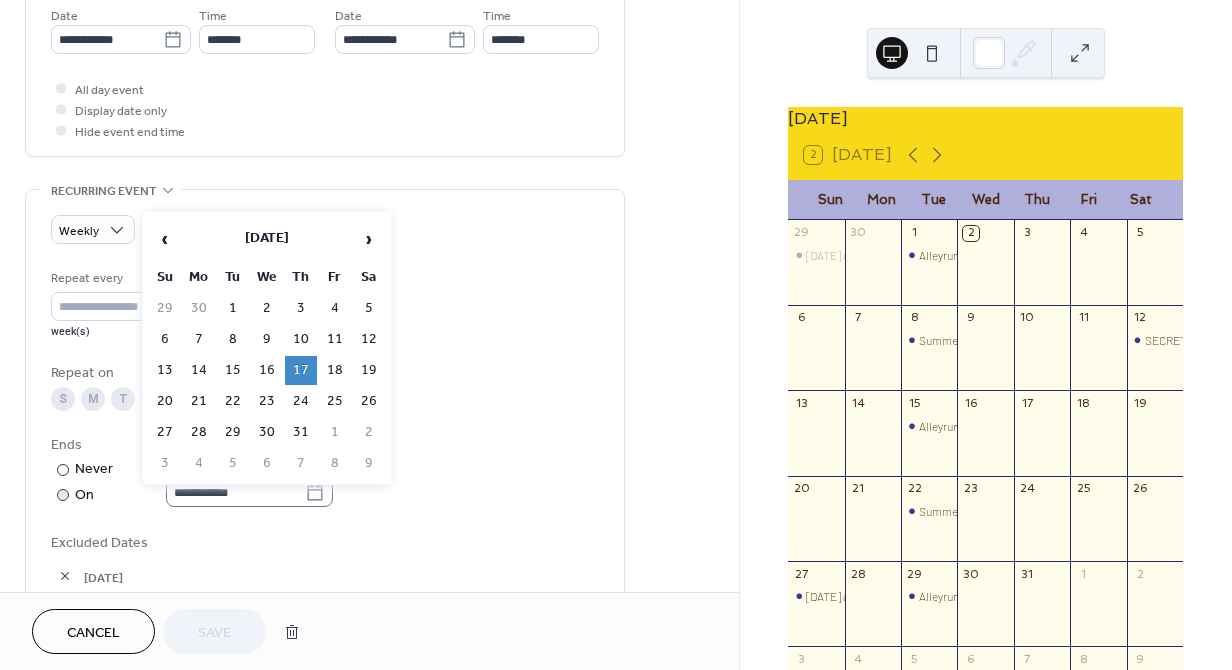 click 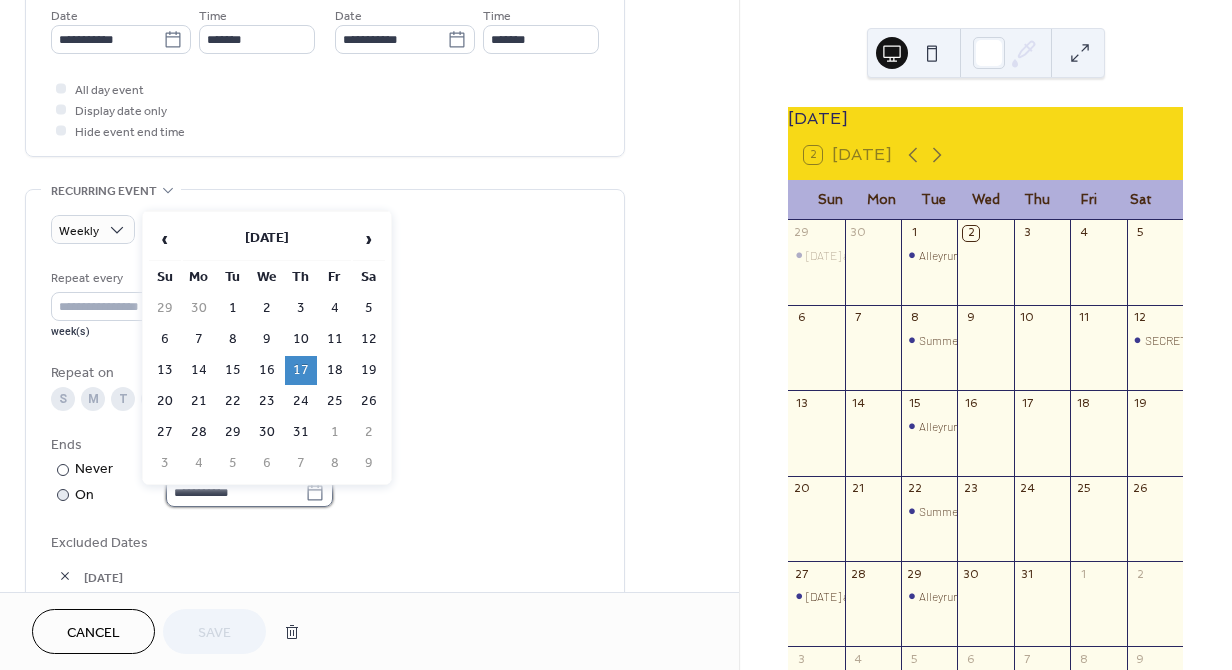 click on "**********" at bounding box center [235, 492] 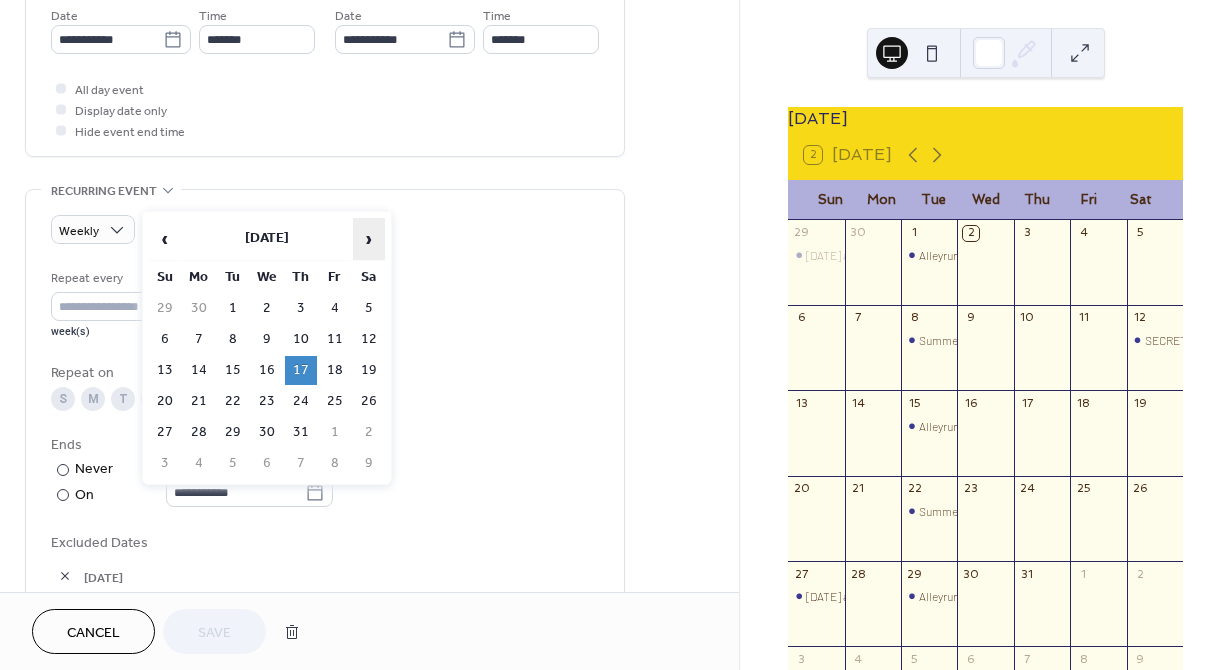 click on "›" at bounding box center (369, 239) 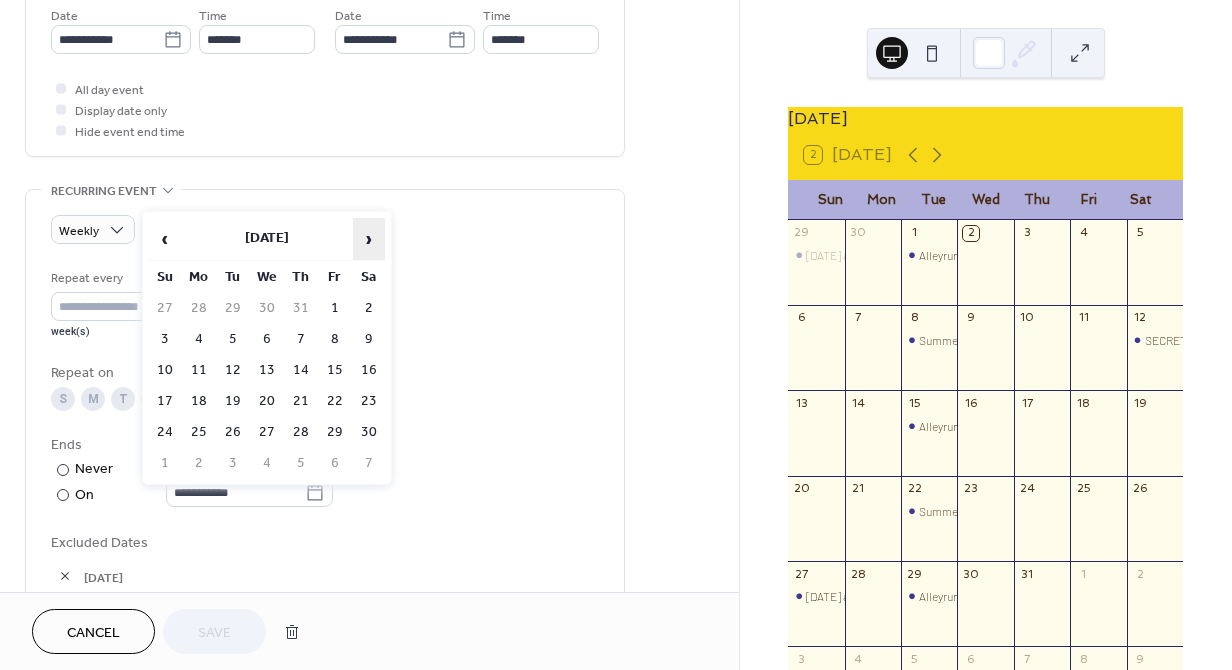 click on "›" at bounding box center (369, 239) 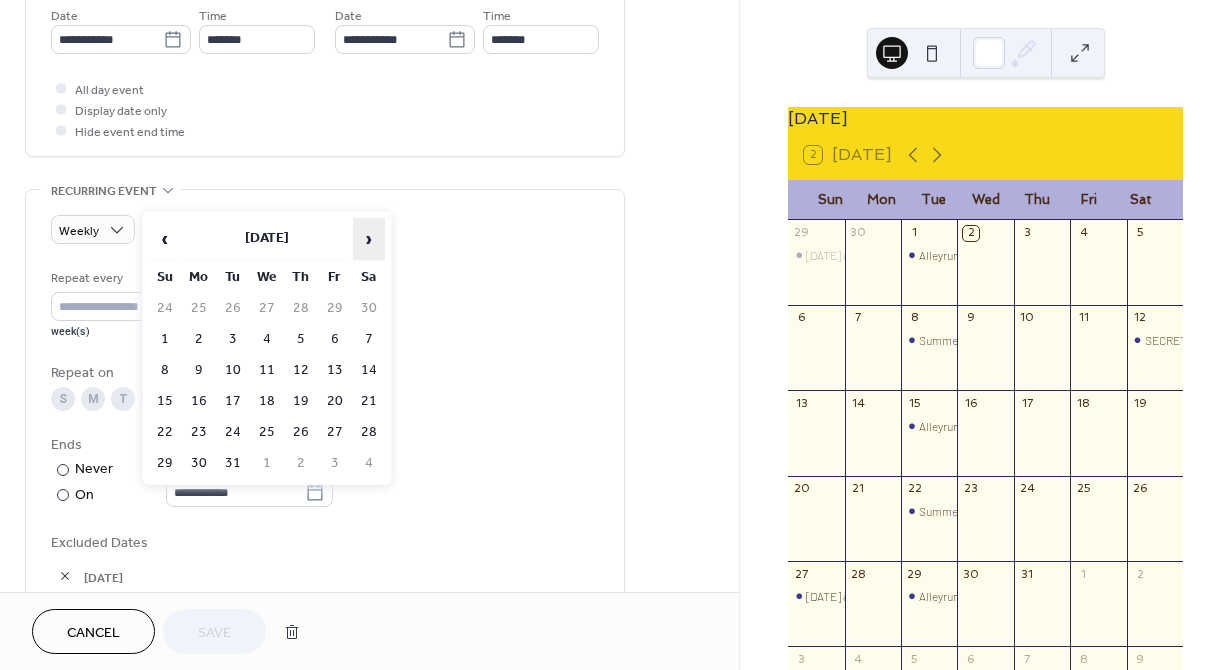 click on "›" at bounding box center (369, 239) 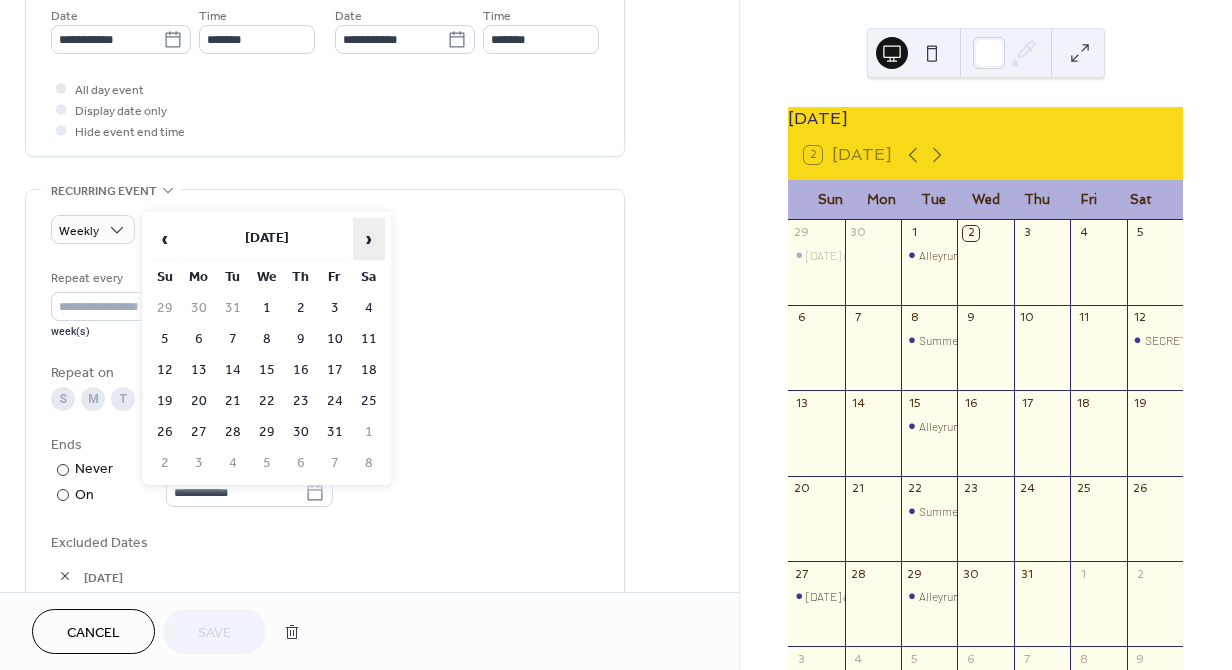 click on "›" at bounding box center (369, 239) 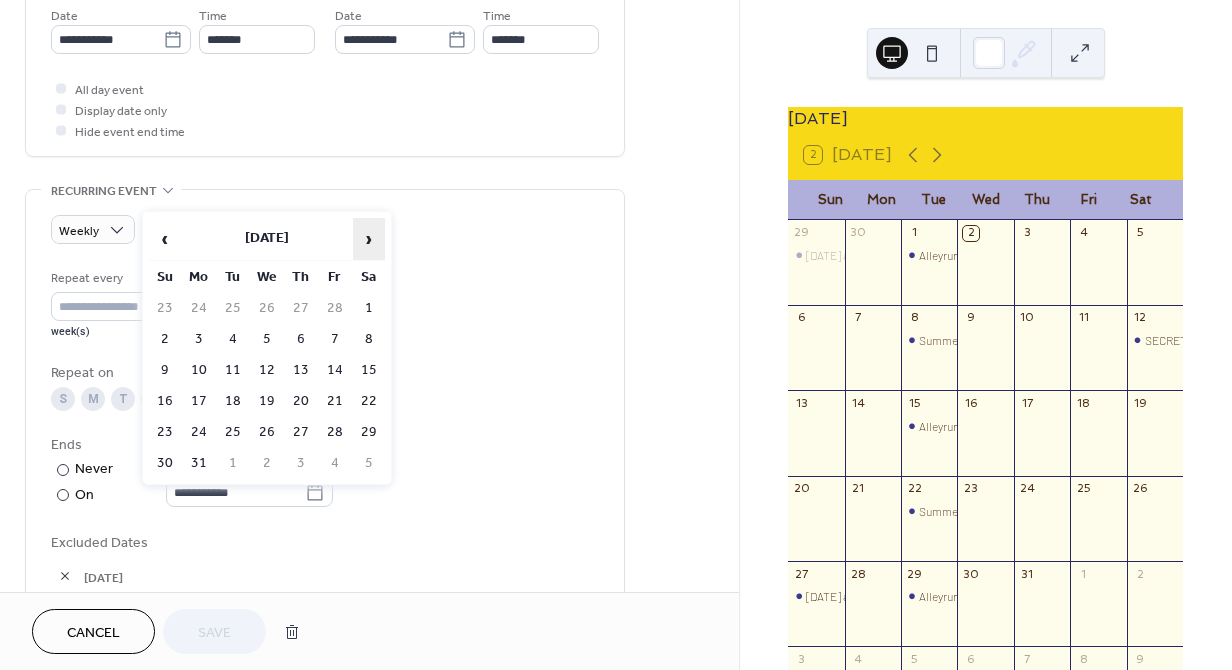 click on "›" at bounding box center (369, 239) 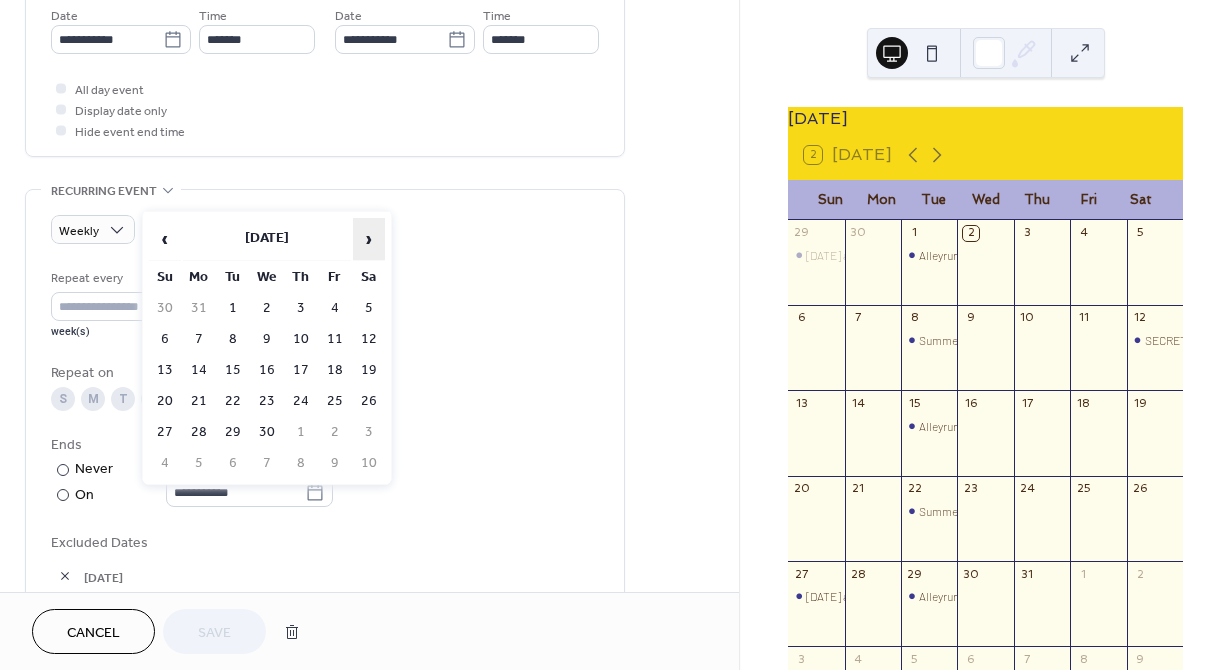 click on "›" at bounding box center (369, 239) 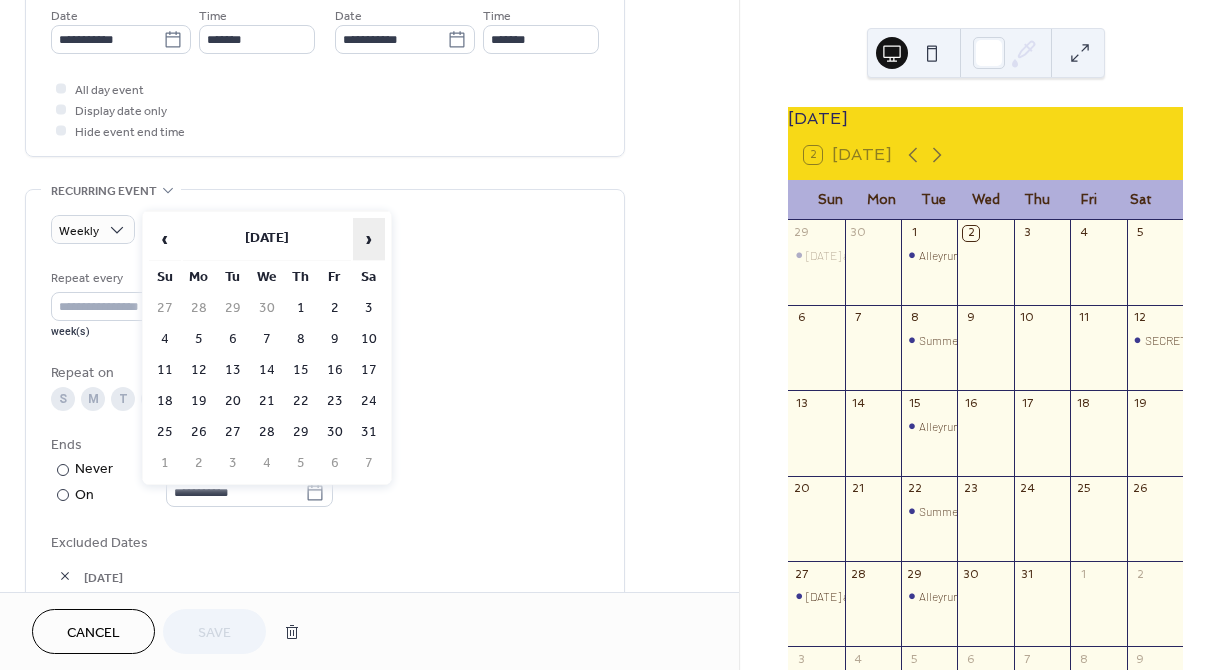 click on "›" at bounding box center (369, 239) 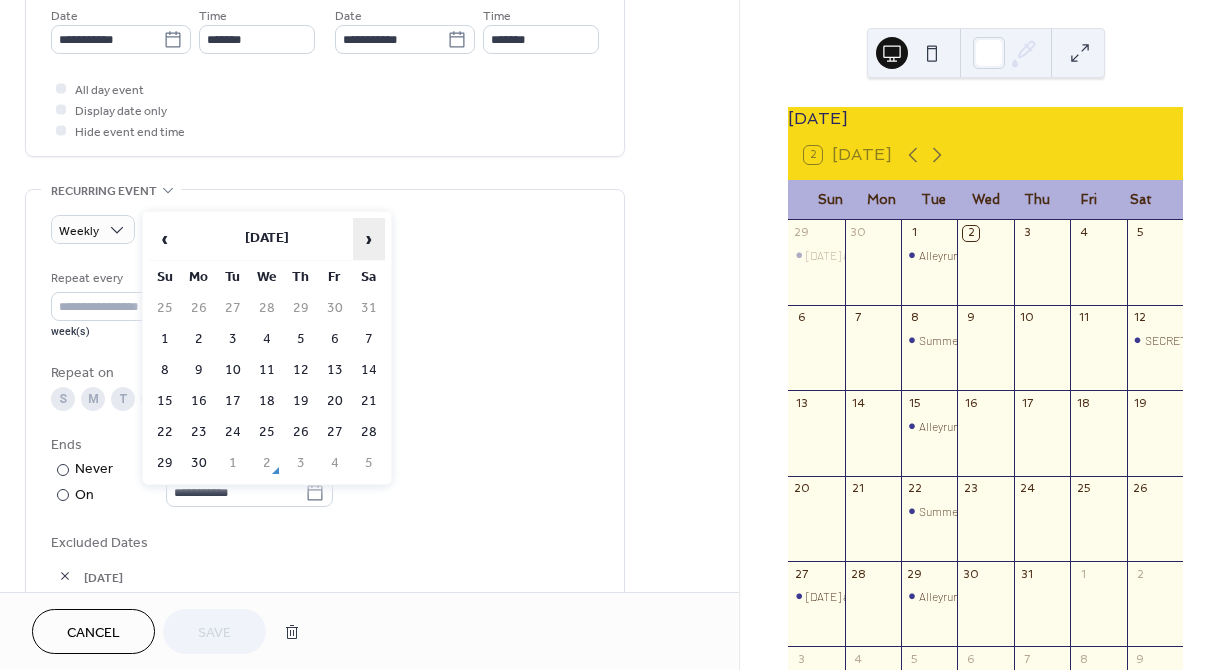 click on "›" at bounding box center (369, 239) 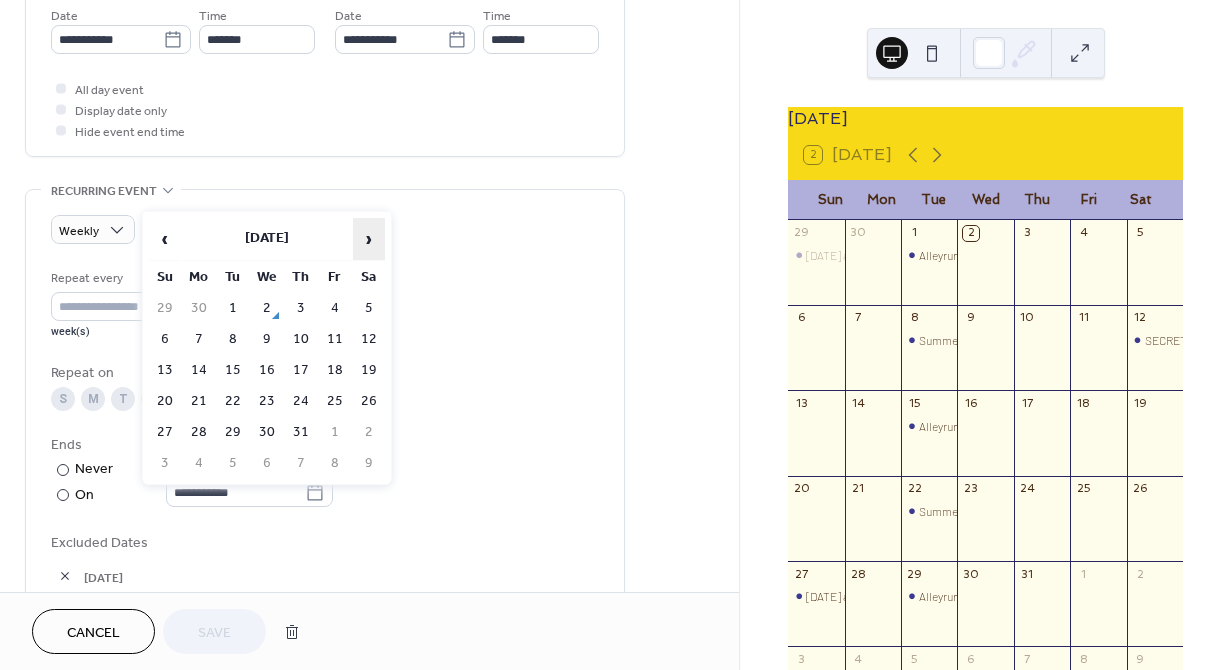 click on "›" at bounding box center (369, 239) 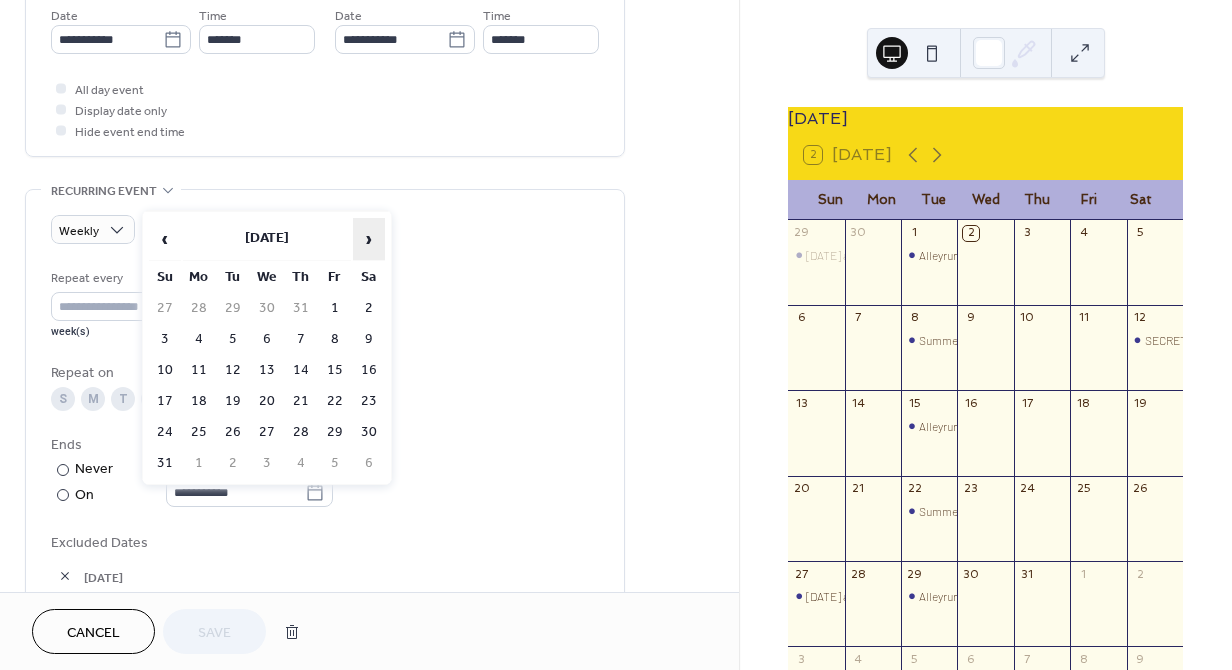 click on "›" at bounding box center [369, 239] 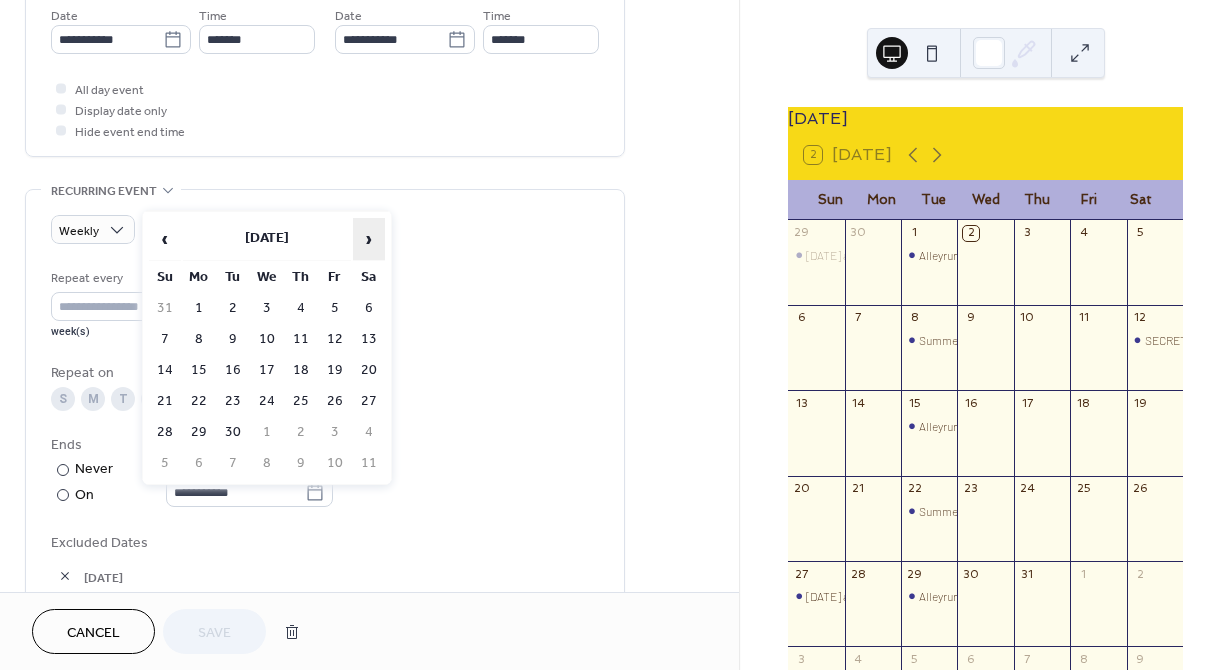 click on "›" at bounding box center (369, 239) 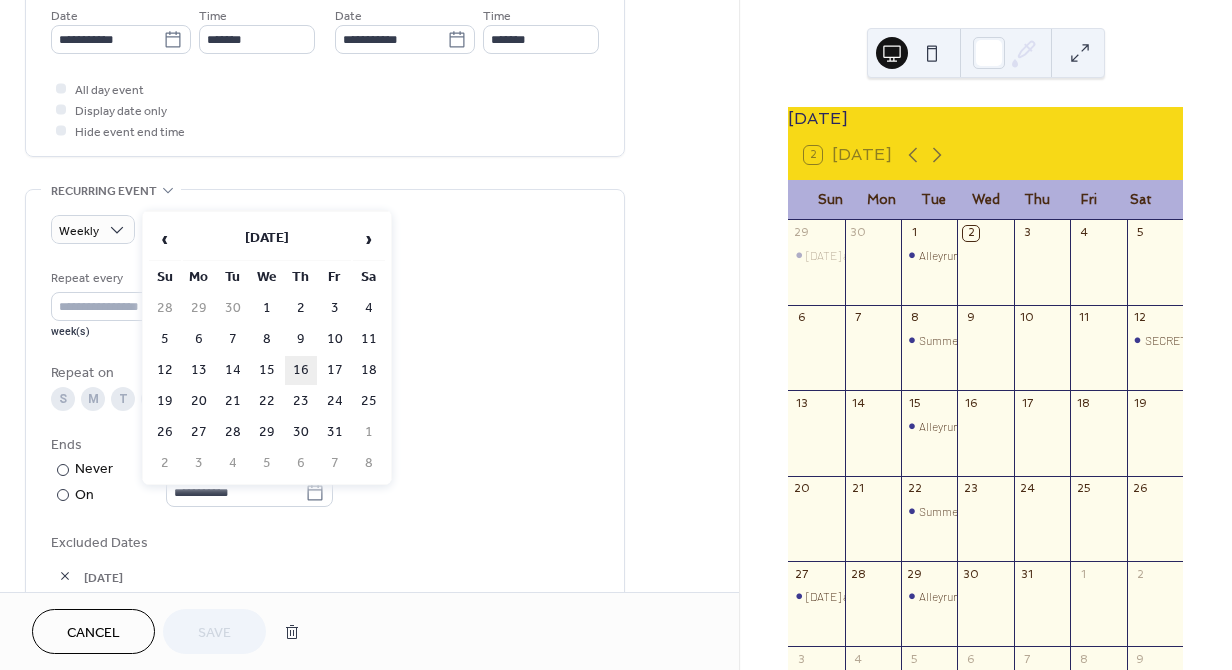 click on "16" at bounding box center (301, 370) 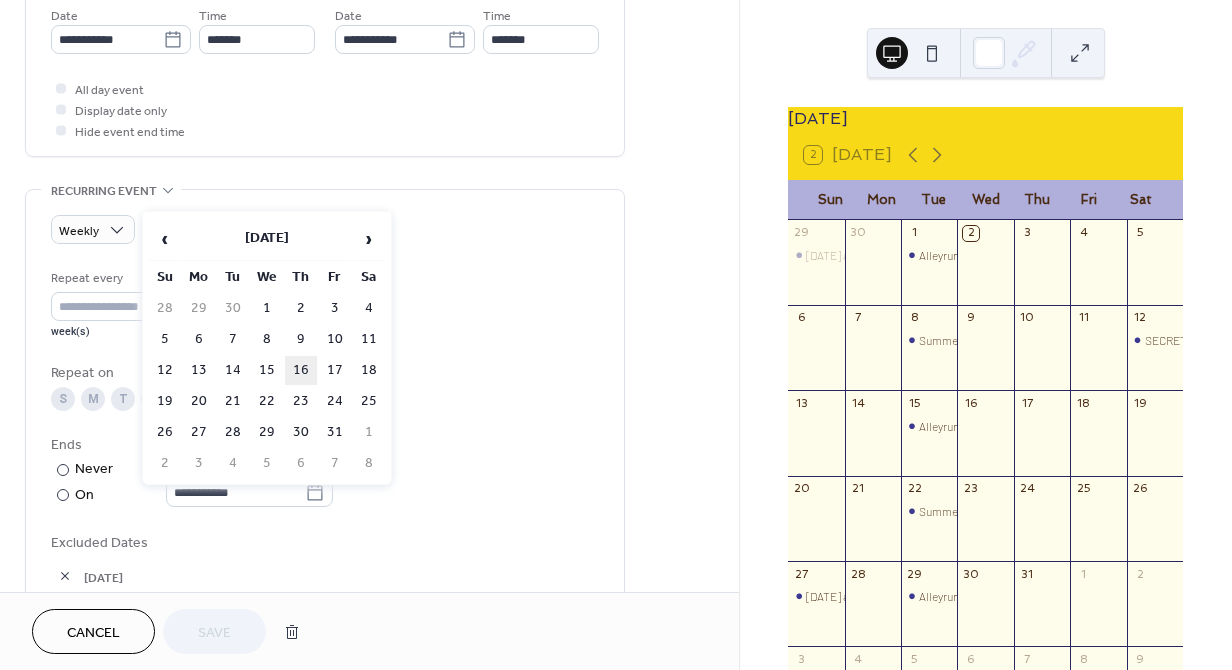 type on "**********" 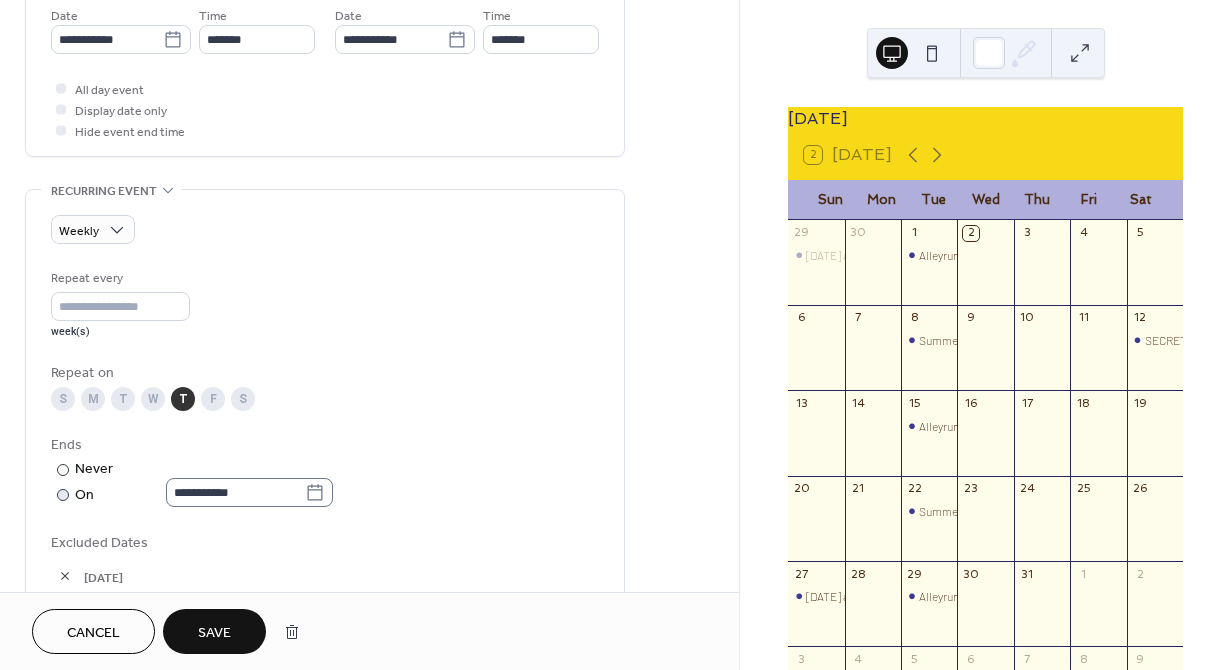 scroll, scrollTop: 900, scrollLeft: 0, axis: vertical 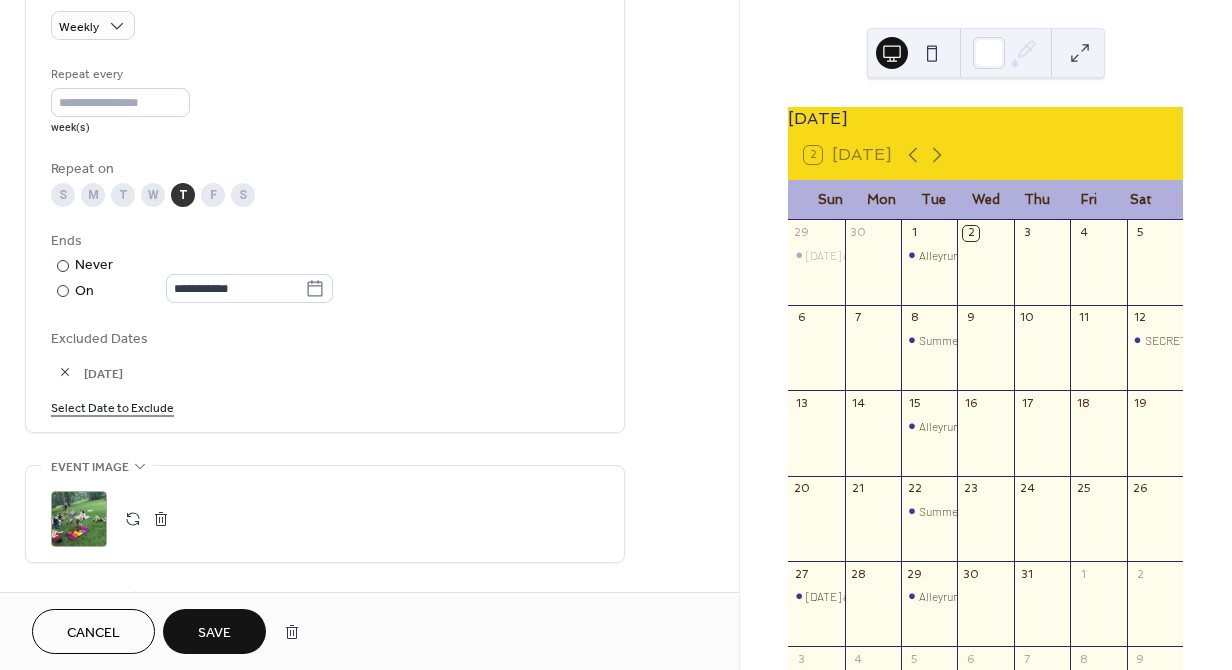 click on "Save" at bounding box center (214, 633) 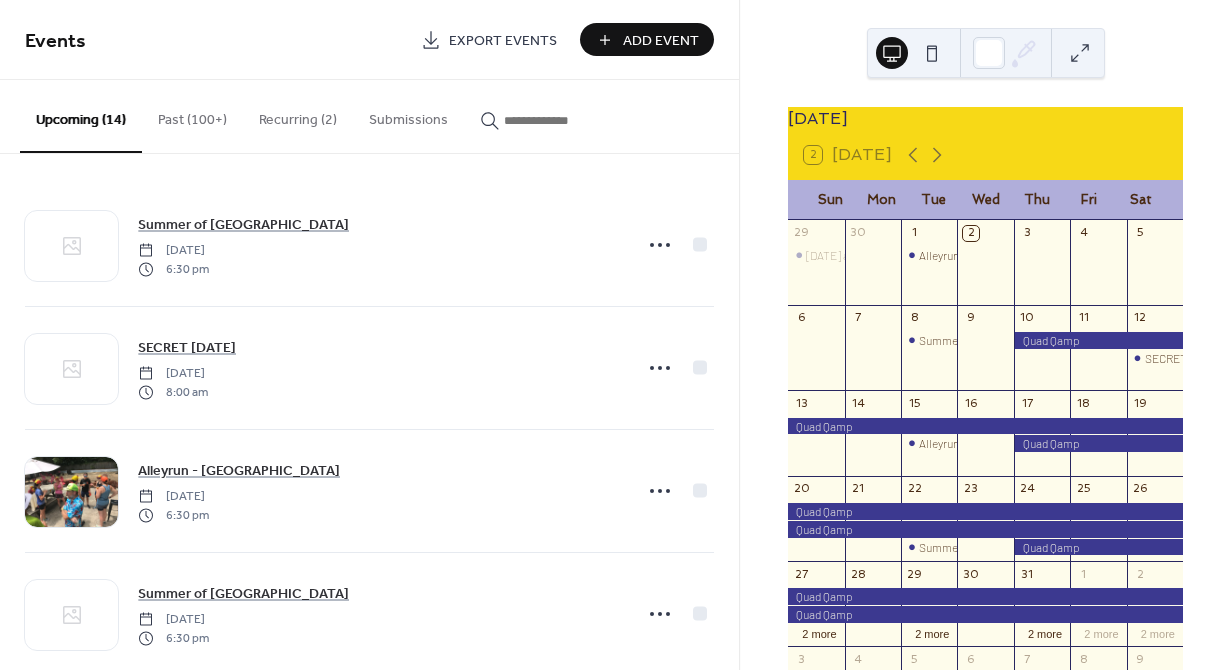 click on "Recurring  (2)" at bounding box center [298, 115] 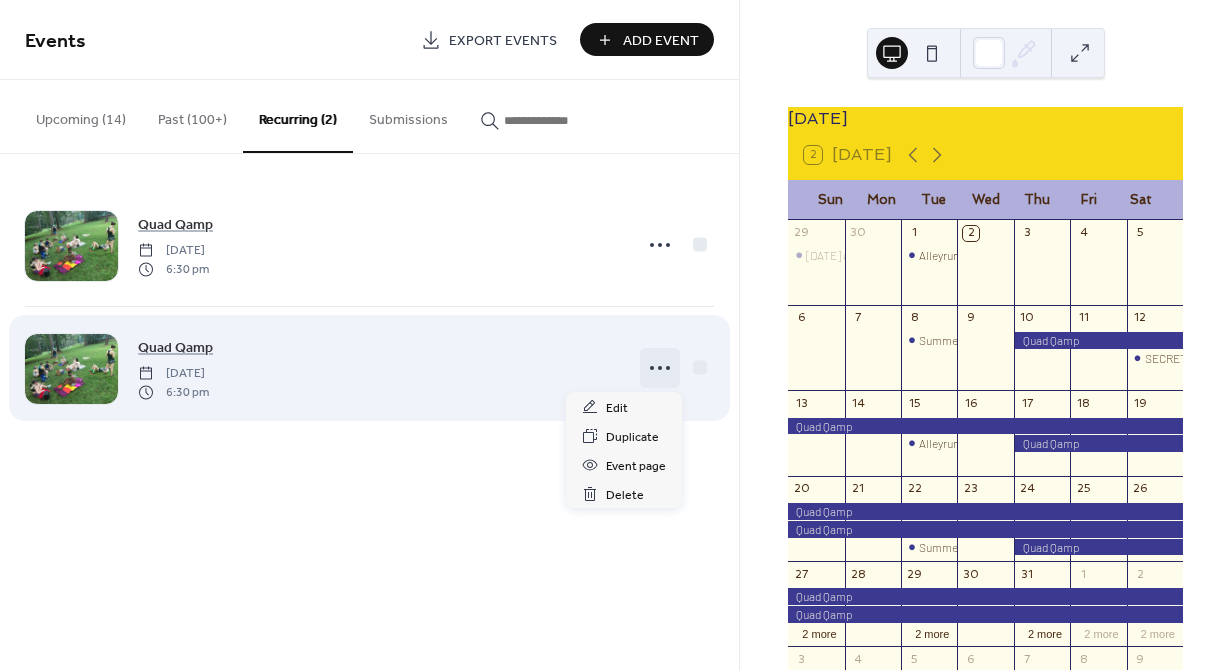 click 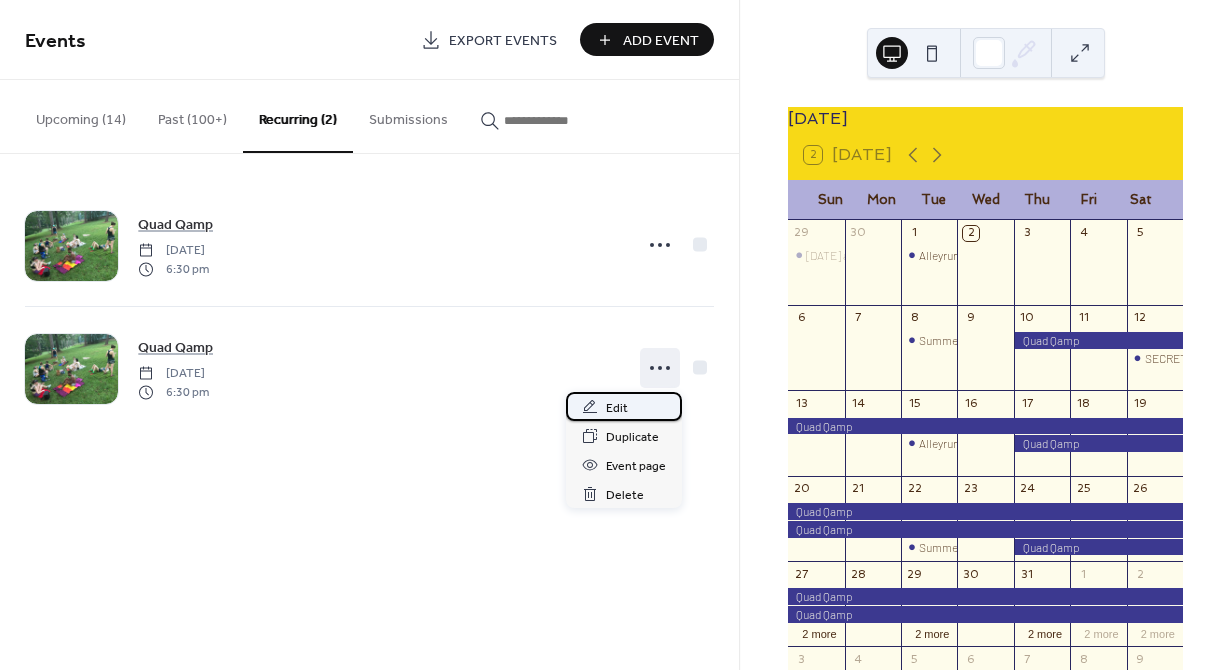 click on "Edit" at bounding box center (624, 406) 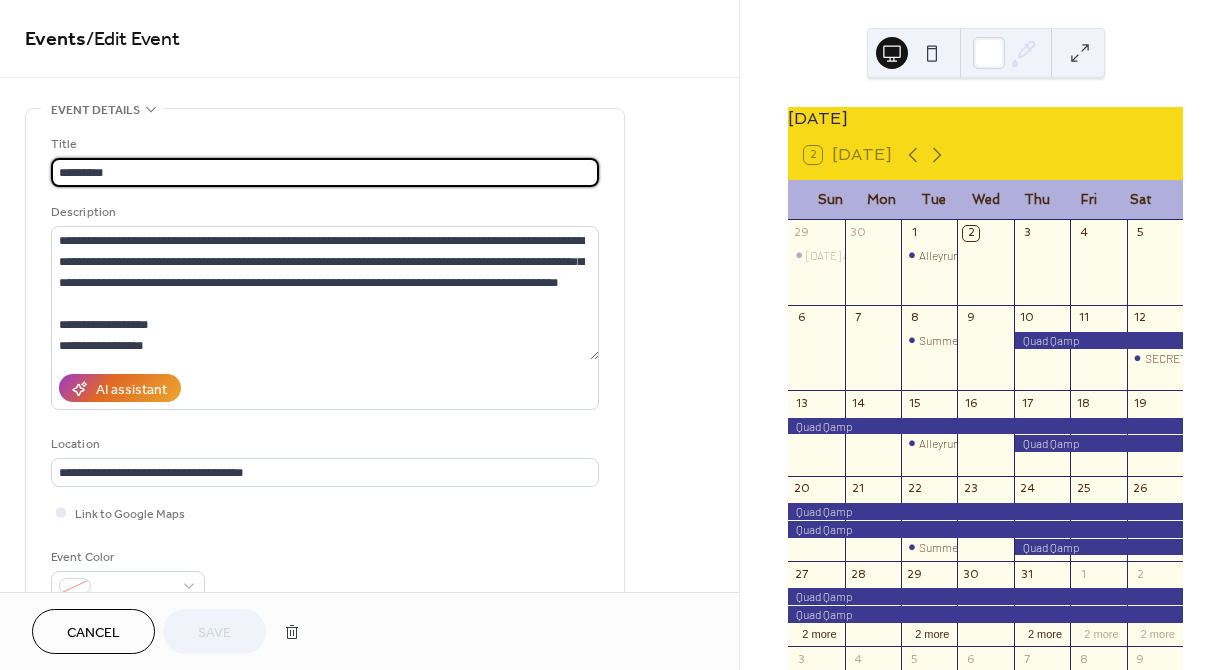 scroll, scrollTop: 0, scrollLeft: 0, axis: both 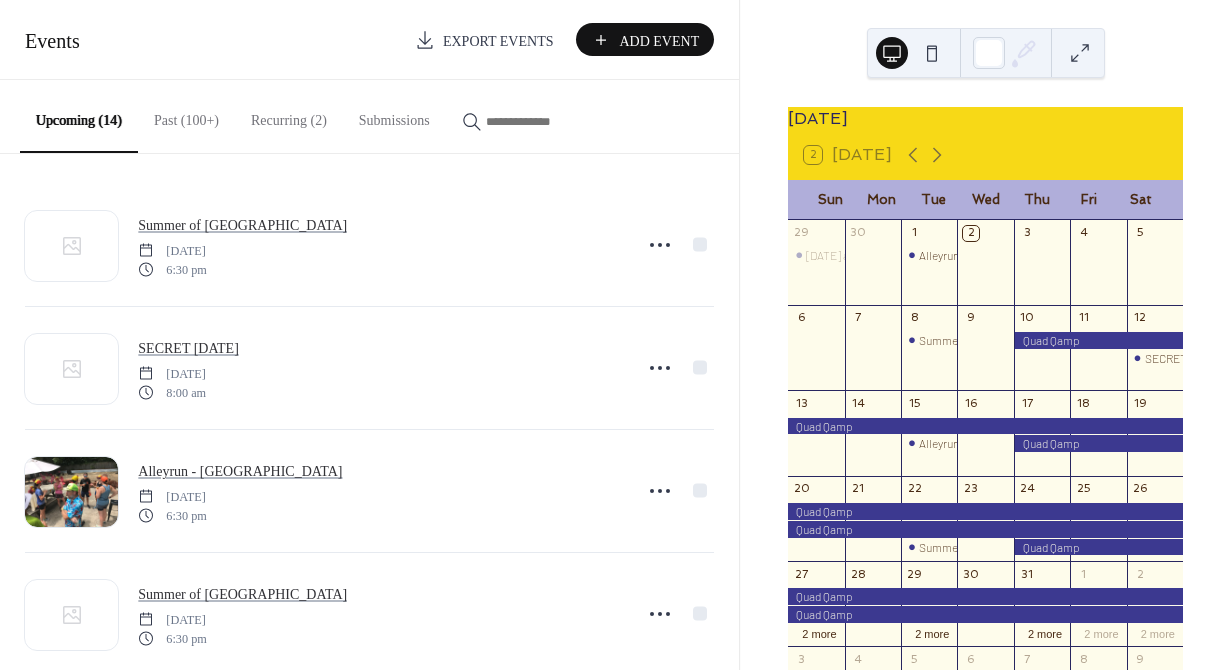 click on "Recurring  (2)" at bounding box center [289, 115] 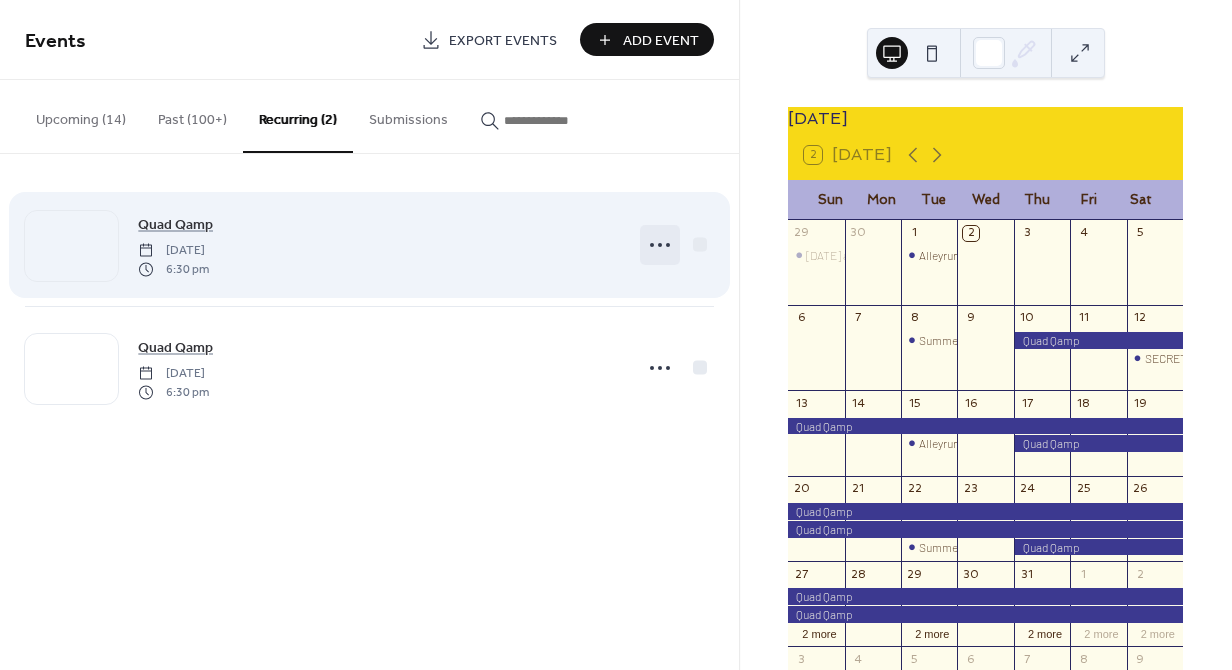 click 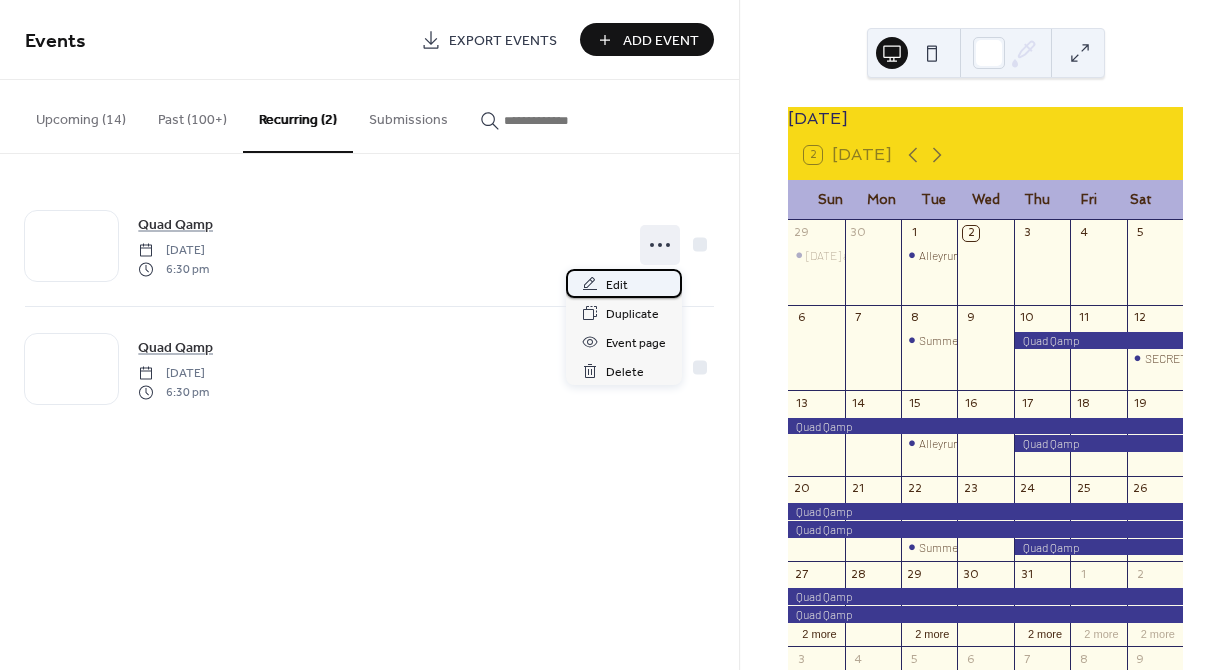 click on "Edit" at bounding box center (624, 283) 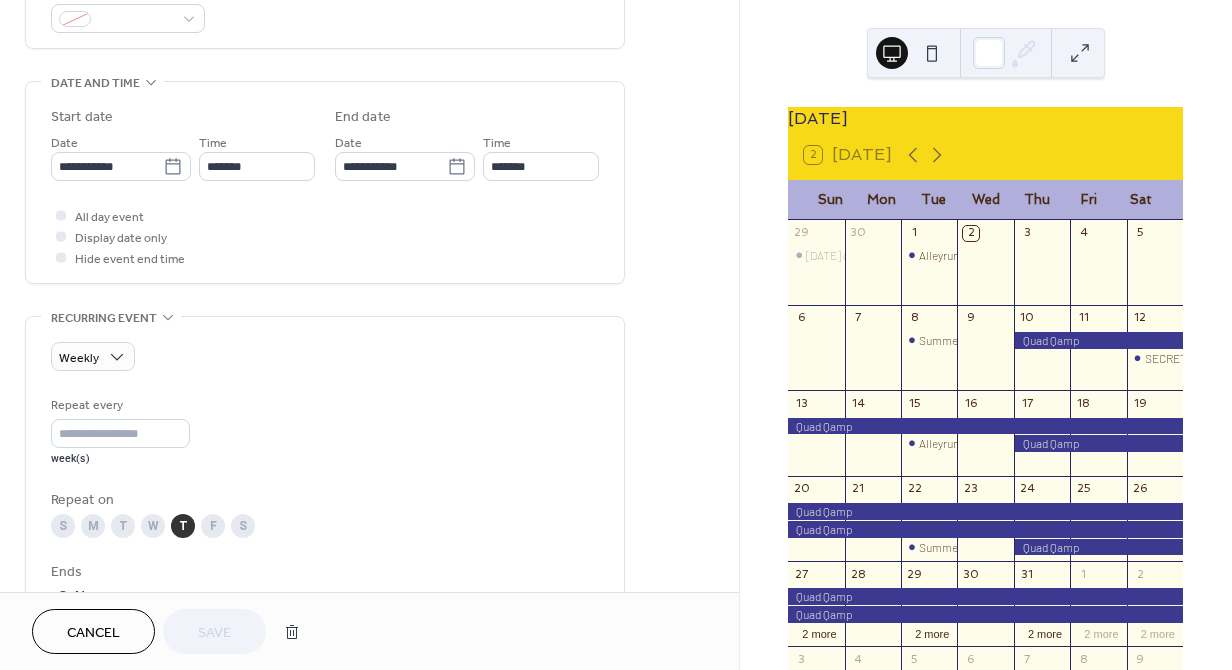 scroll, scrollTop: 0, scrollLeft: 0, axis: both 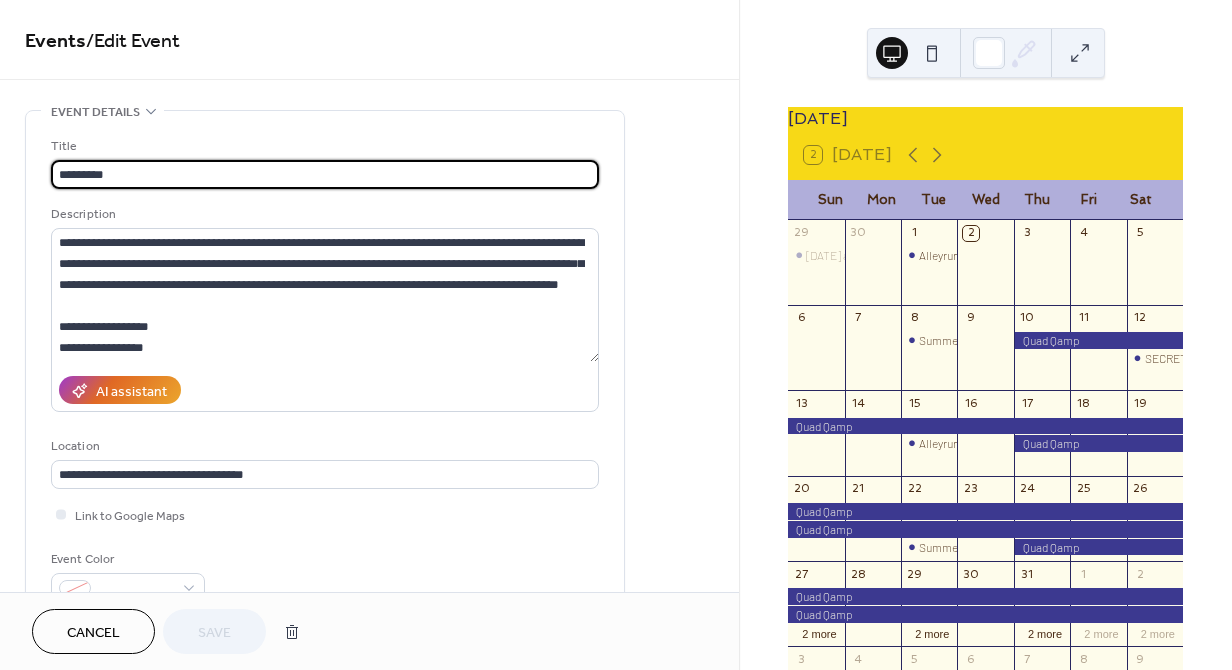 click on "Cancel" at bounding box center [93, 633] 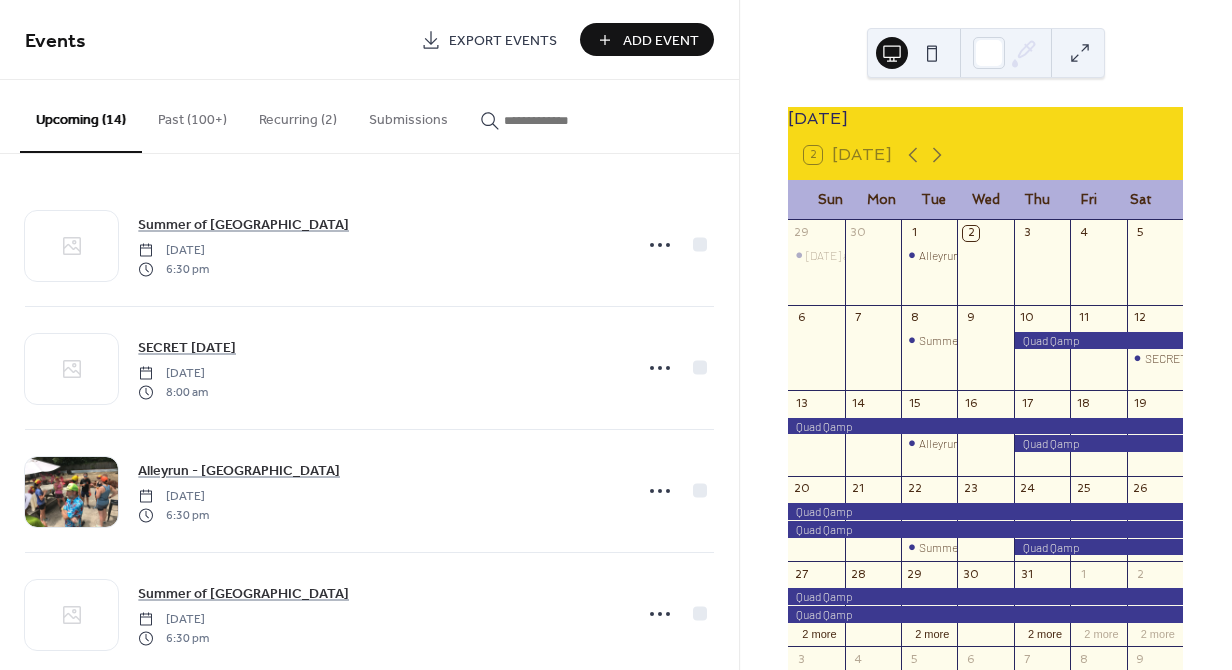 click on "Recurring  (2)" at bounding box center (298, 115) 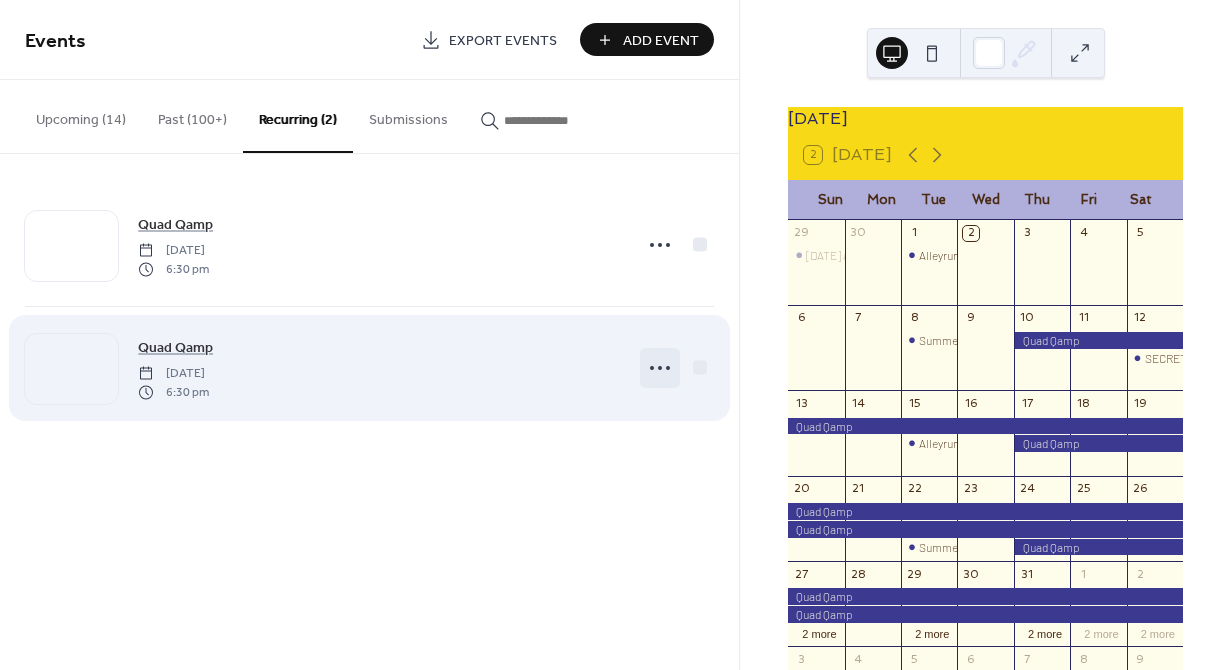click 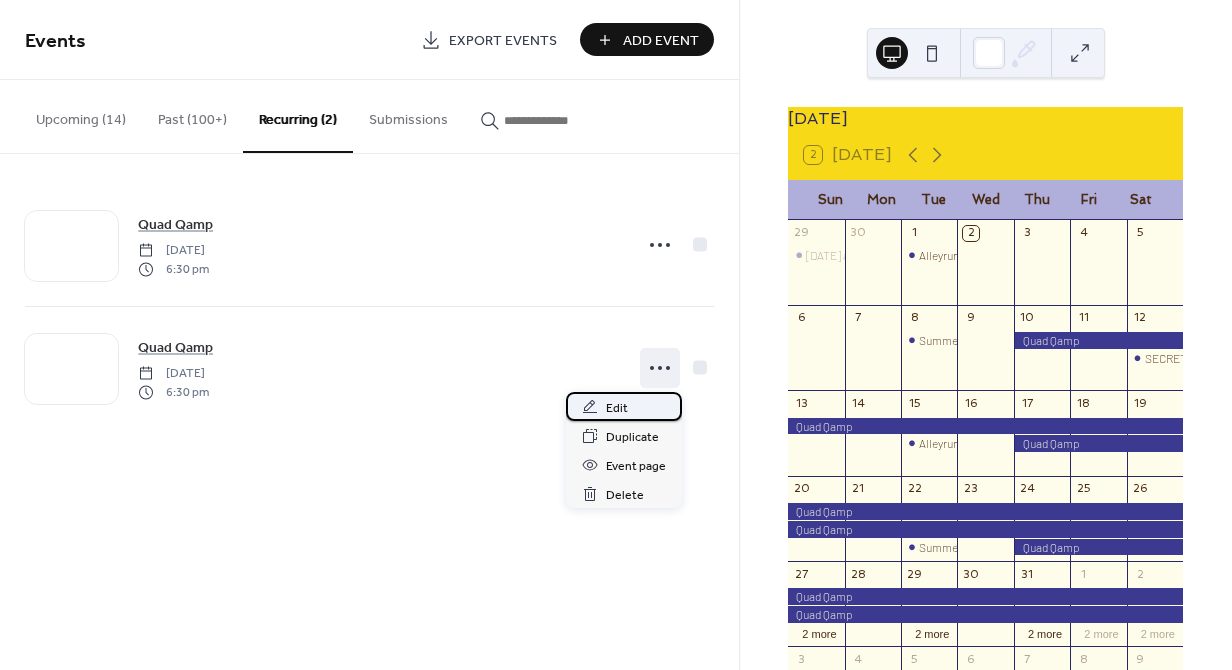 click on "Edit" at bounding box center [624, 406] 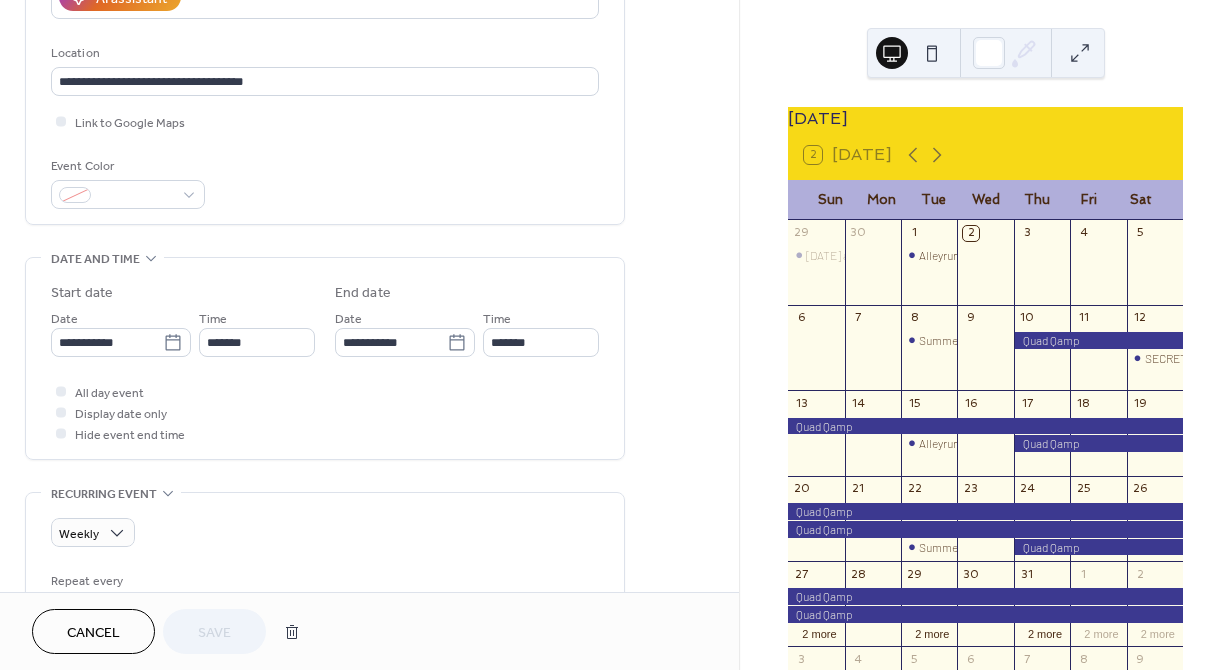 scroll, scrollTop: 396, scrollLeft: 0, axis: vertical 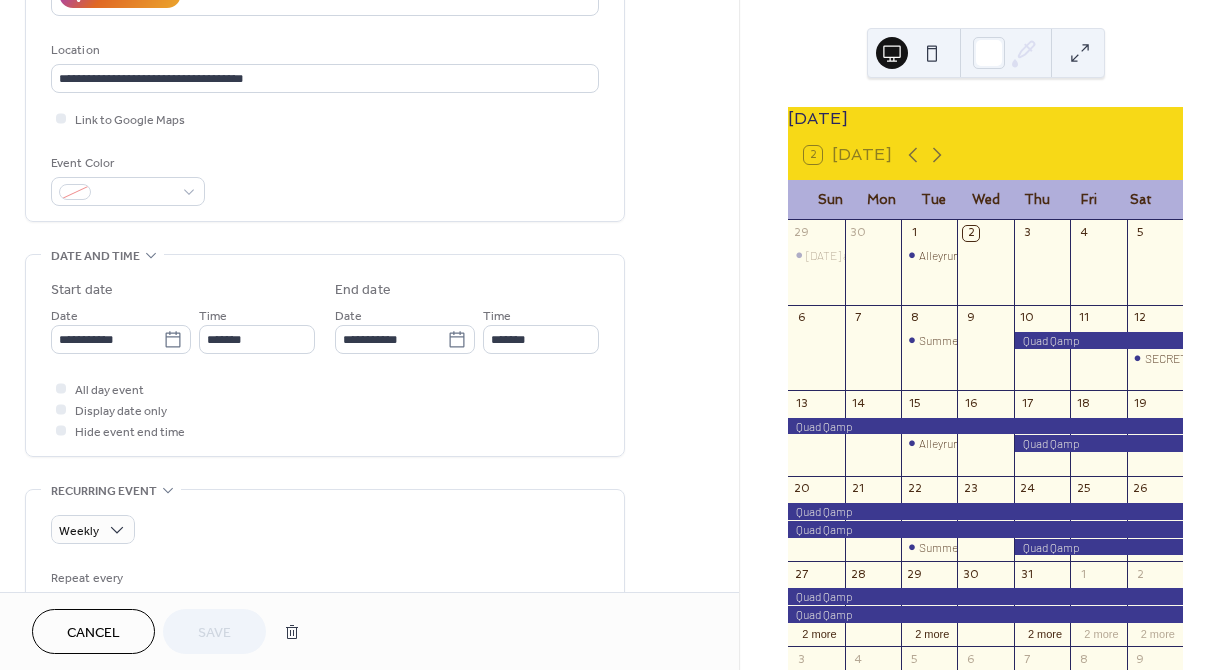 click on "Date and Time" at bounding box center [102, 255] 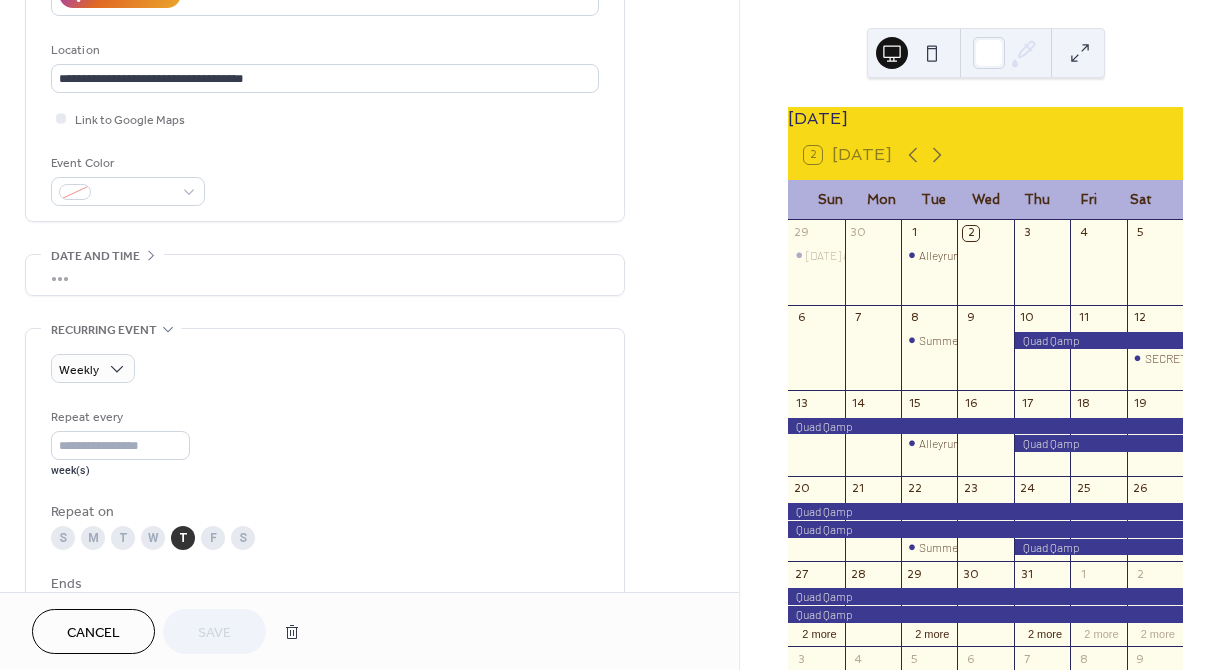 click on "•••" at bounding box center (325, 275) 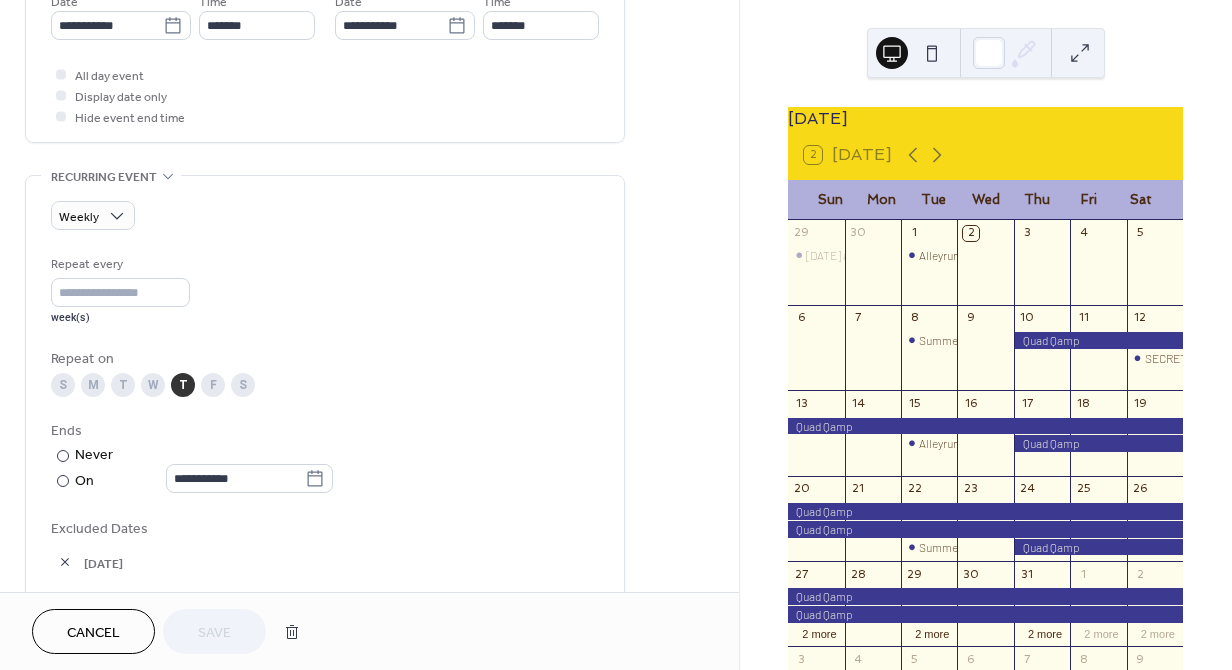 scroll, scrollTop: 723, scrollLeft: 0, axis: vertical 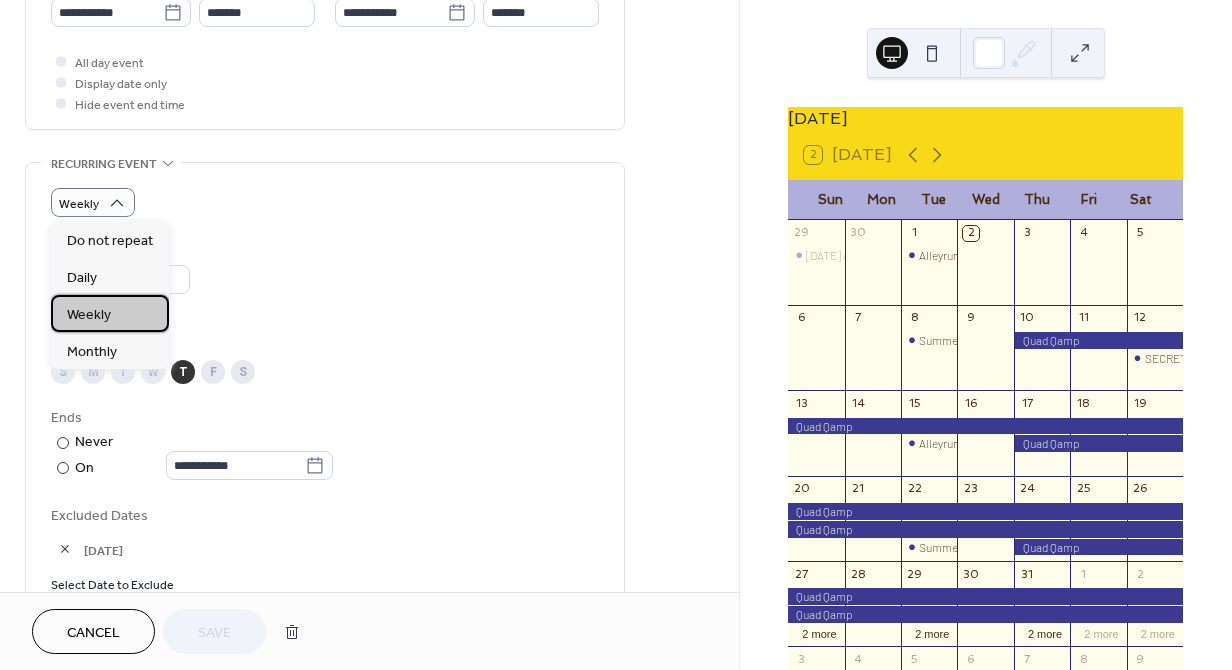 click on "Weekly" at bounding box center (89, 315) 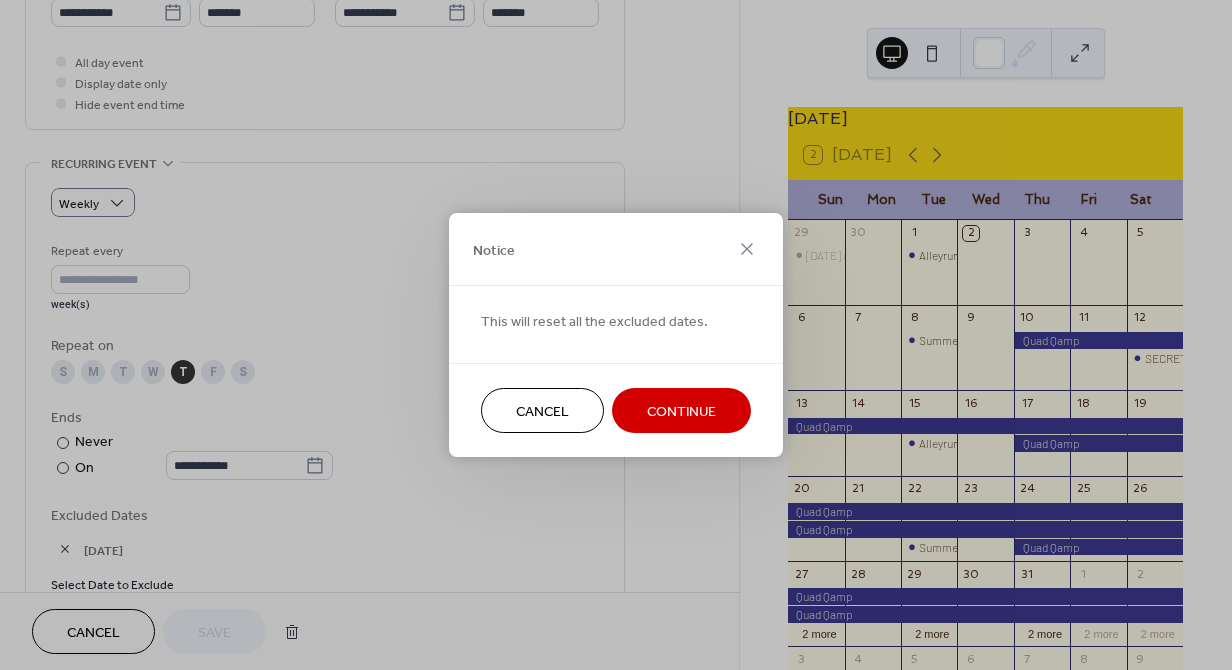 click on "Continue" at bounding box center (681, 412) 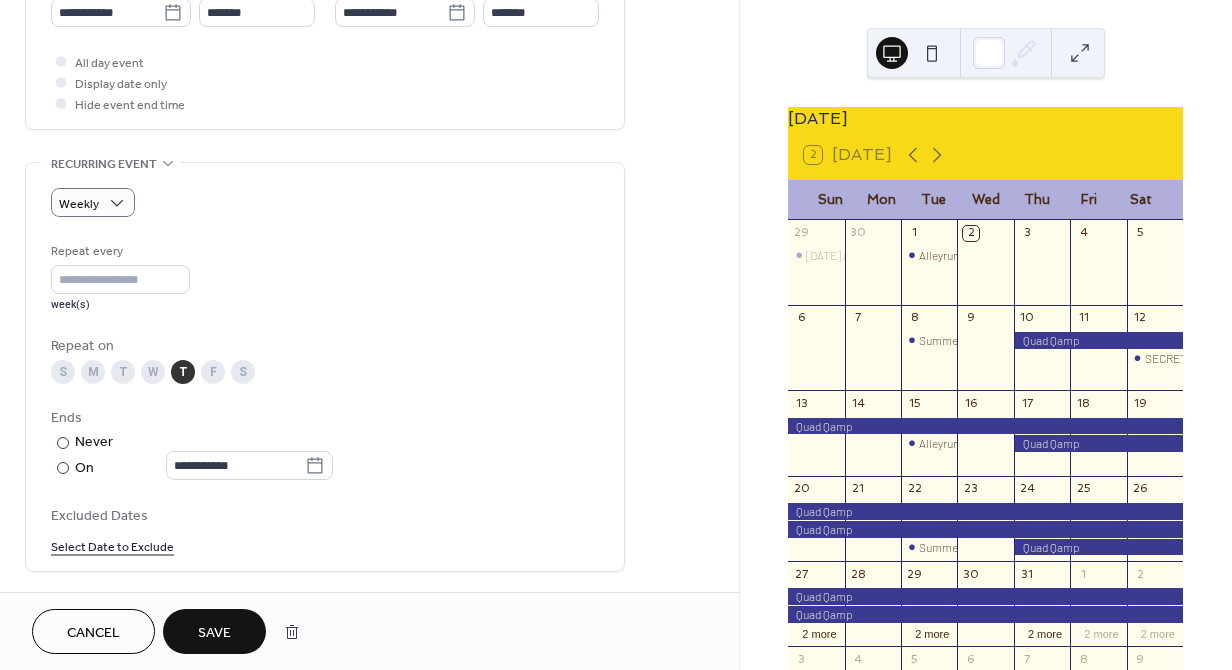click on "Select Date to Exclude" at bounding box center (112, 545) 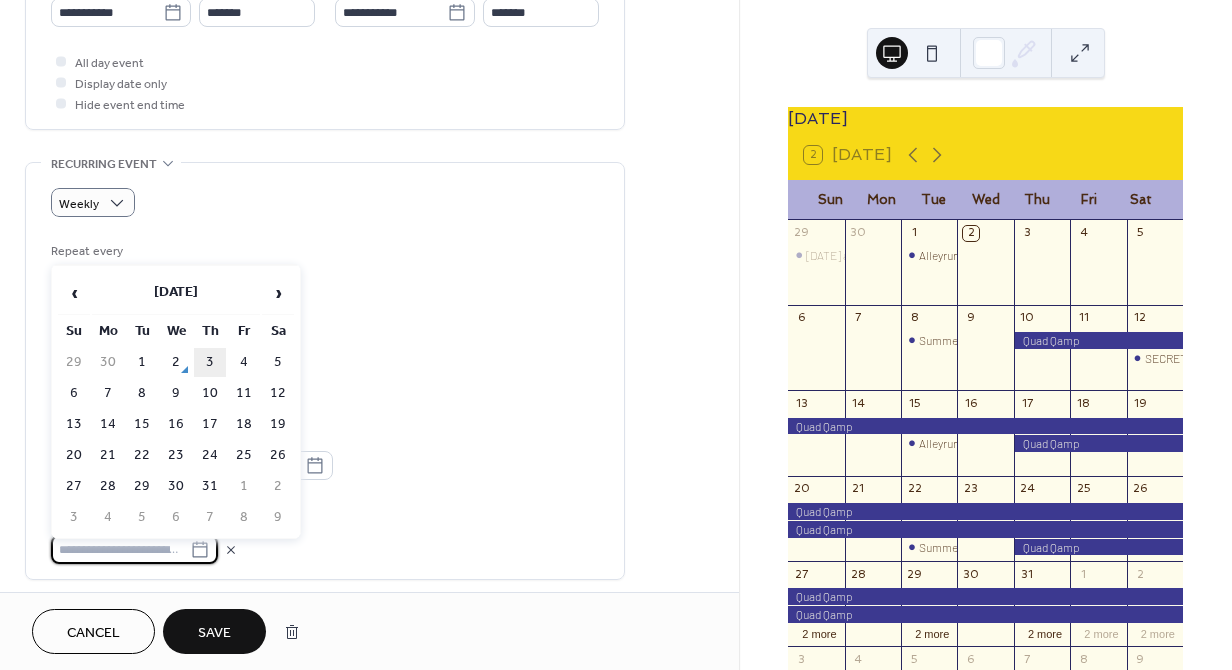 click on "3" at bounding box center (210, 362) 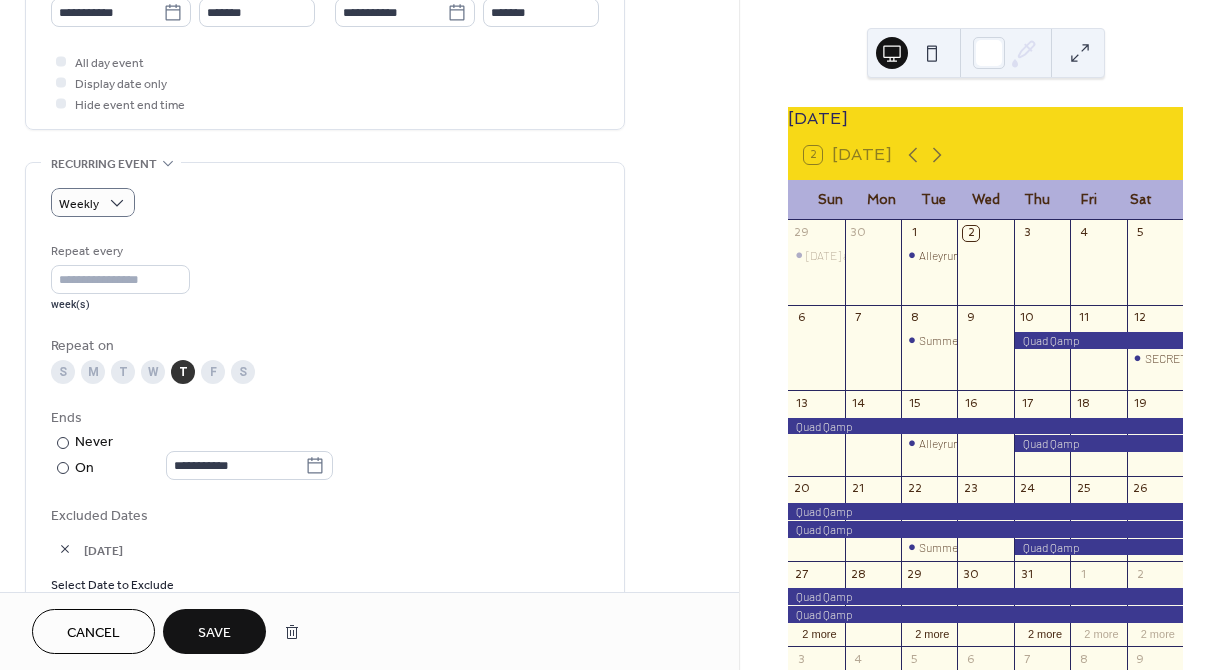 click on "Save" at bounding box center (214, 633) 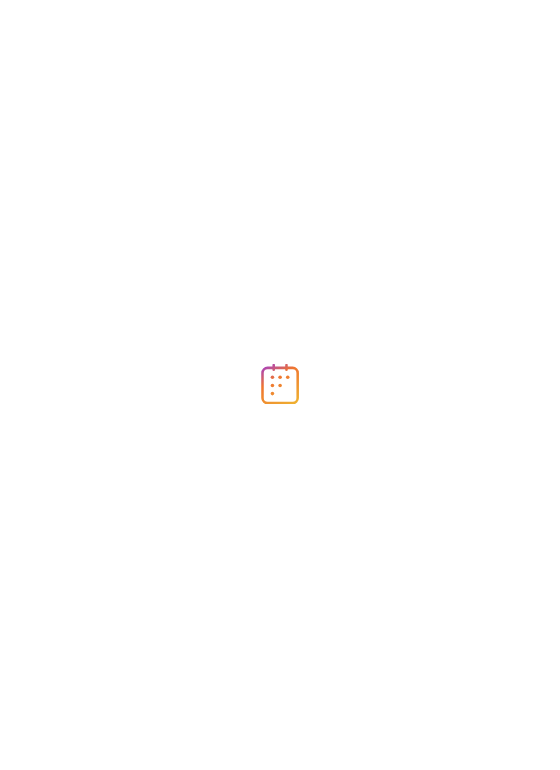 scroll, scrollTop: 0, scrollLeft: 0, axis: both 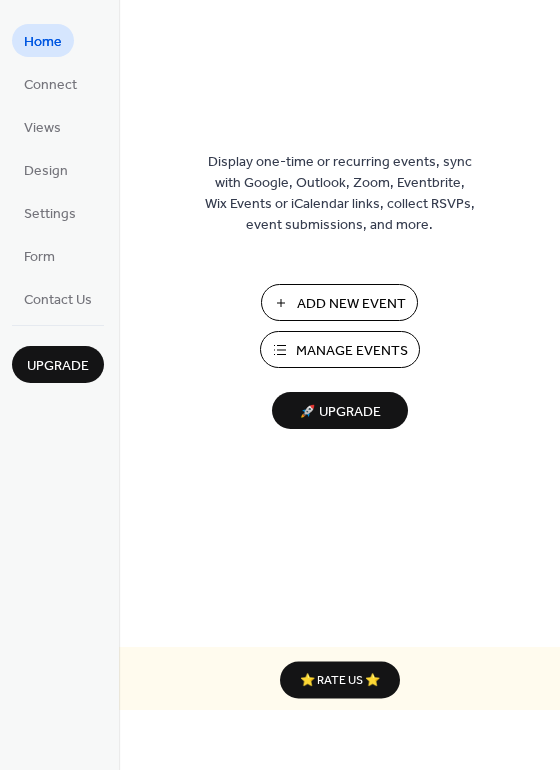 click on "Manage Events" at bounding box center [352, 351] 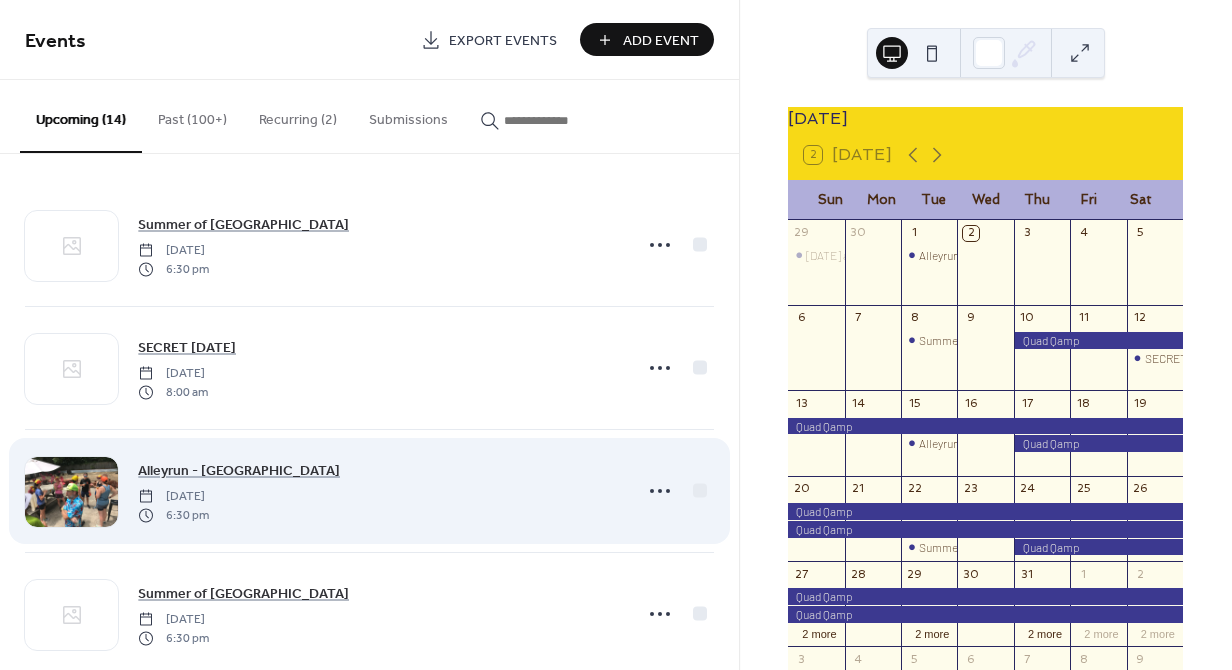 scroll, scrollTop: 0, scrollLeft: 0, axis: both 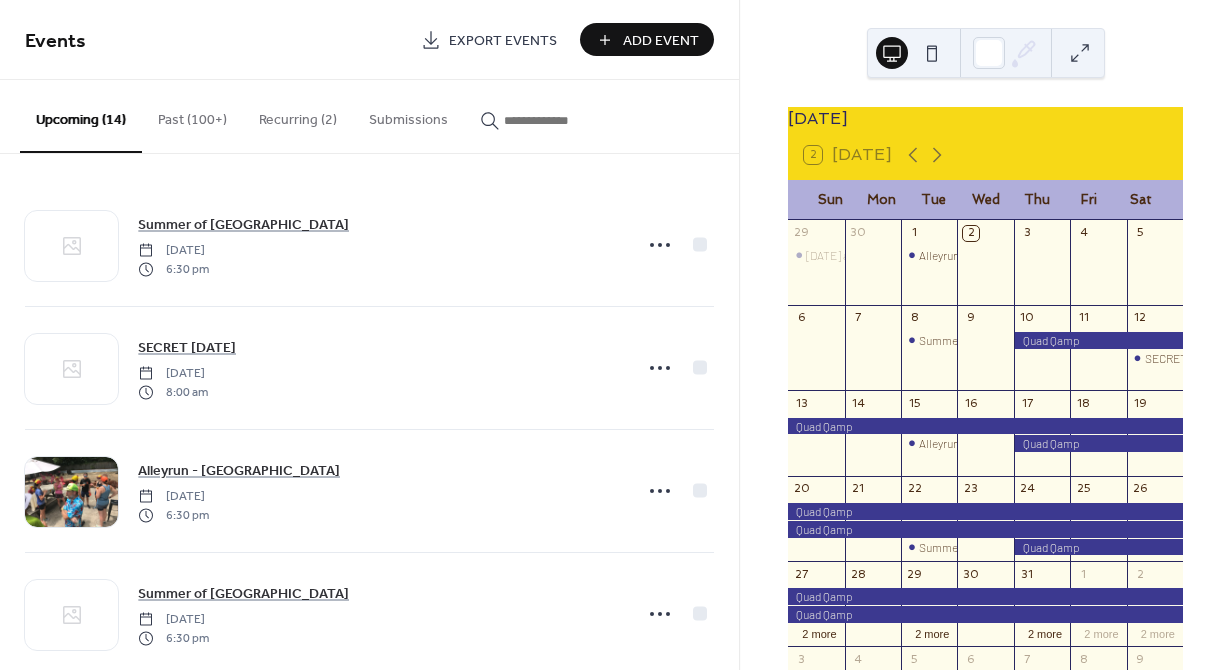 click on "Recurring  (2)" at bounding box center [298, 115] 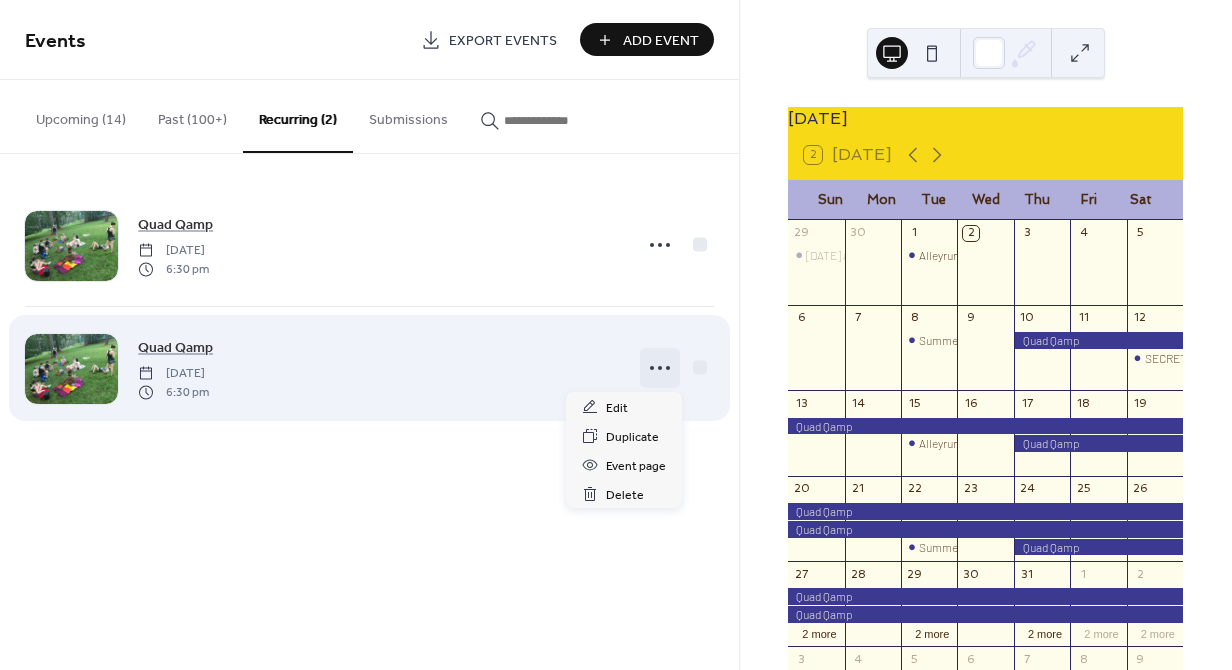 click 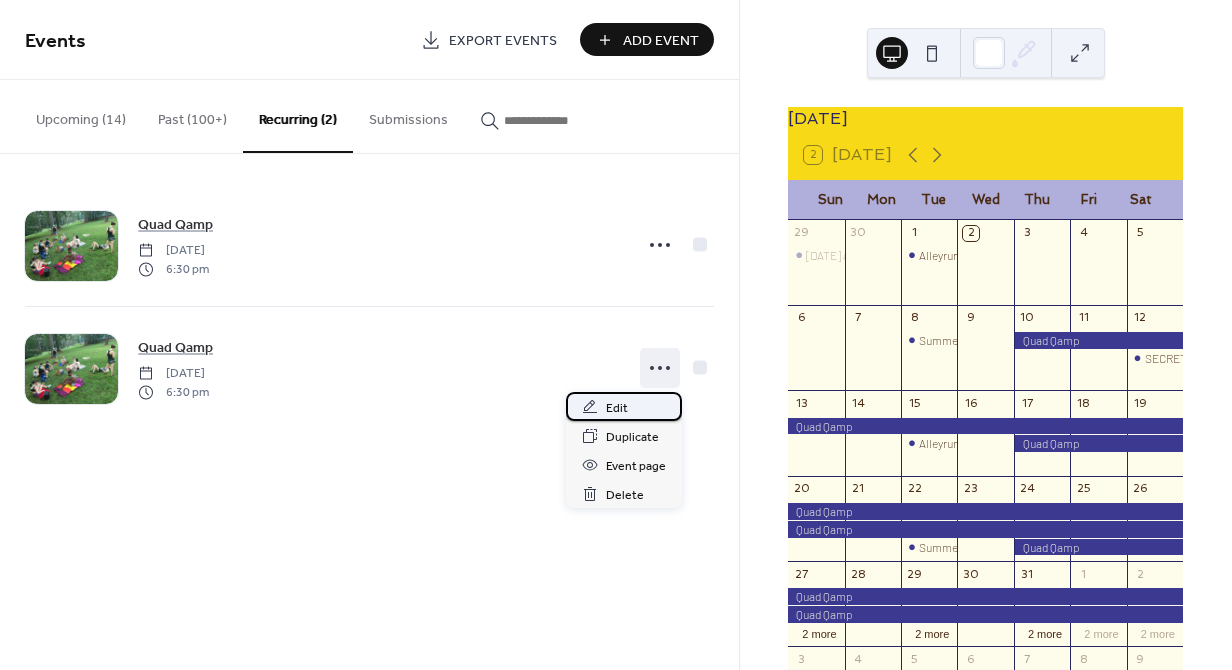 click on "Edit" at bounding box center [624, 406] 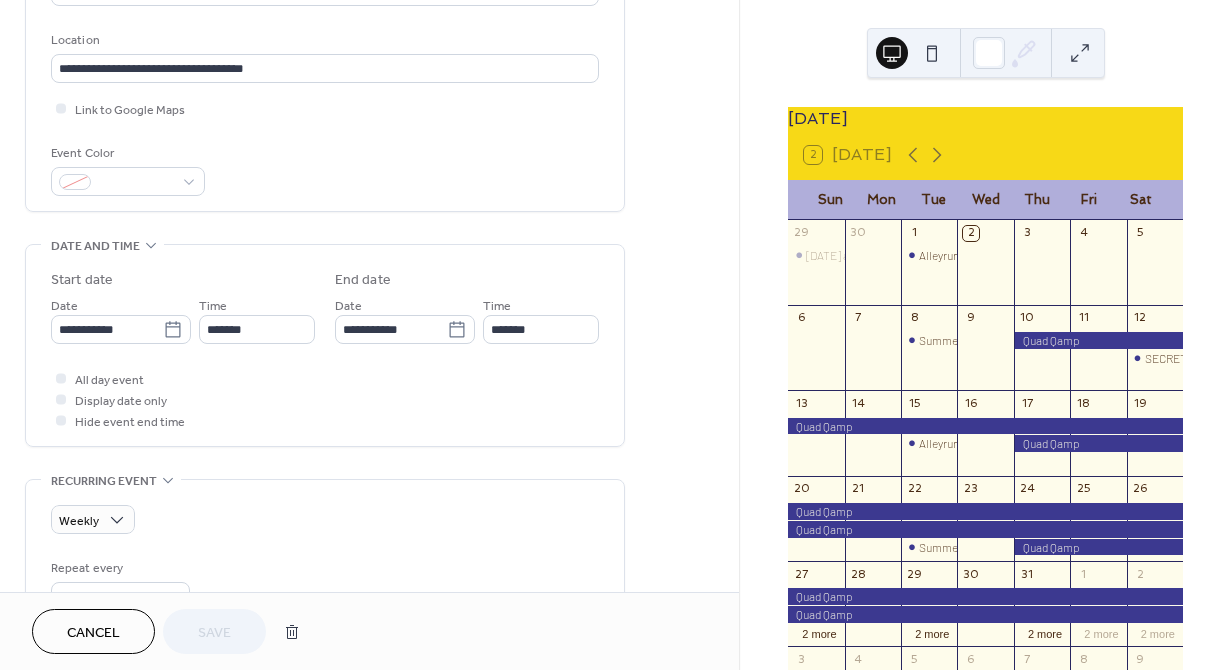 scroll, scrollTop: 405, scrollLeft: 0, axis: vertical 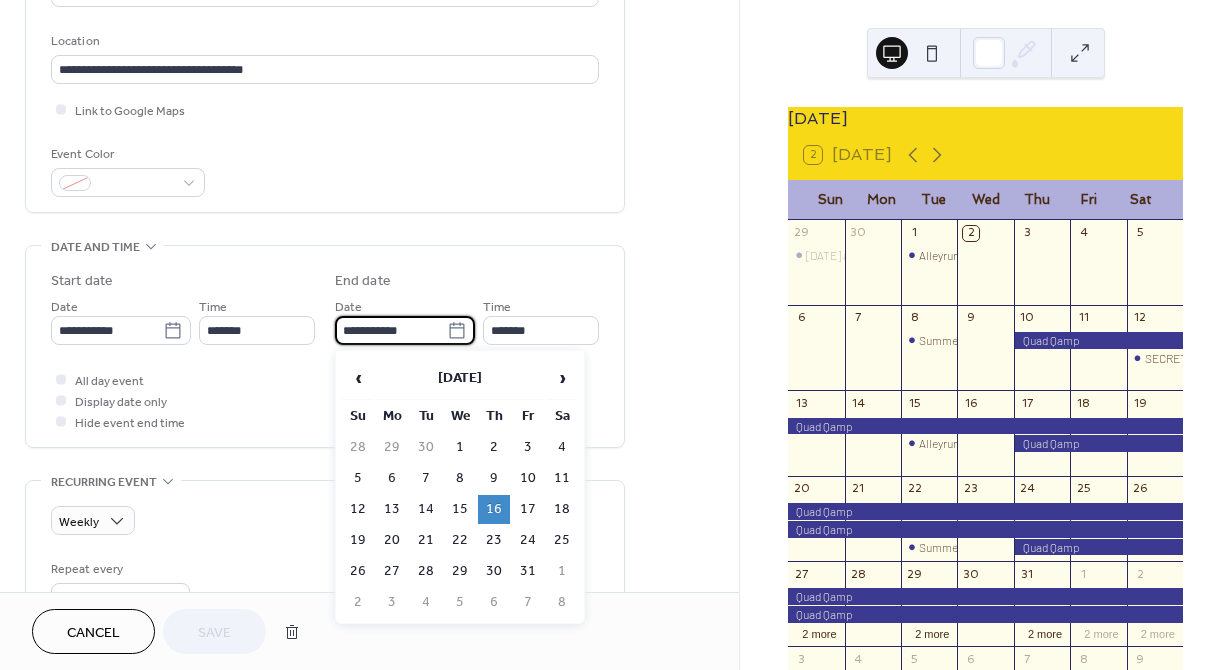 click on "**********" at bounding box center (391, 330) 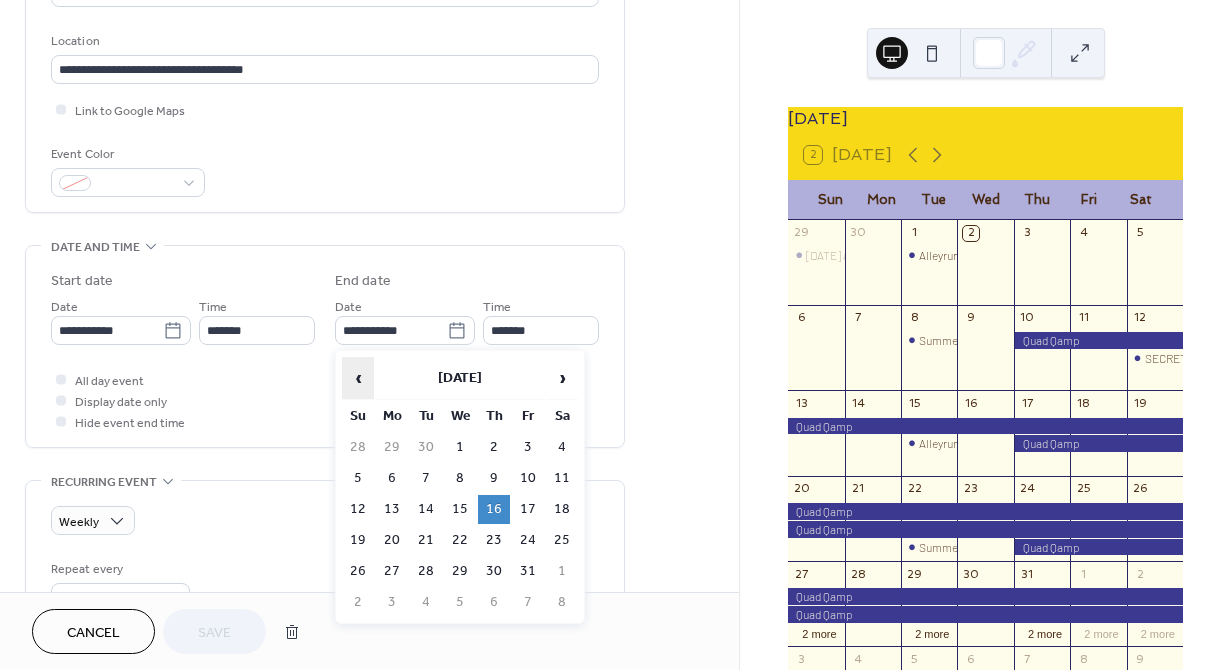 click on "‹" at bounding box center [358, 378] 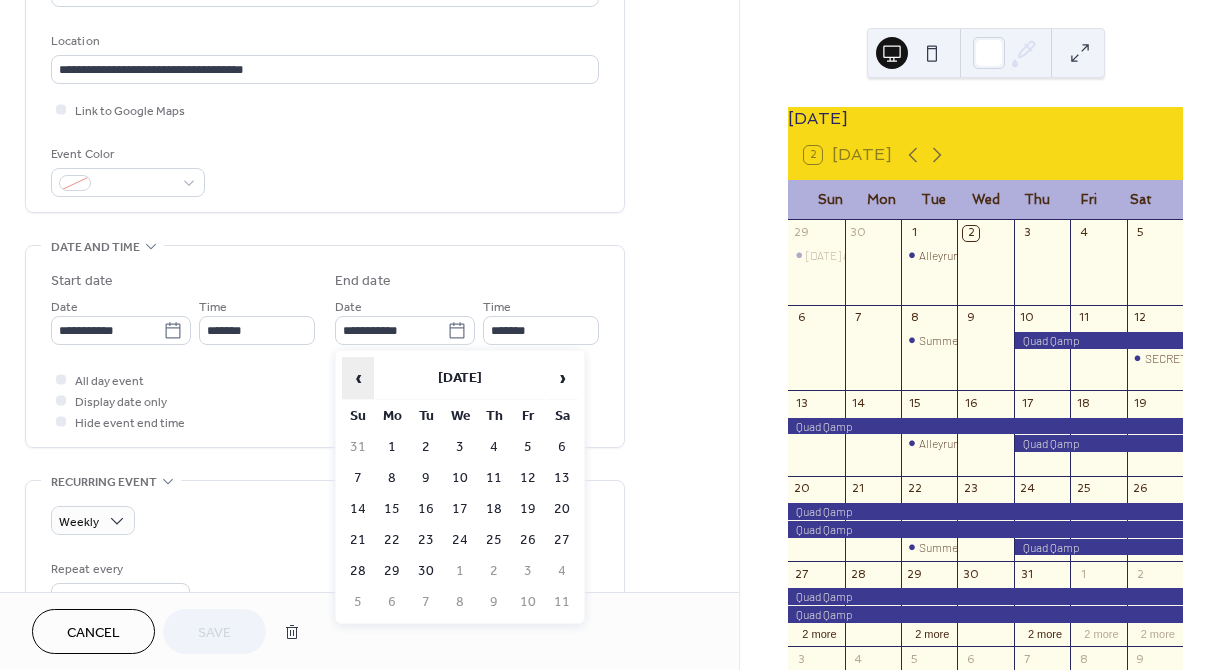 click on "‹" at bounding box center (358, 378) 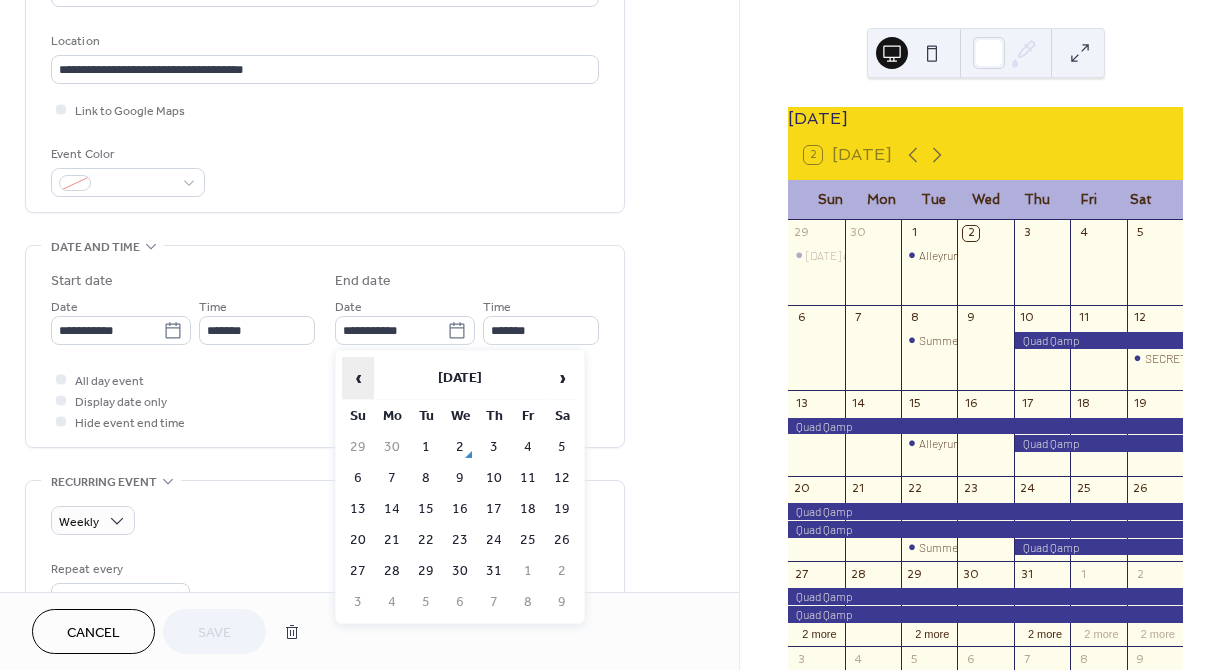 click on "‹" at bounding box center [358, 378] 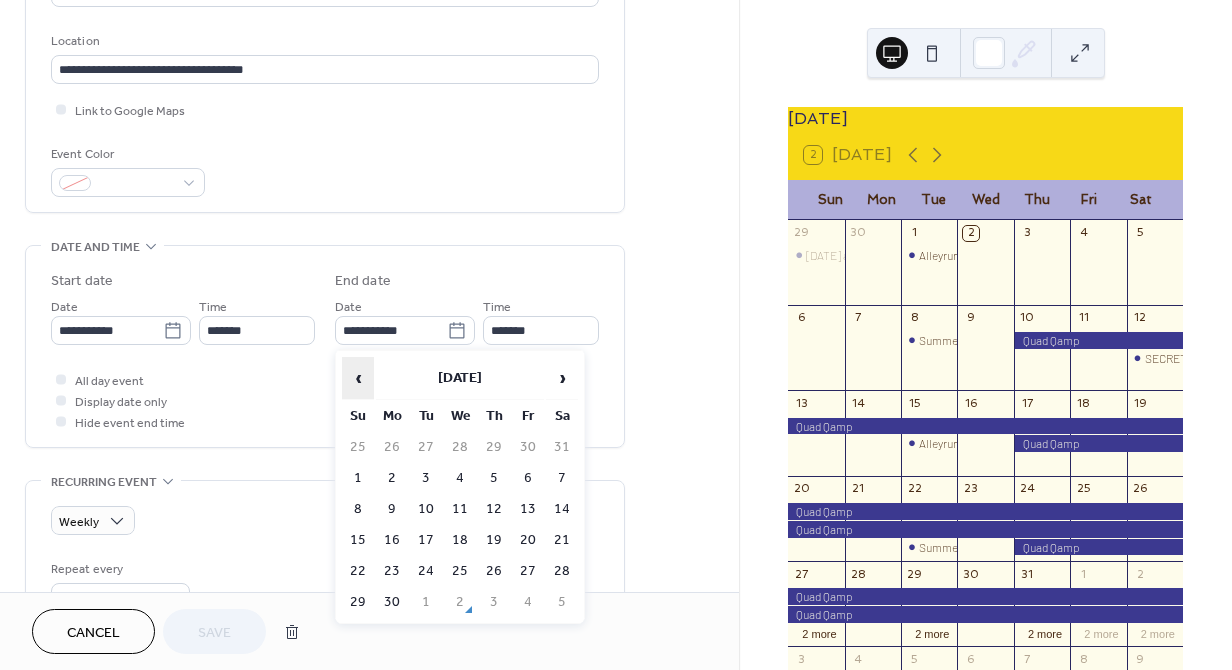 click on "‹" at bounding box center (358, 378) 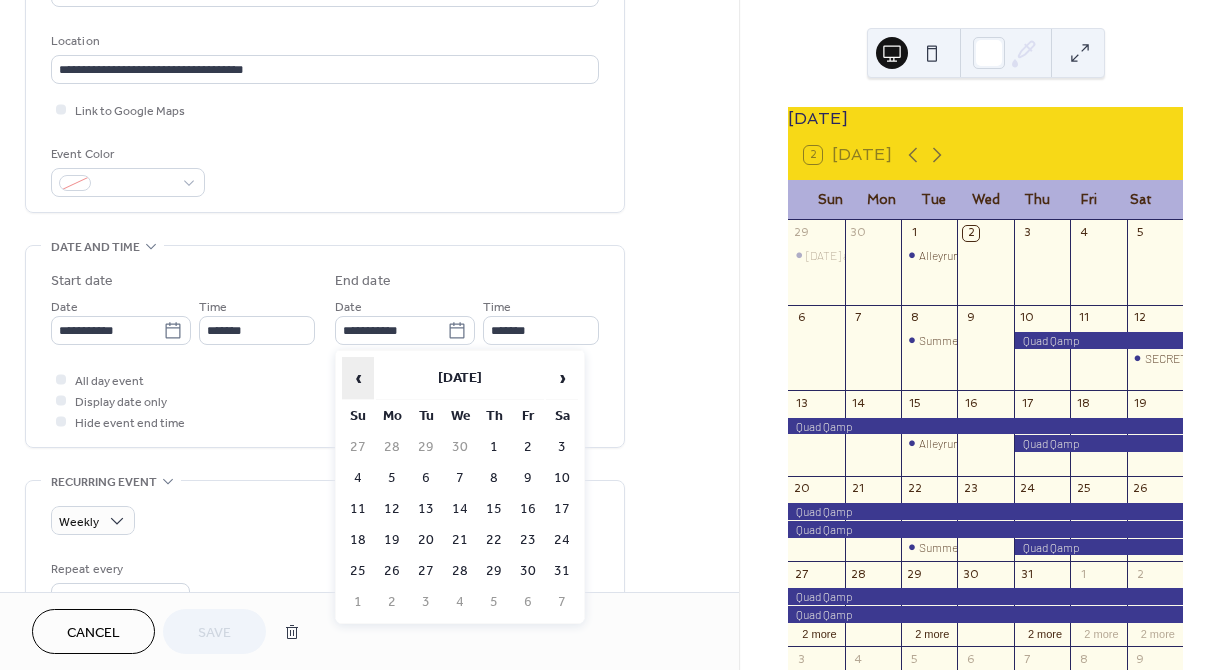 click on "‹" at bounding box center (358, 378) 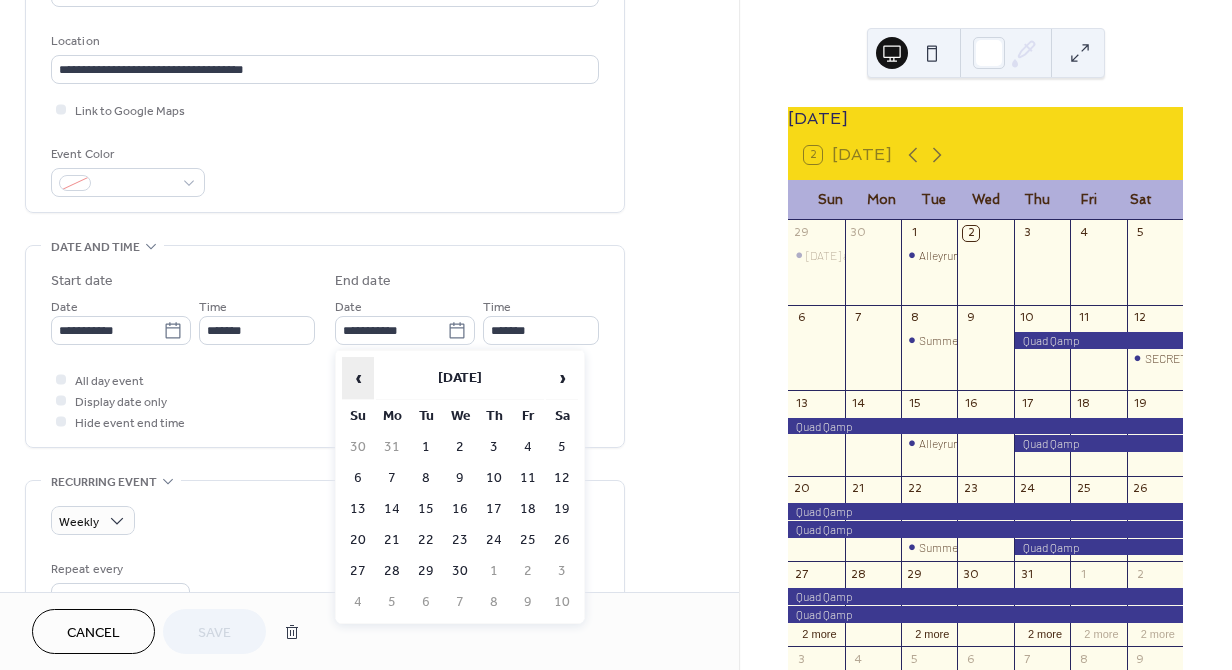 click on "‹" at bounding box center (358, 378) 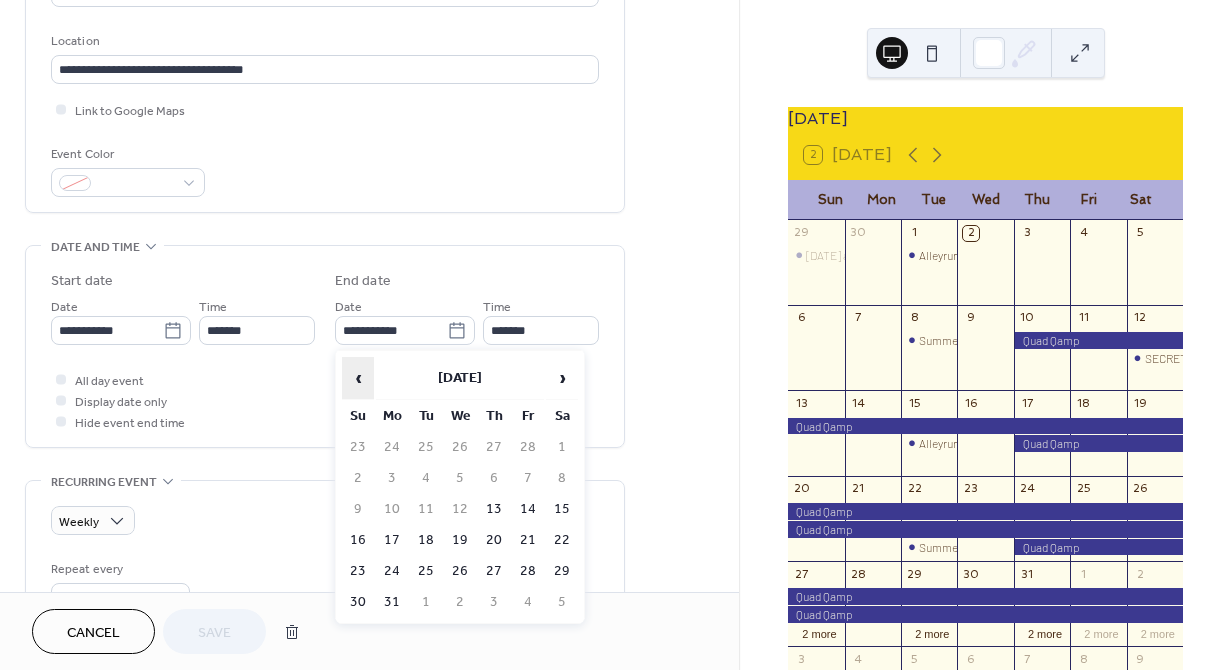 click on "‹" at bounding box center (358, 378) 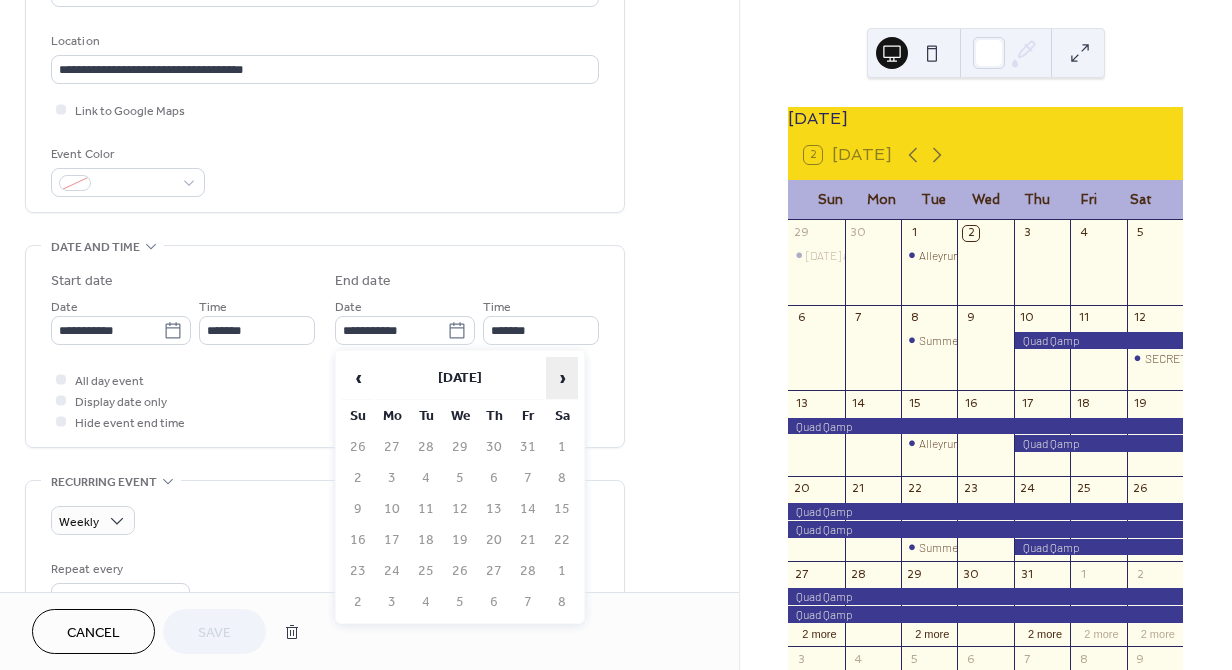 click on "›" at bounding box center (562, 378) 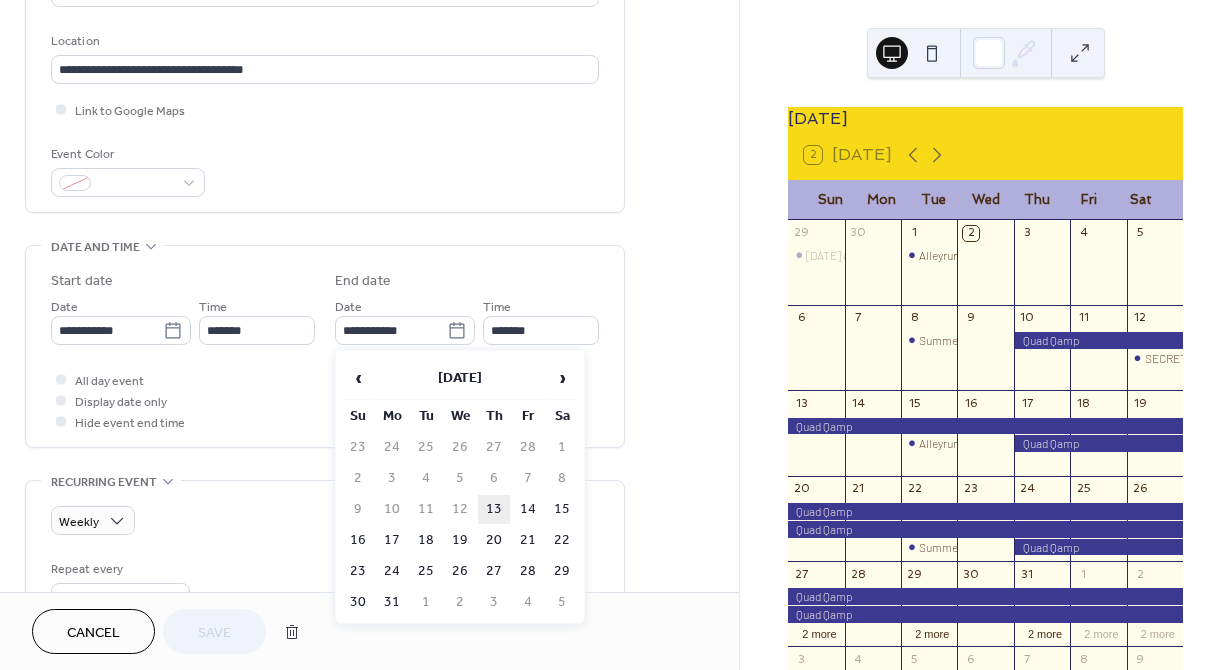 click on "13" at bounding box center (494, 509) 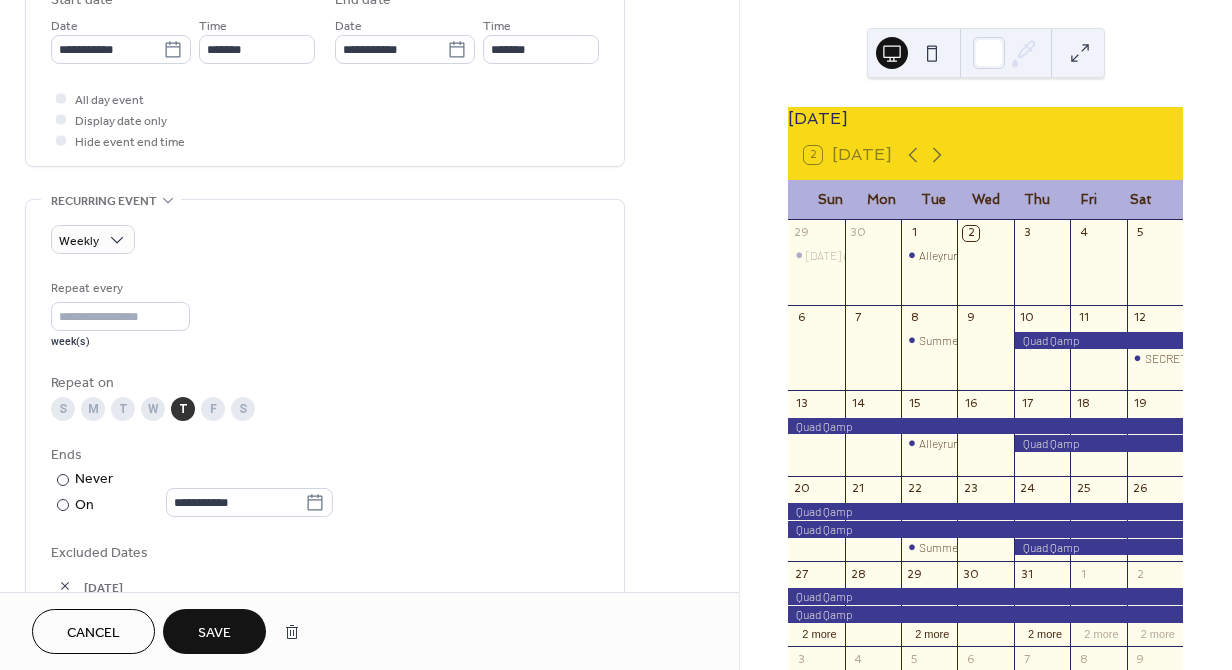 scroll, scrollTop: 694, scrollLeft: 0, axis: vertical 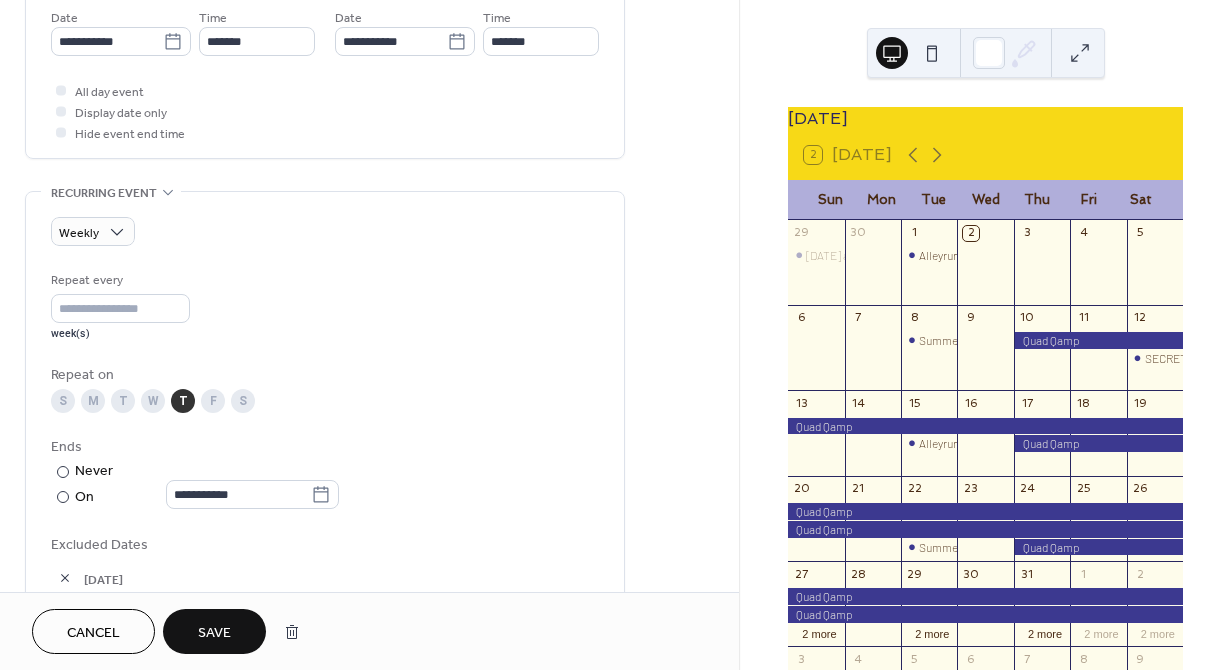 click on "Save" at bounding box center (214, 633) 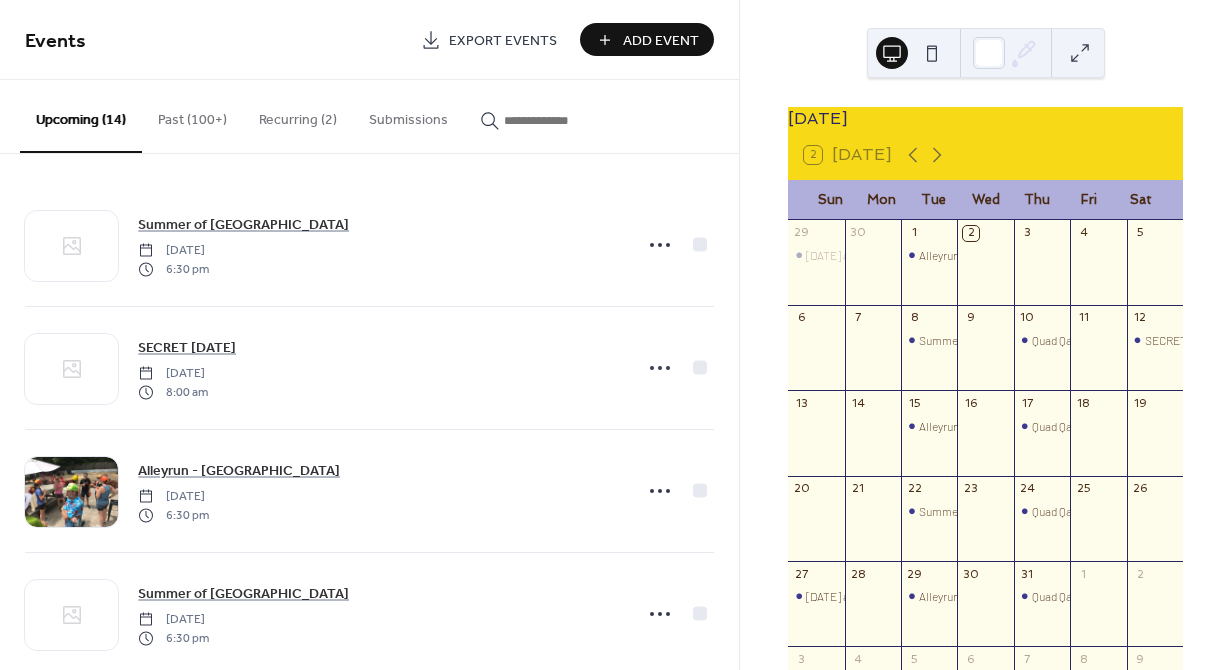 click on "Add Event" at bounding box center [661, 41] 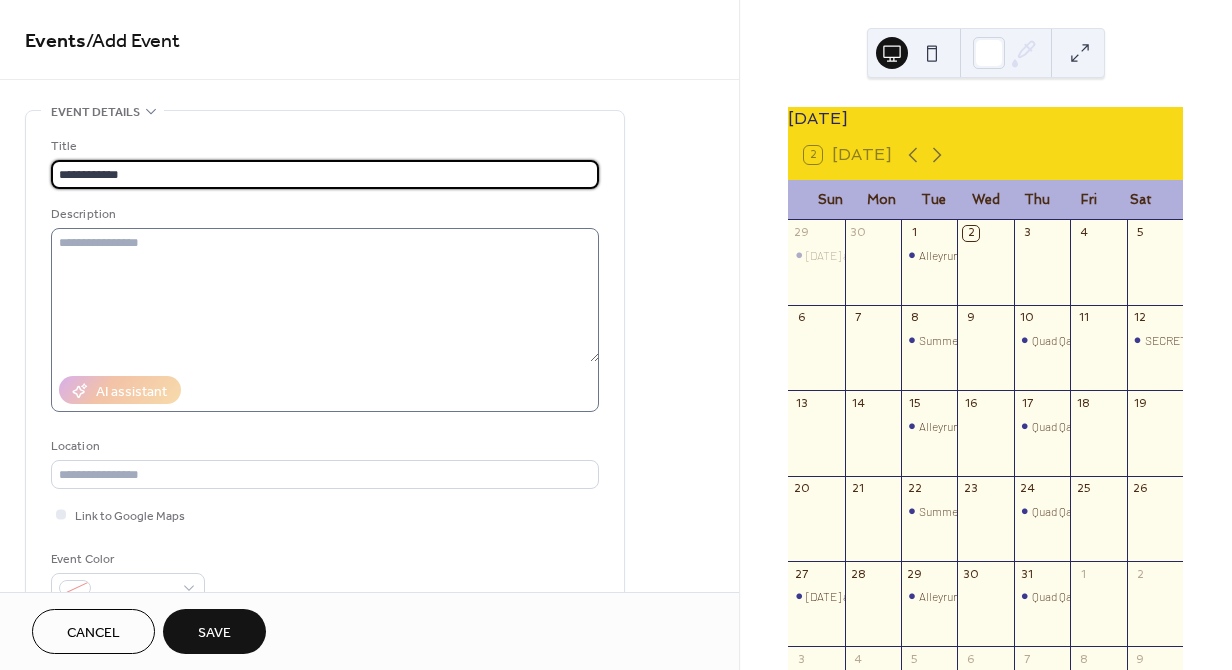 type on "**********" 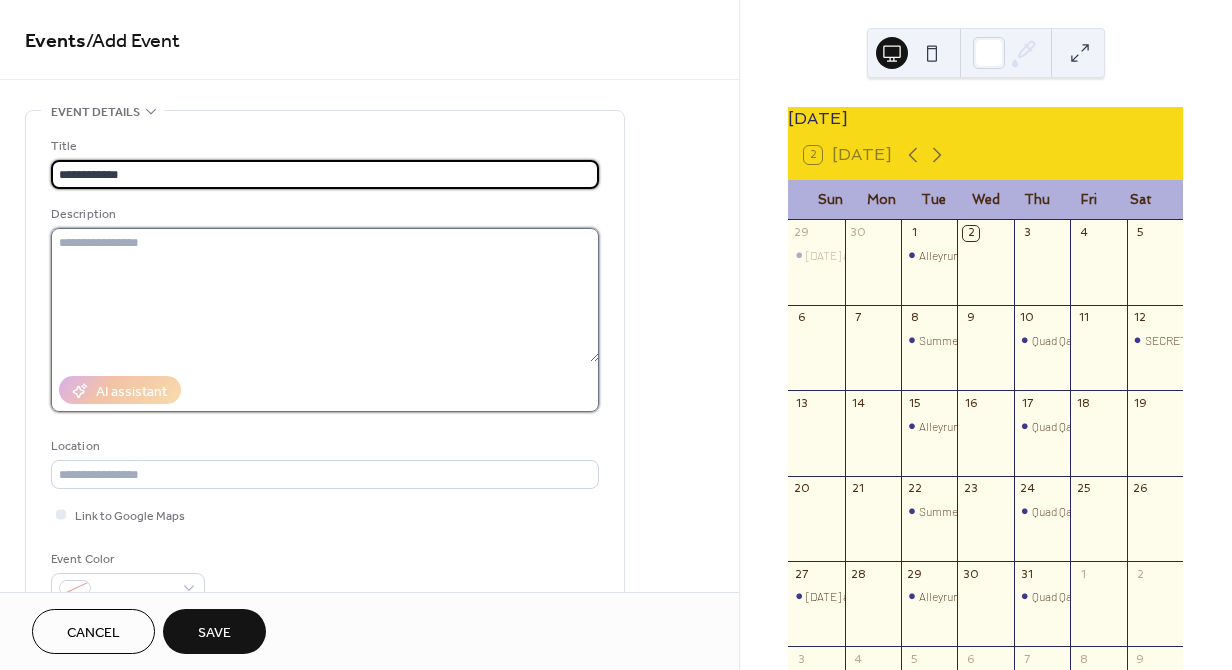 click at bounding box center [325, 295] 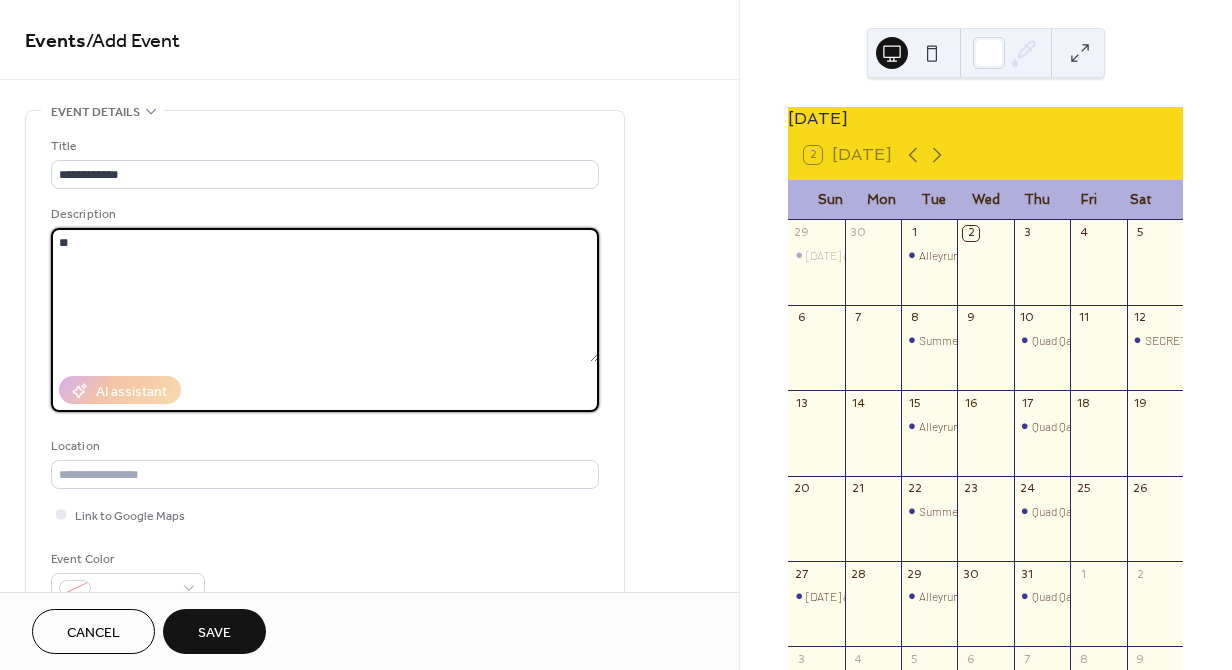 type on "*" 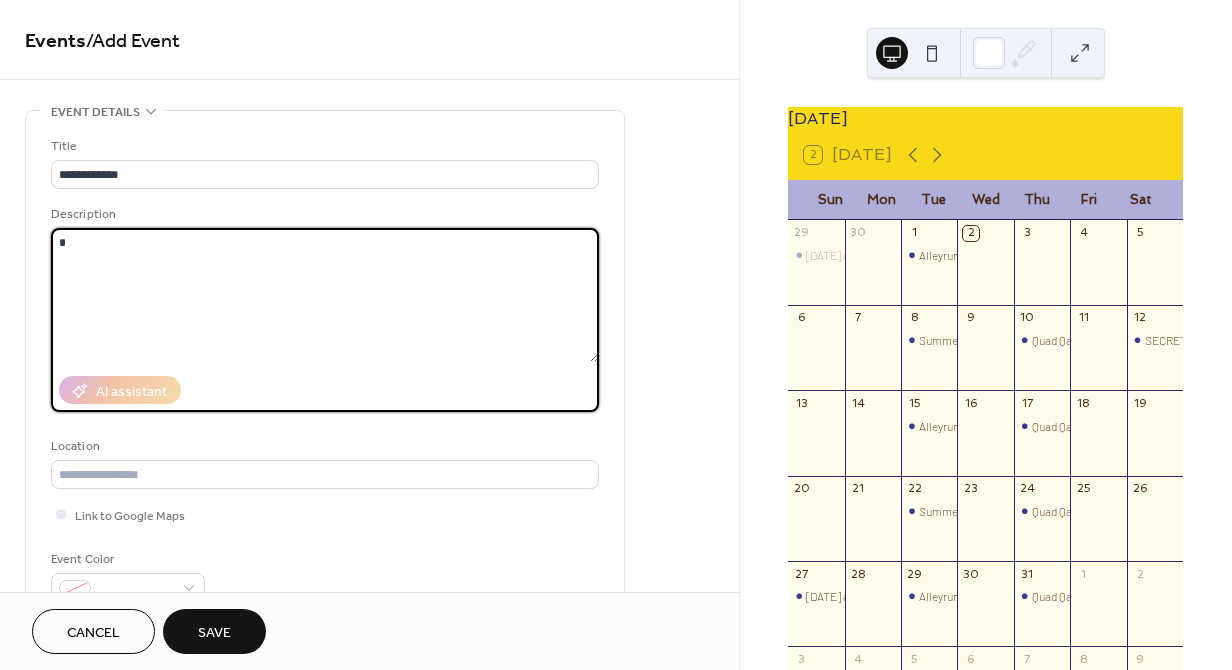 type 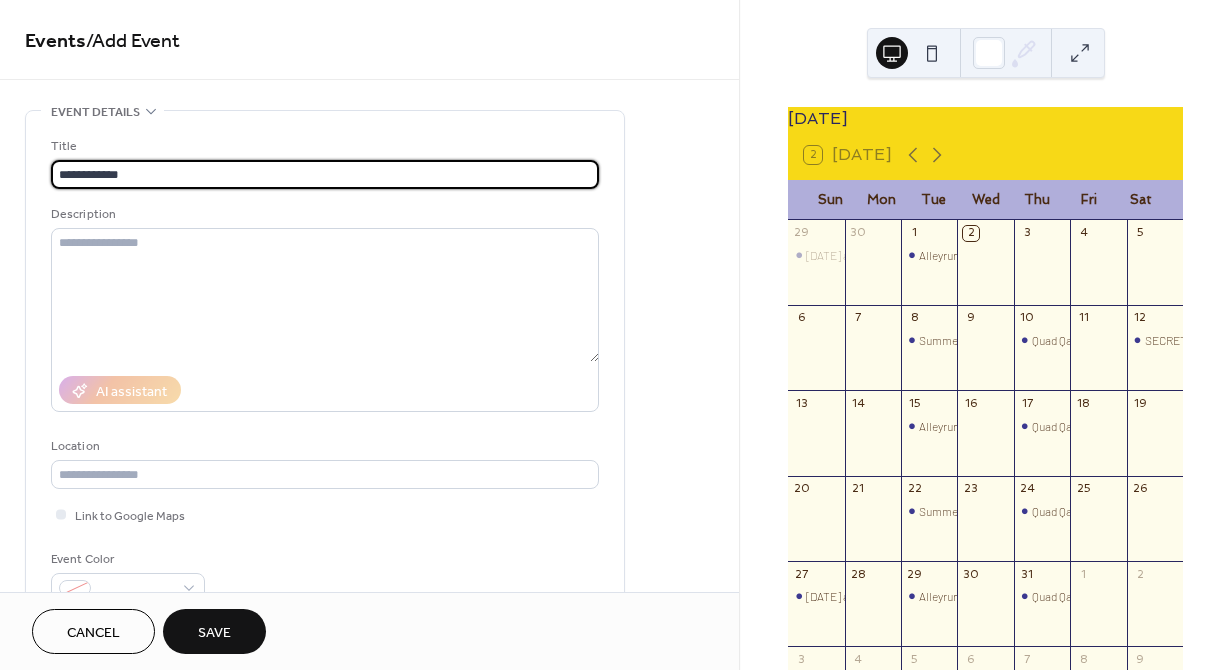click on "**********" at bounding box center [325, 174] 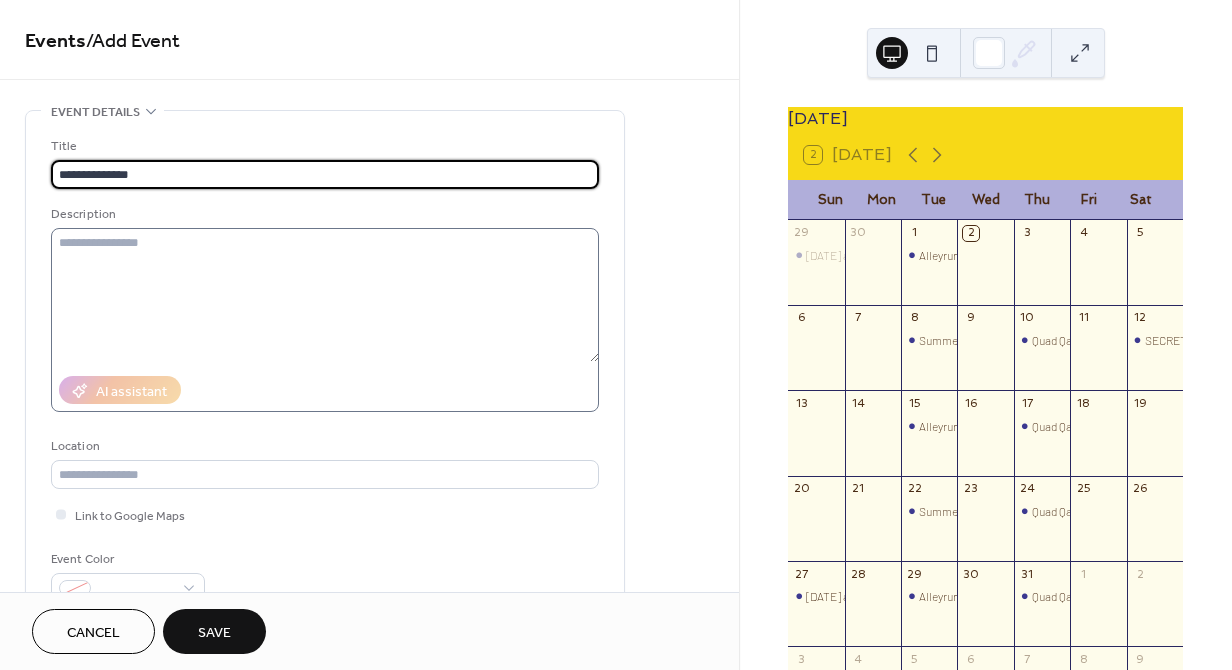 type on "**********" 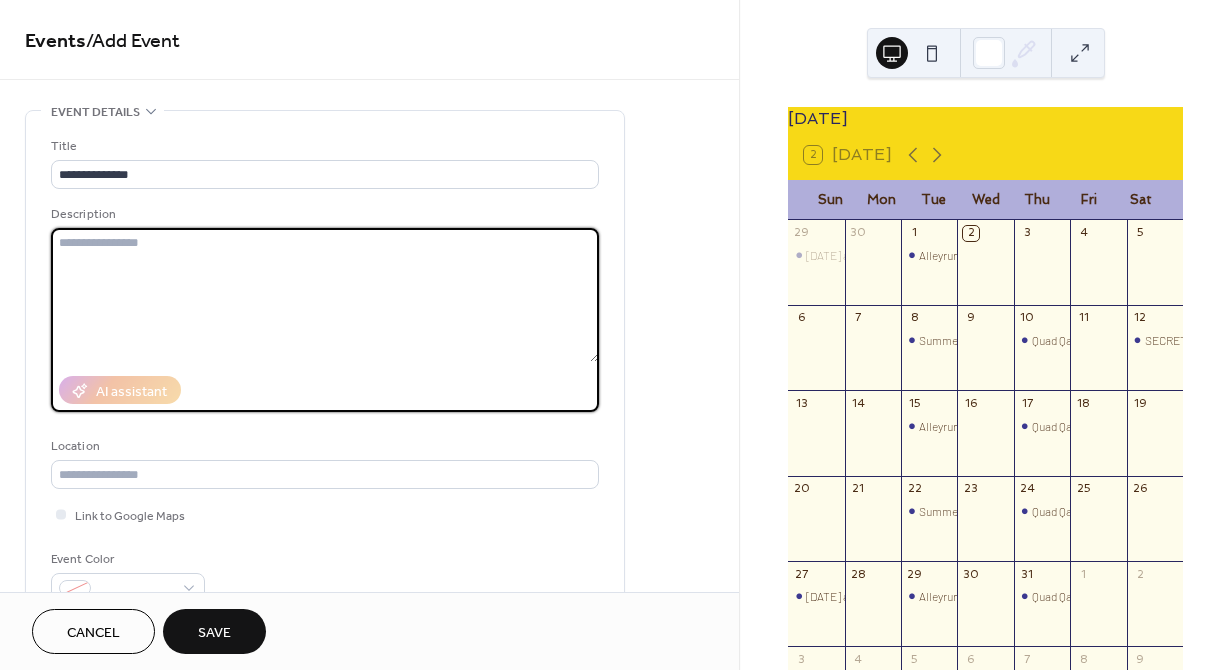 click at bounding box center [325, 295] 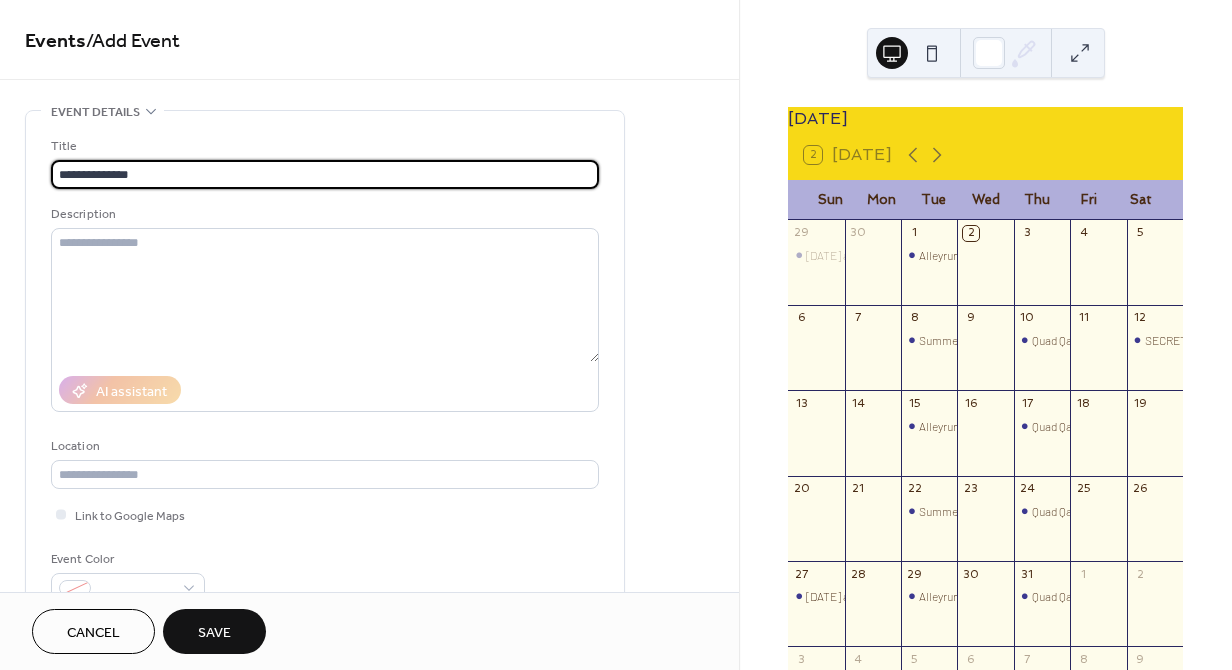 click on "**********" at bounding box center (325, 174) 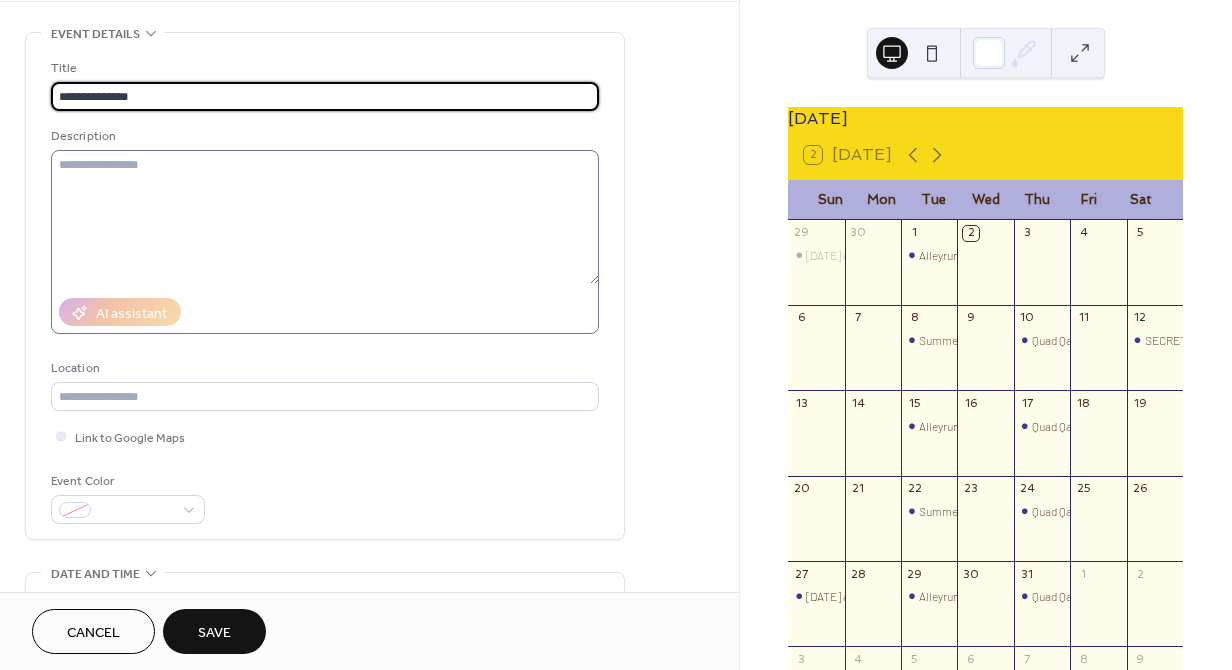 scroll, scrollTop: 143, scrollLeft: 0, axis: vertical 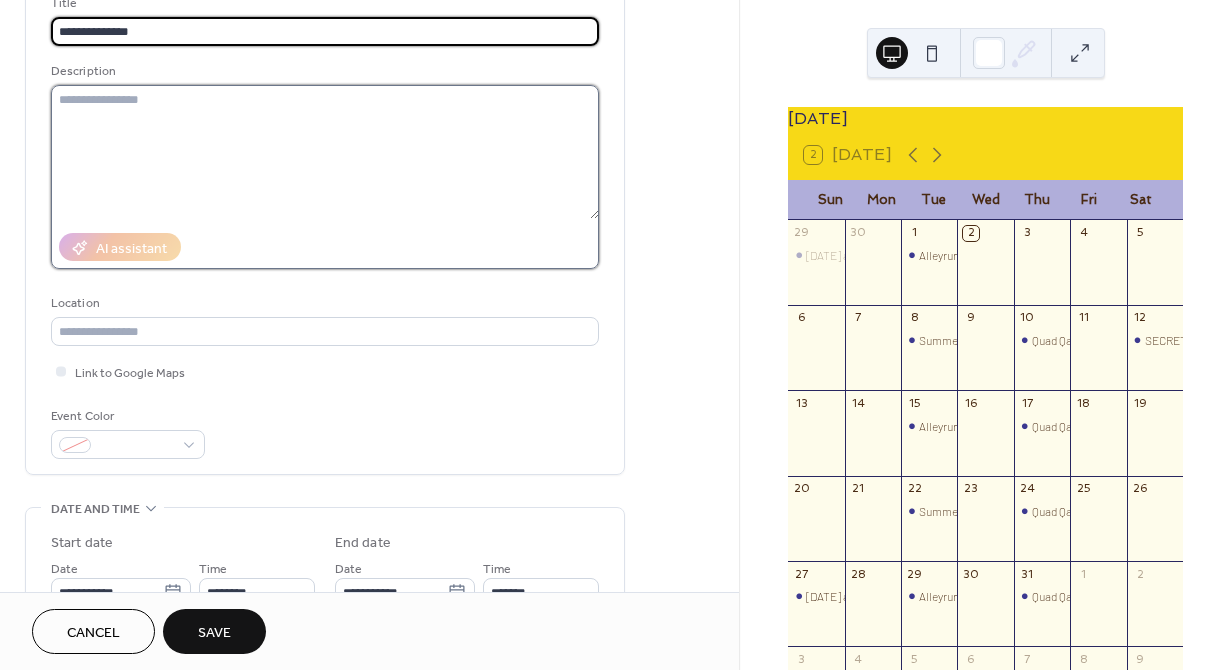 click at bounding box center [325, 152] 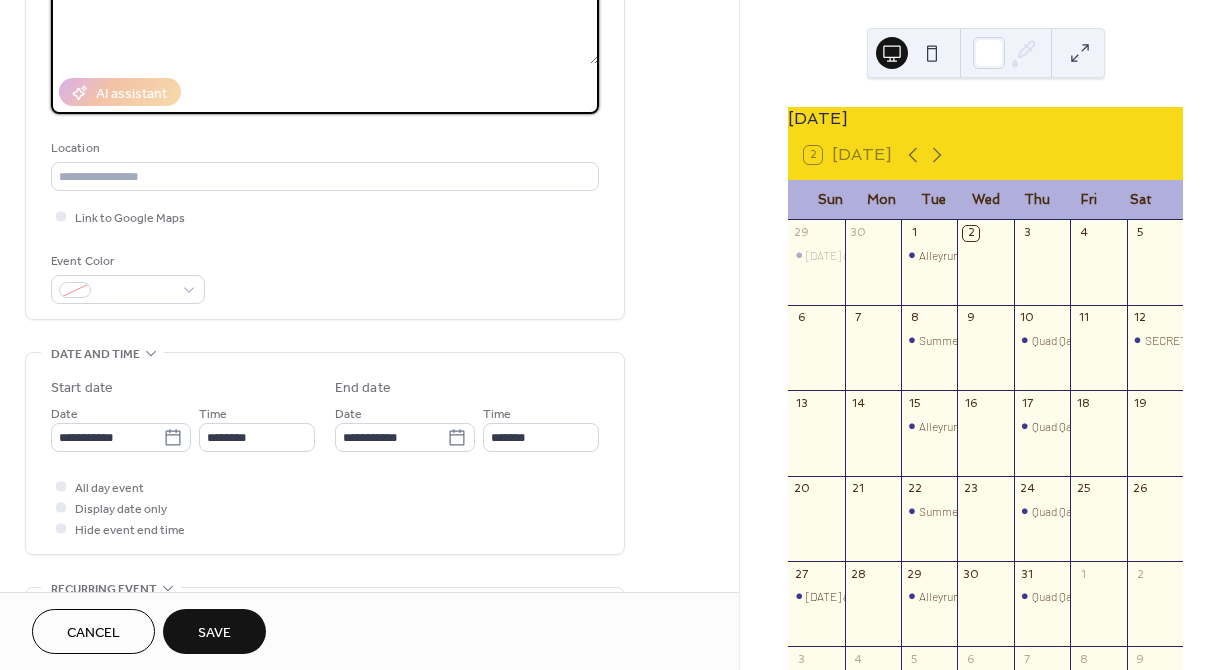 scroll, scrollTop: 302, scrollLeft: 0, axis: vertical 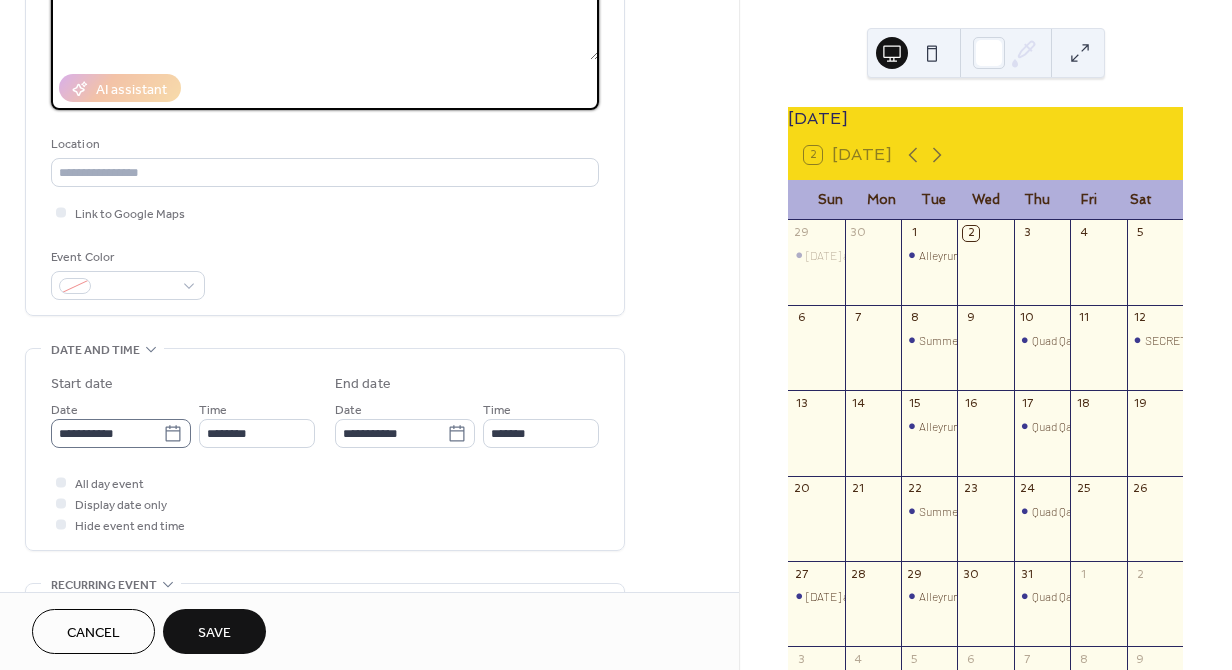 type on "**********" 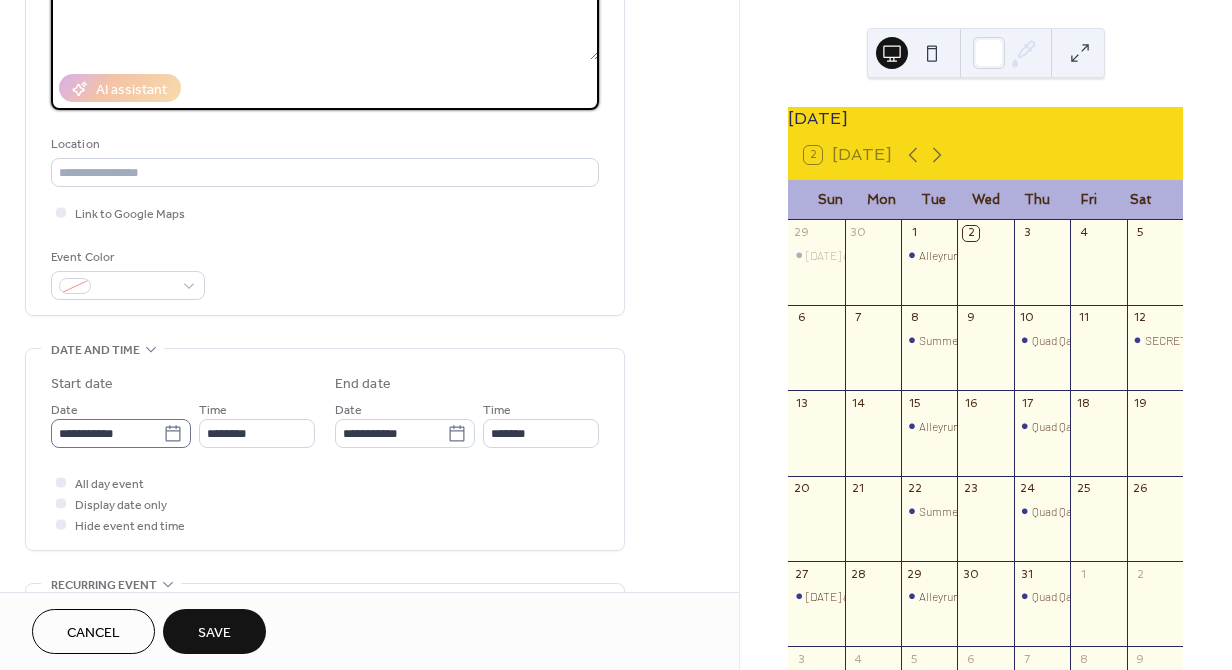 click 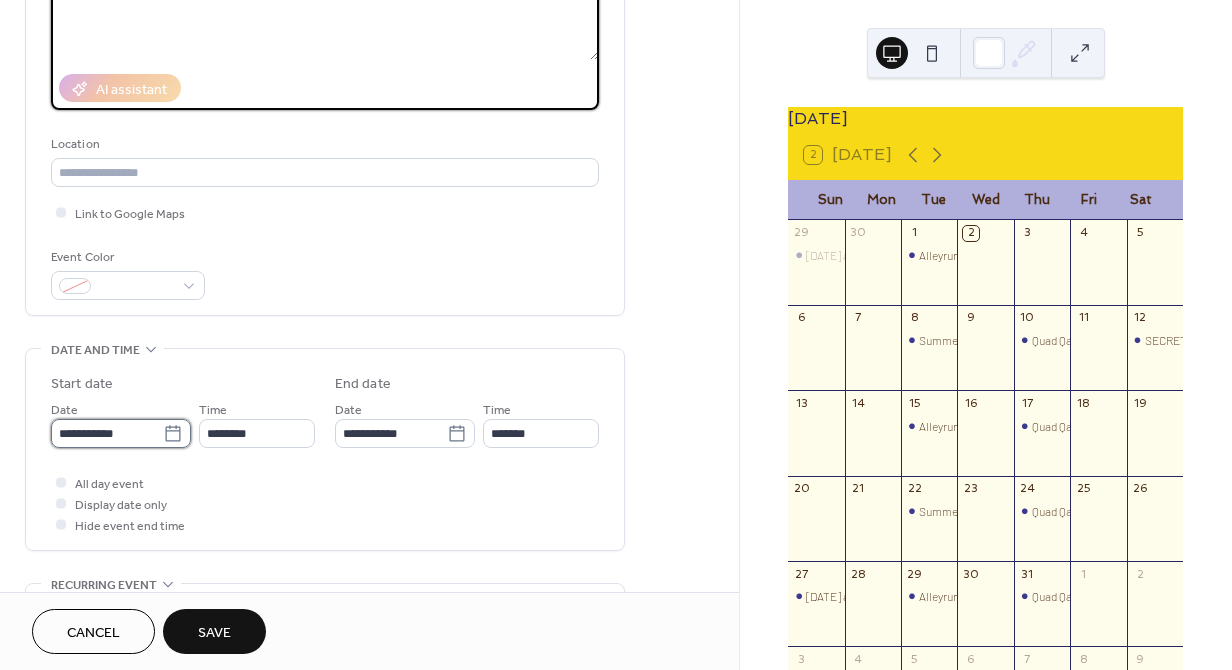 click on "**********" at bounding box center [107, 433] 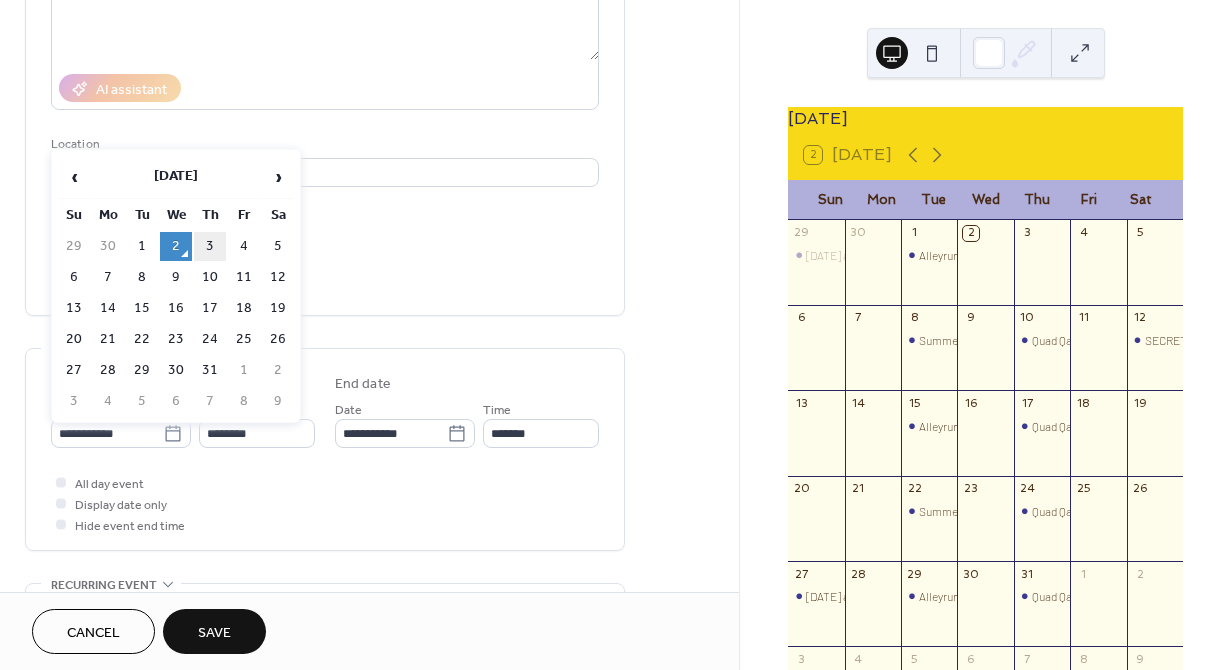 click on "3" at bounding box center (210, 246) 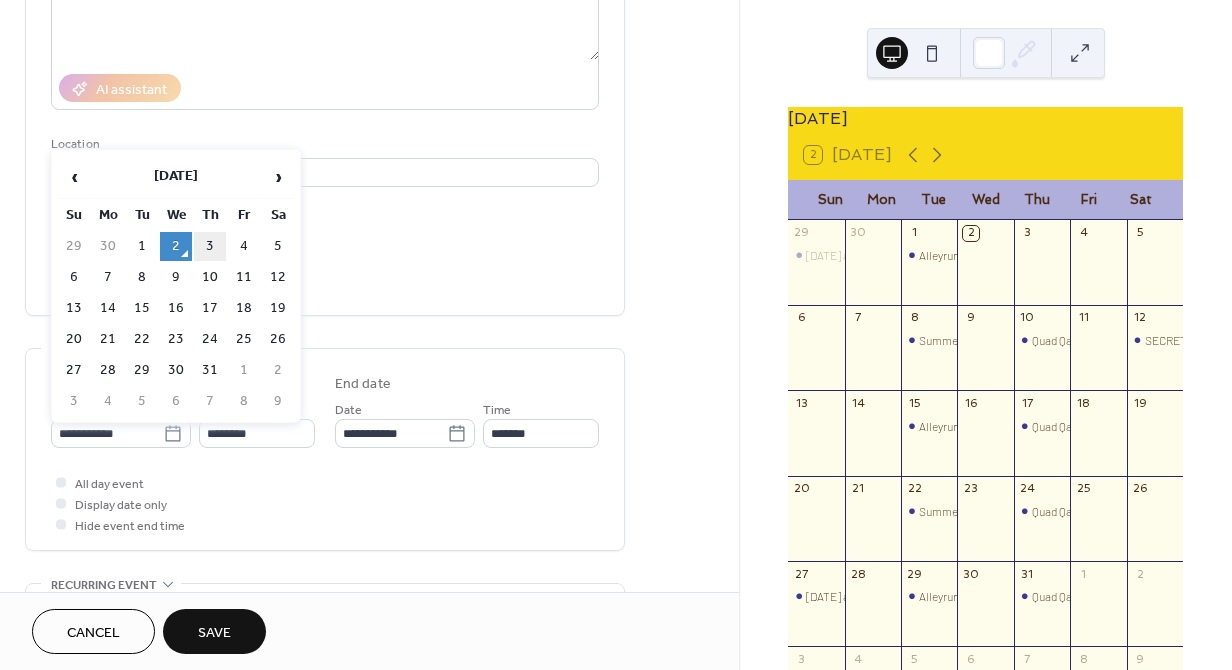 type on "**********" 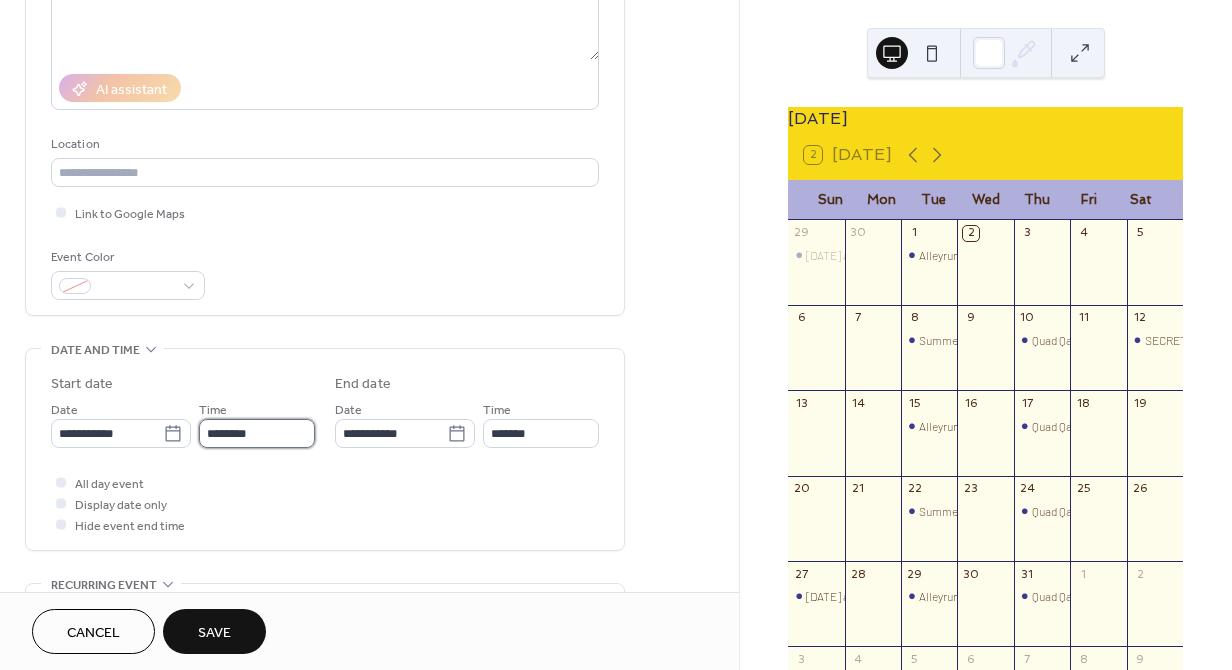 click on "********" at bounding box center [257, 433] 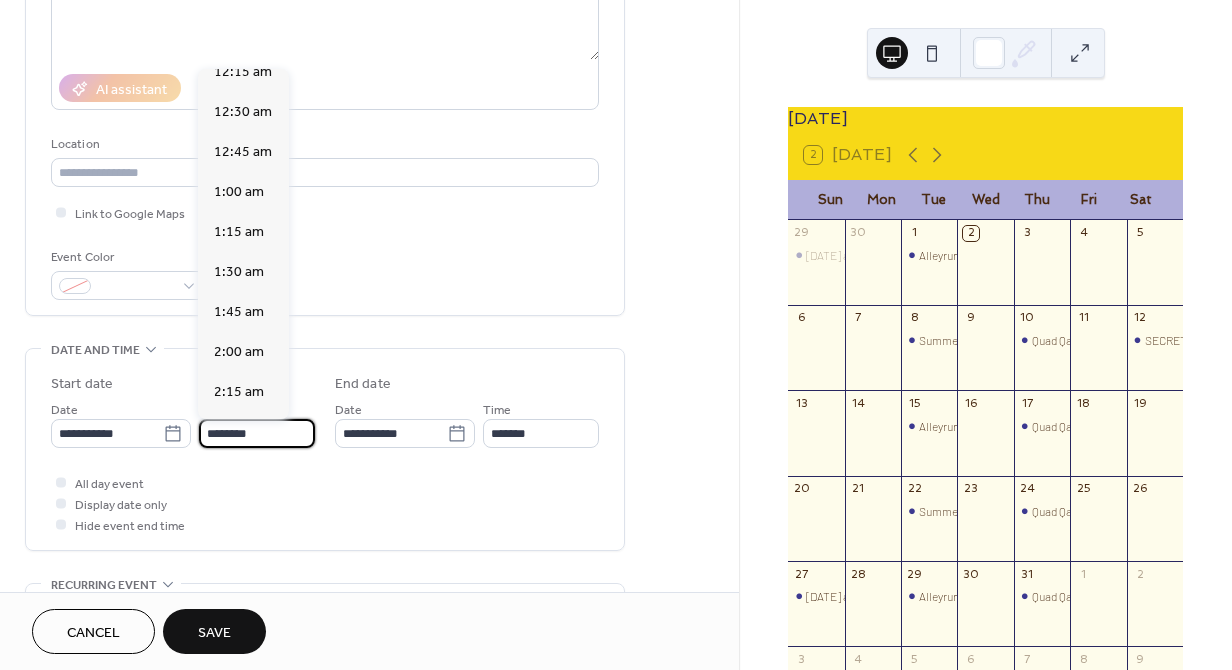 scroll, scrollTop: 0, scrollLeft: 0, axis: both 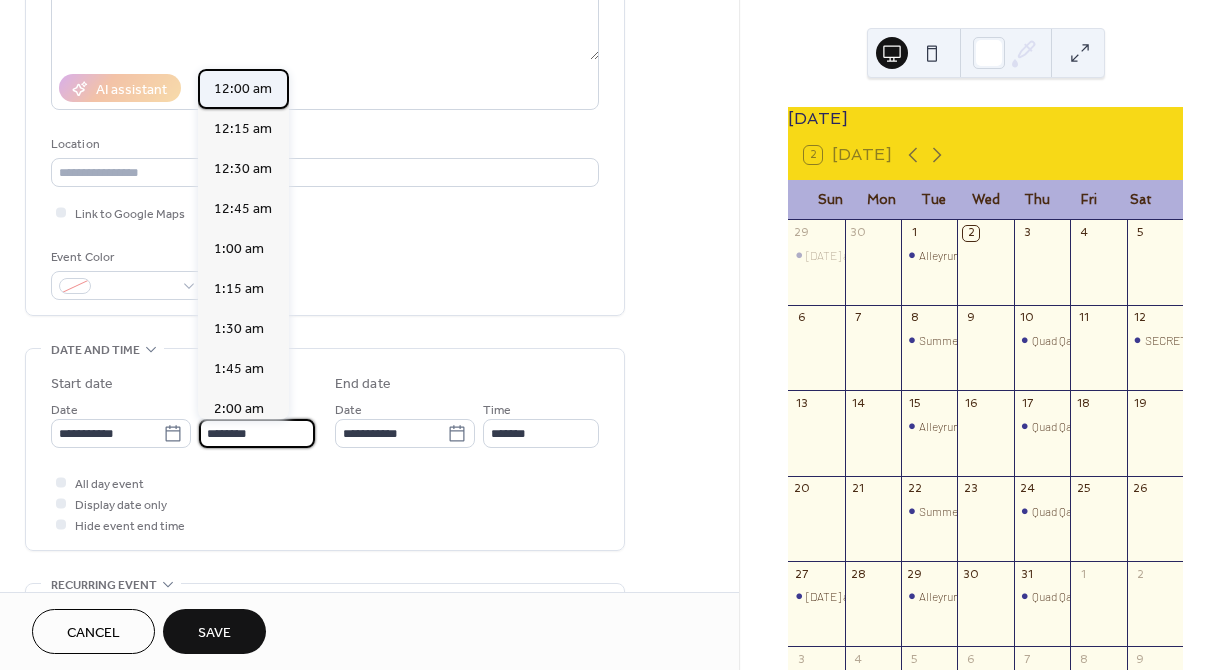 click on "12:00 am" at bounding box center [243, 89] 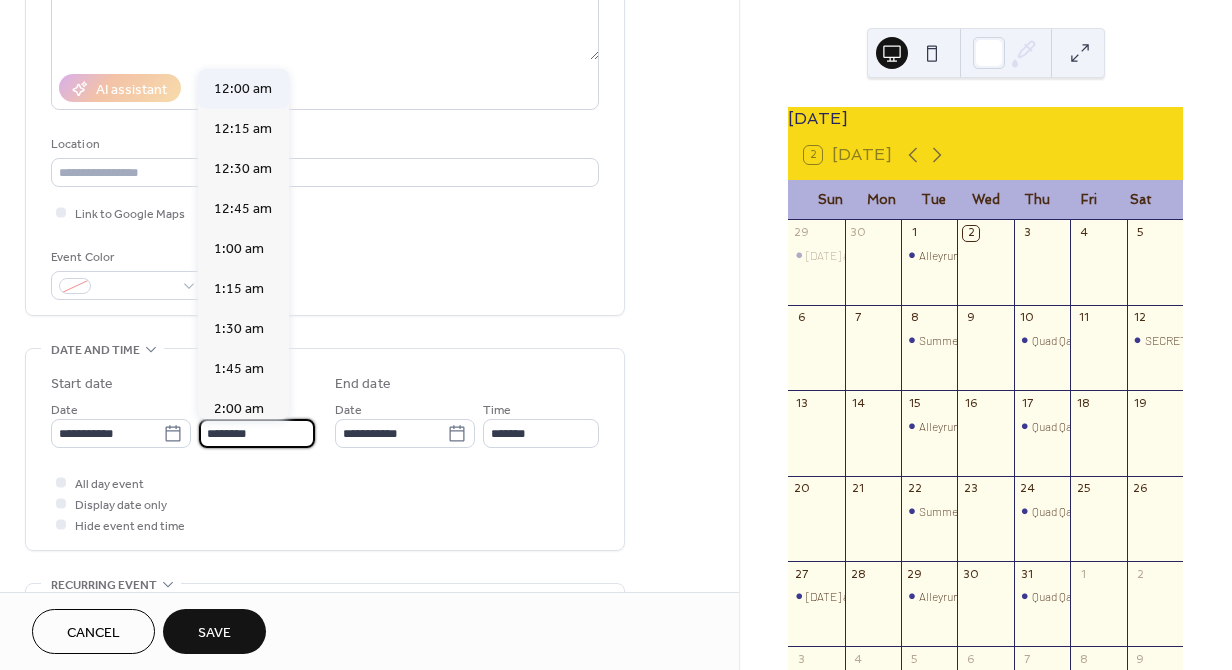 type on "********" 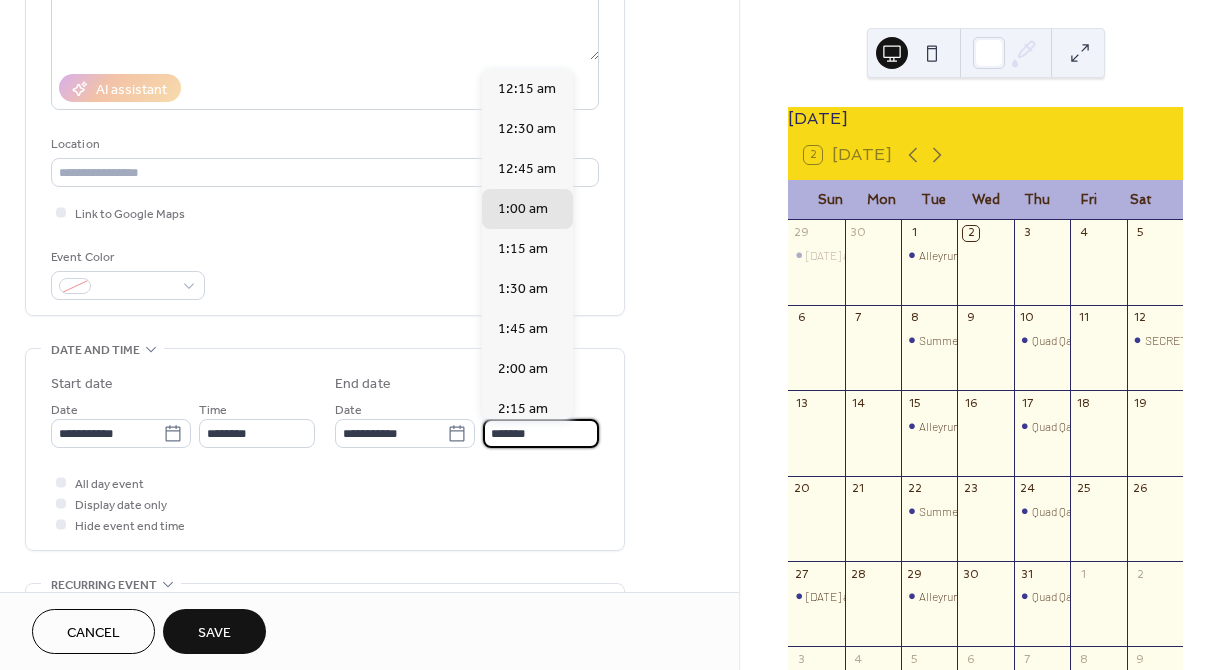 click on "*******" at bounding box center [541, 433] 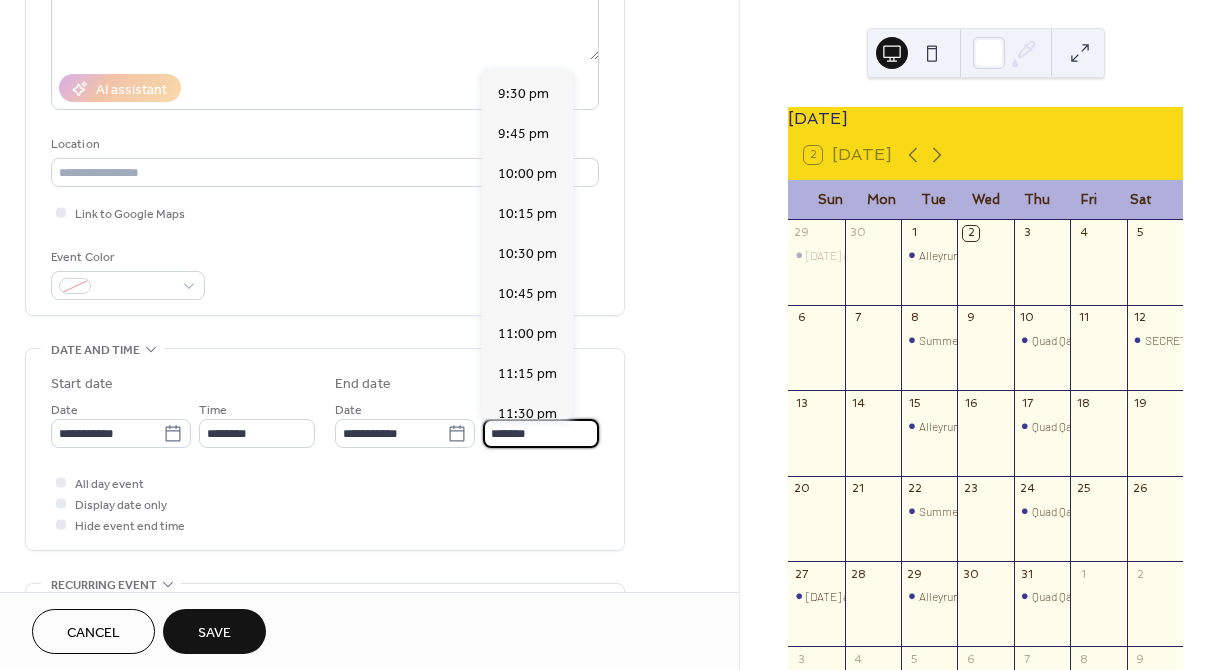 scroll, scrollTop: 3497, scrollLeft: 0, axis: vertical 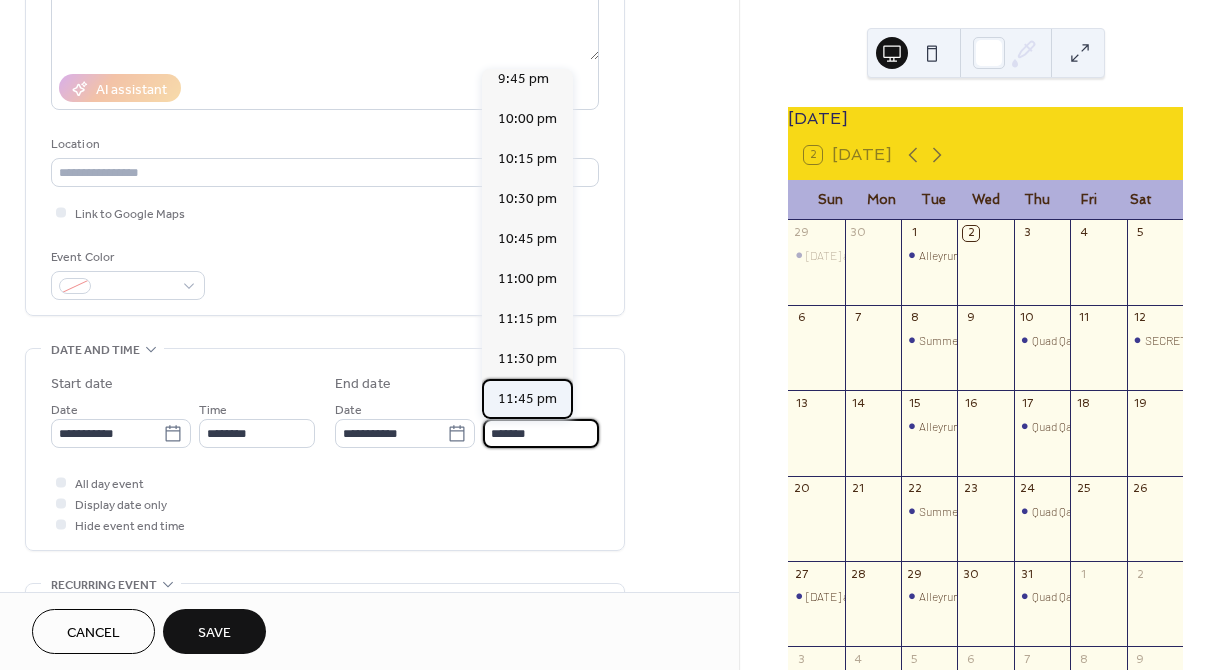 click on "11:45 pm" at bounding box center [527, 399] 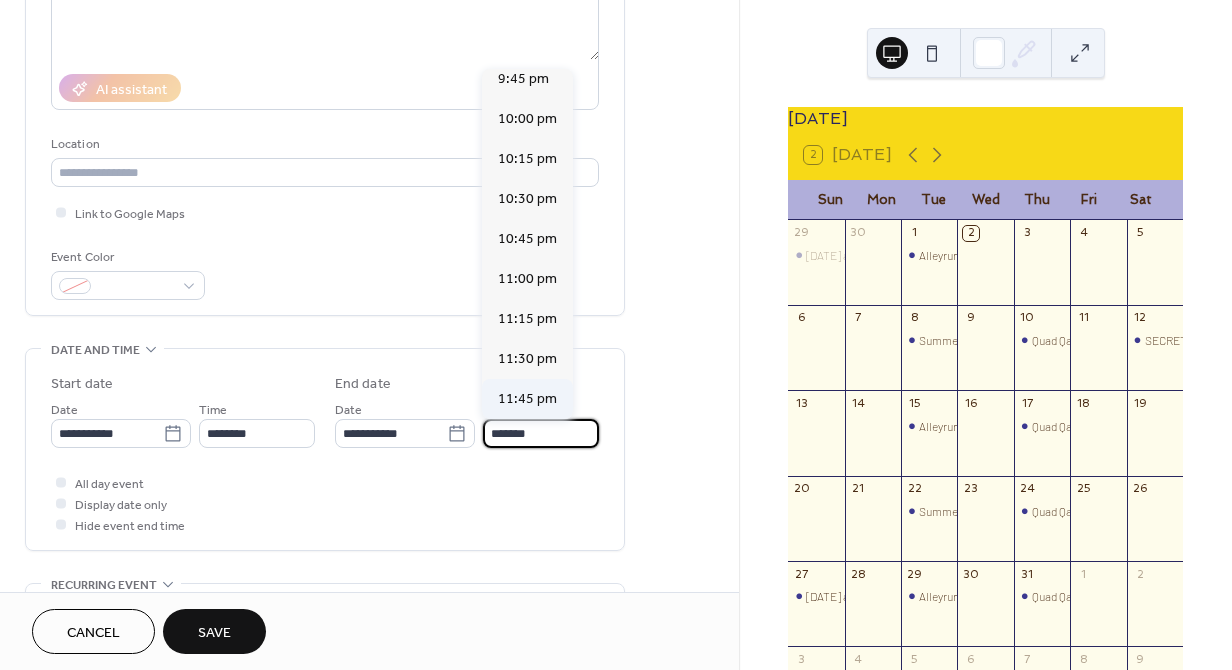 type on "********" 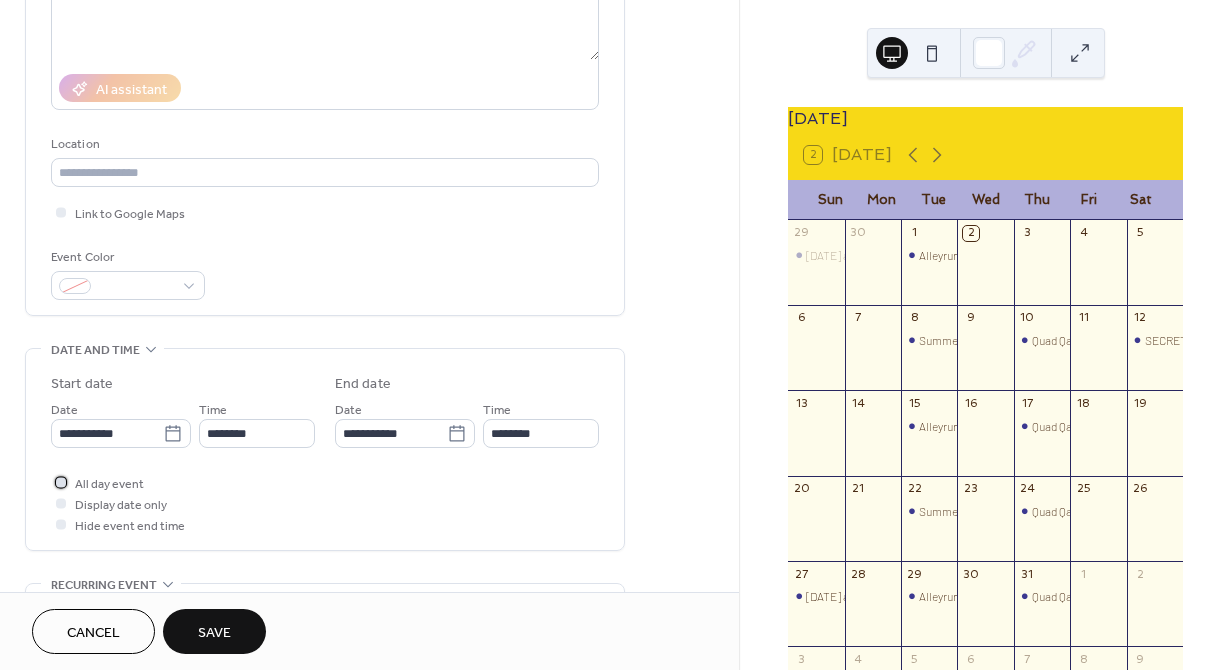 click at bounding box center [61, 482] 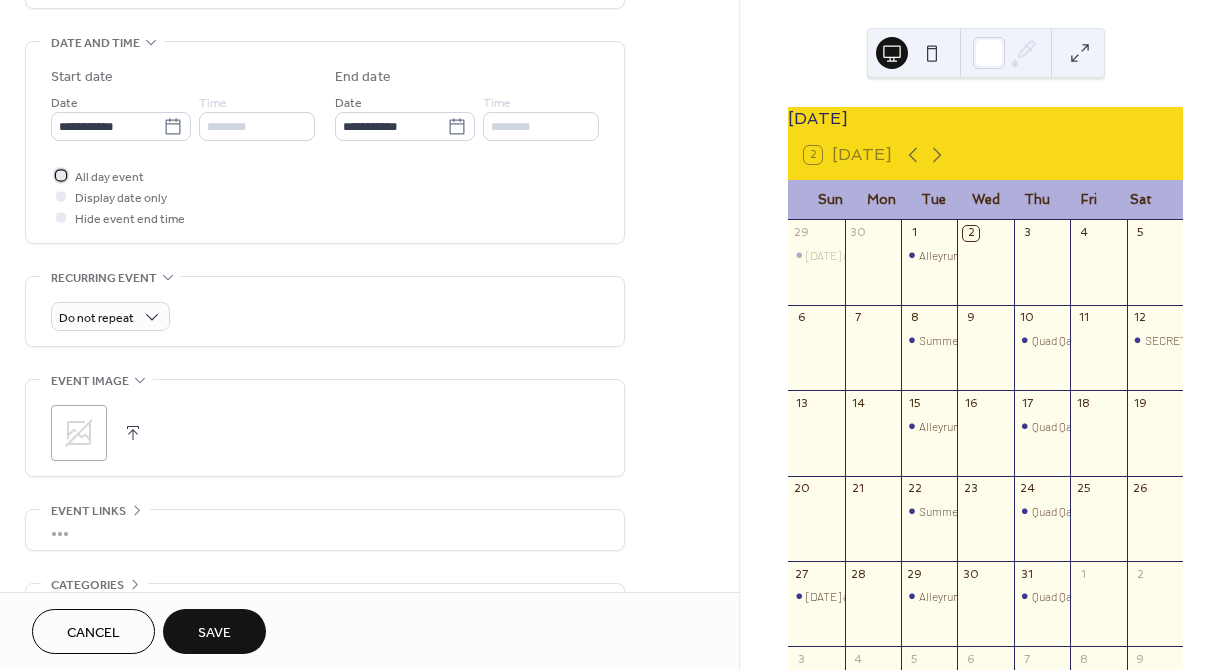 scroll, scrollTop: 736, scrollLeft: 0, axis: vertical 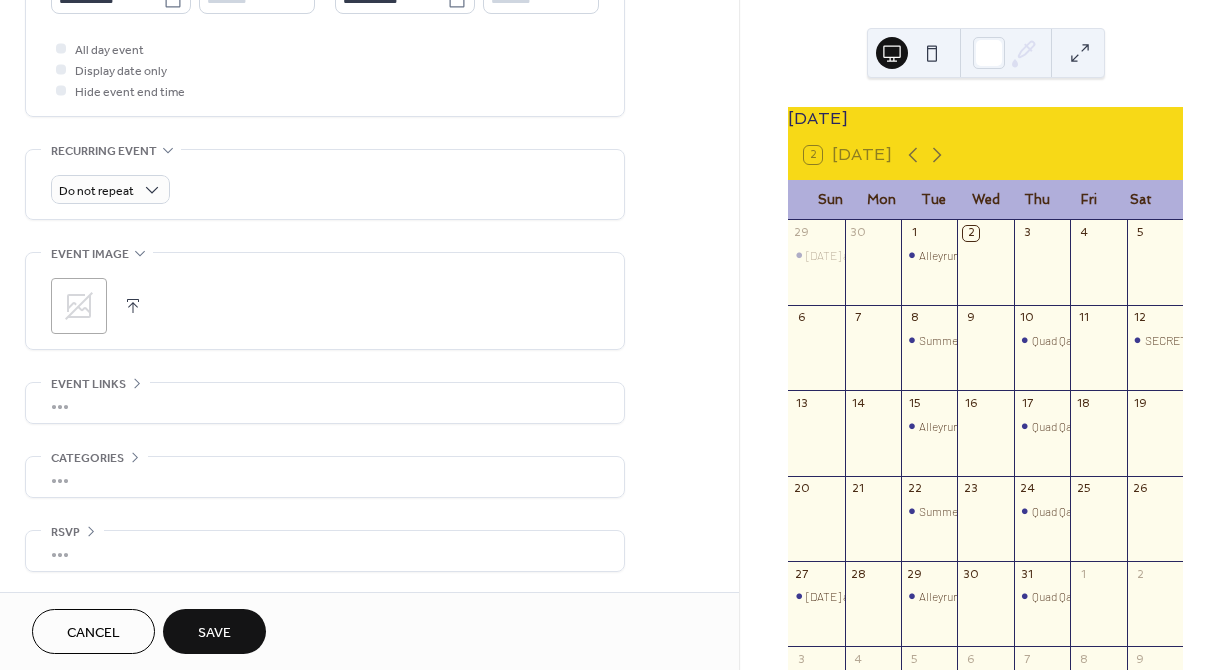 click on "Save" at bounding box center [214, 633] 